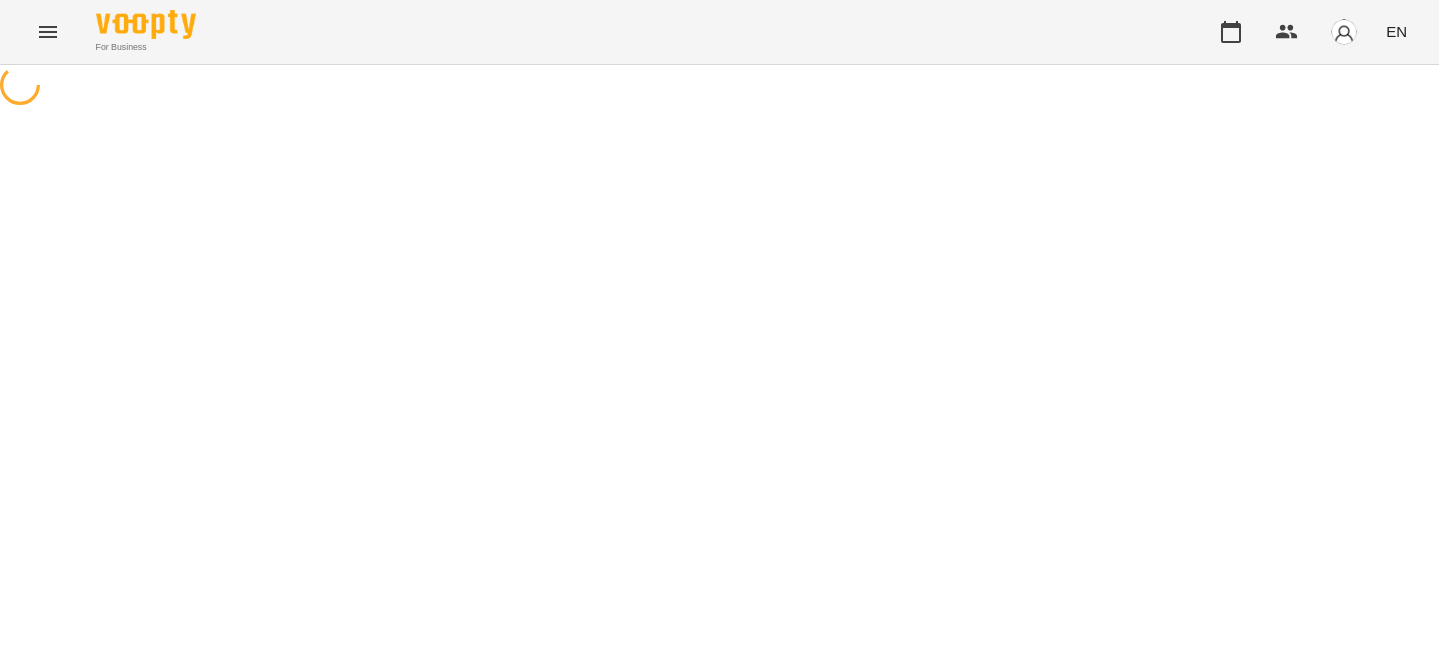 scroll, scrollTop: 0, scrollLeft: 0, axis: both 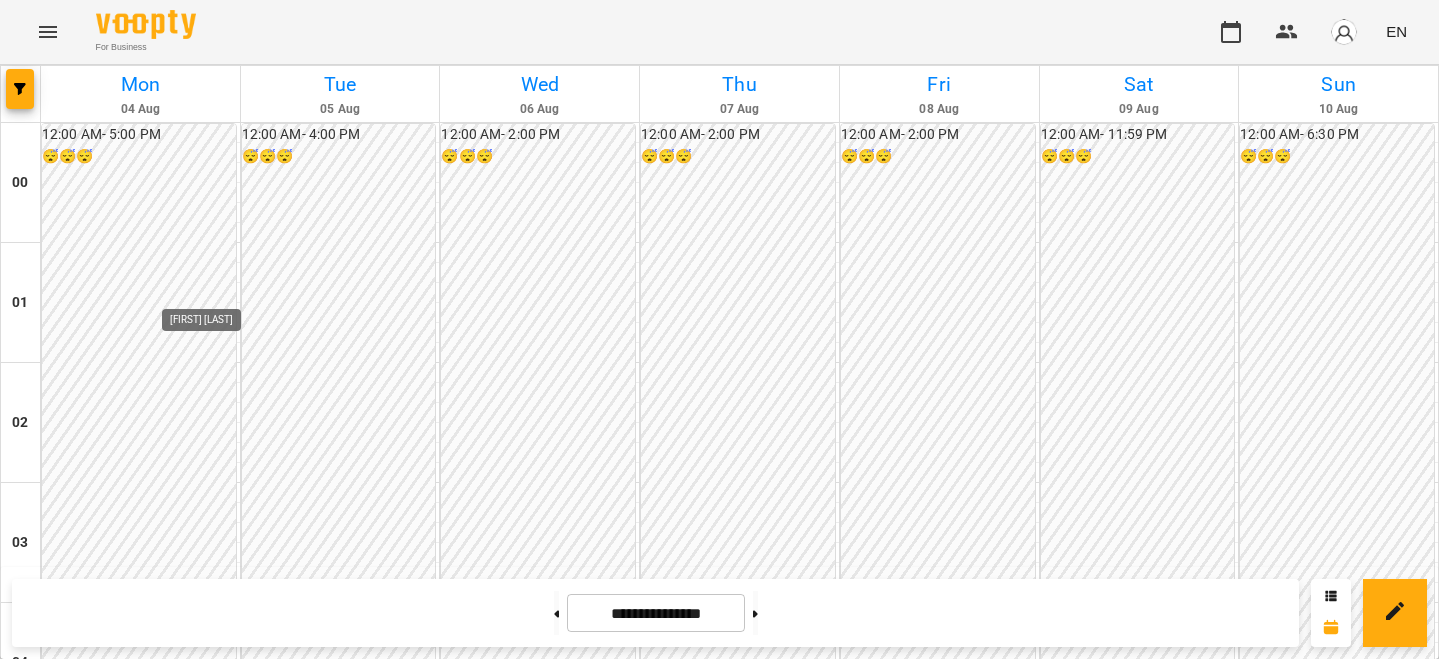 click on "[FIRST] [LAST]" at bounding box center [208, 2311] 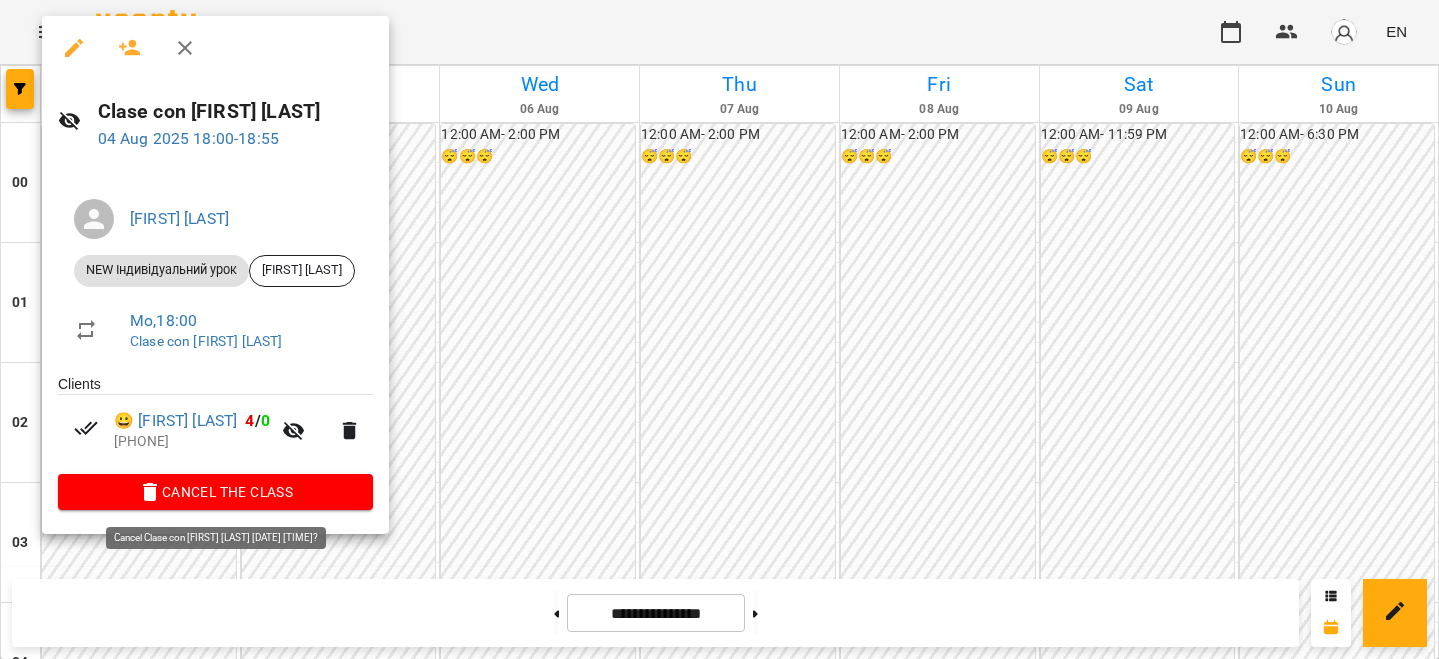 click on "Cancel the class" at bounding box center [215, 492] 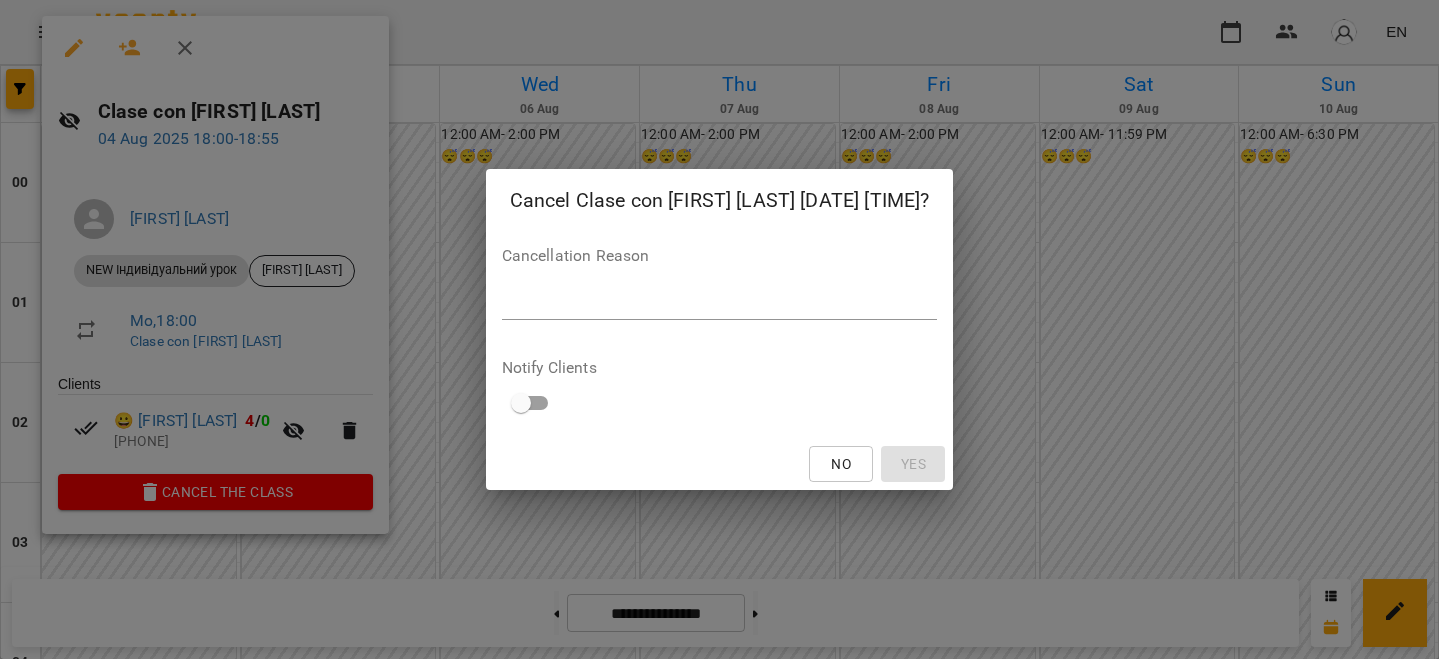 click on "No" at bounding box center (841, 464) 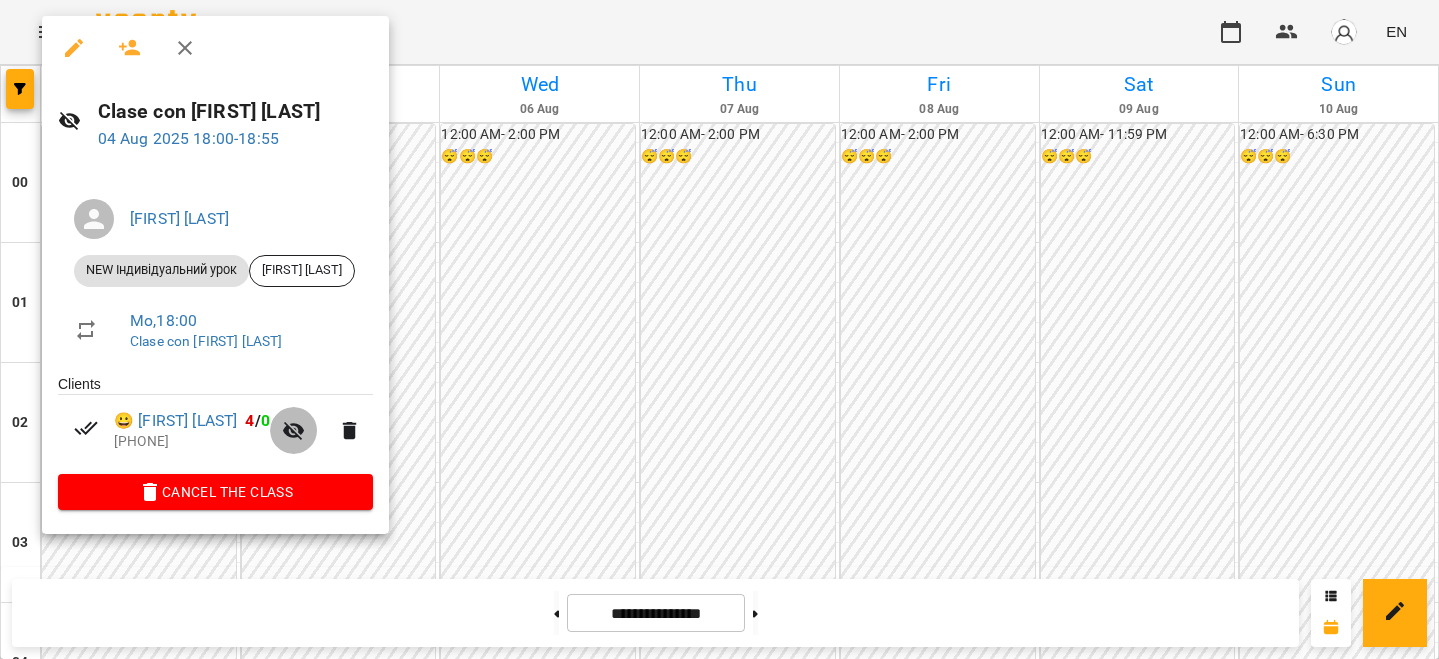 click 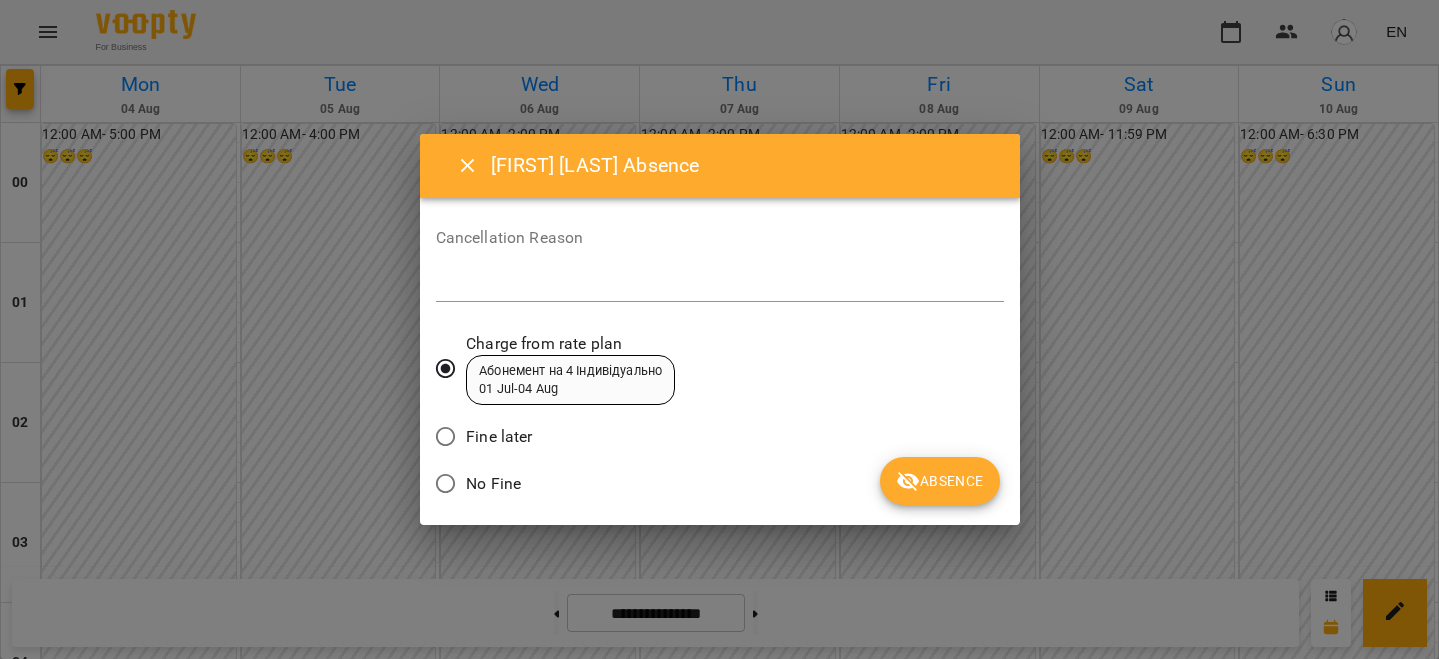 click 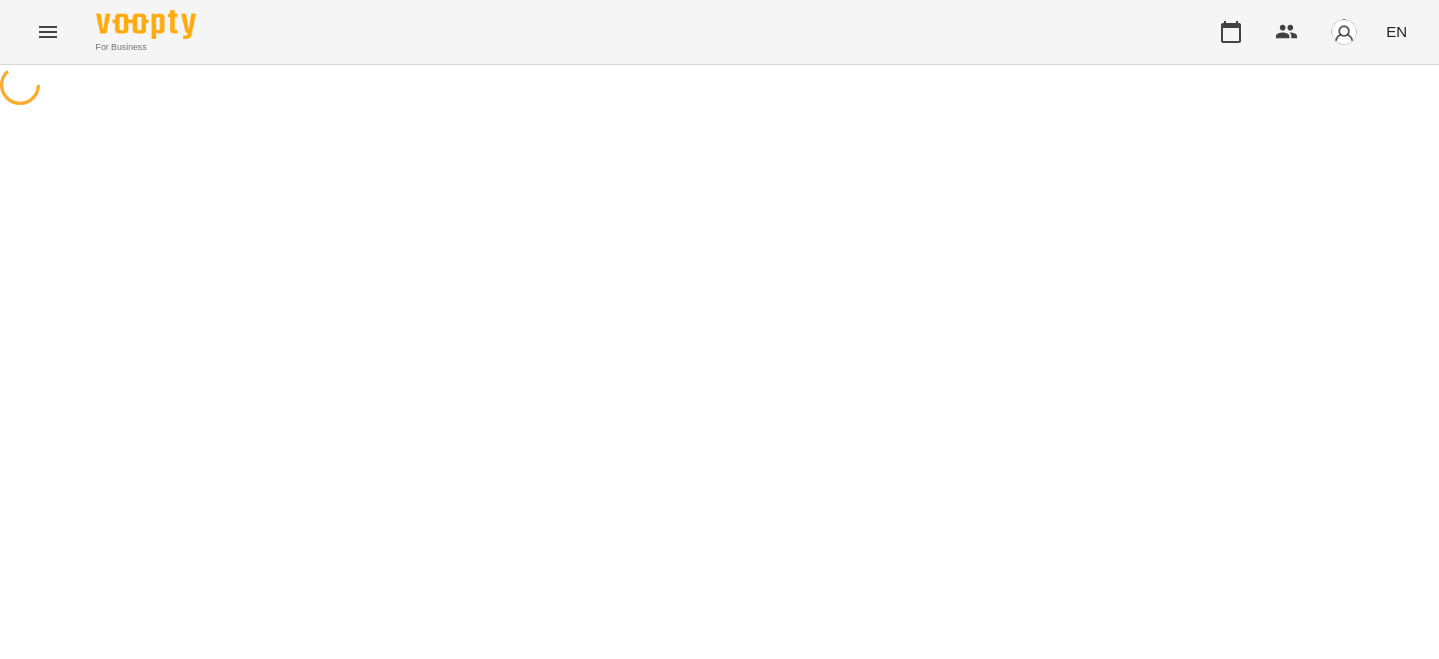 scroll, scrollTop: 0, scrollLeft: 0, axis: both 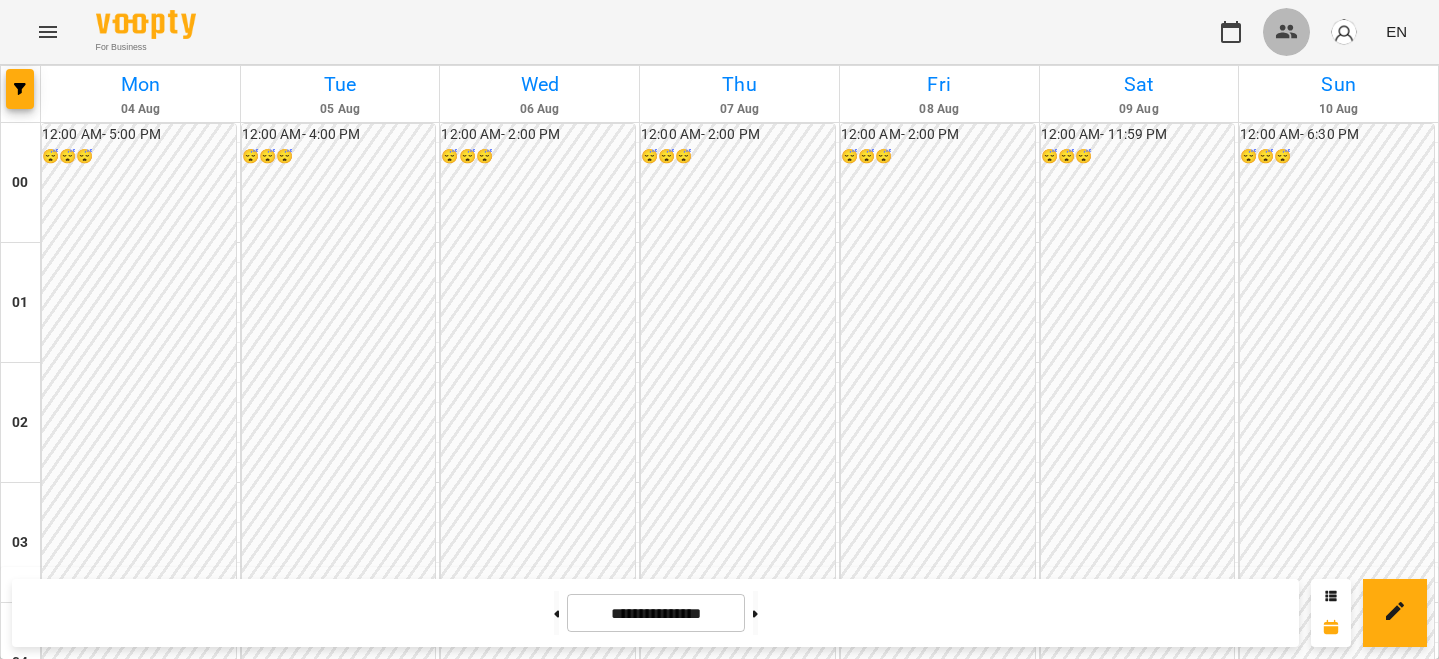 click 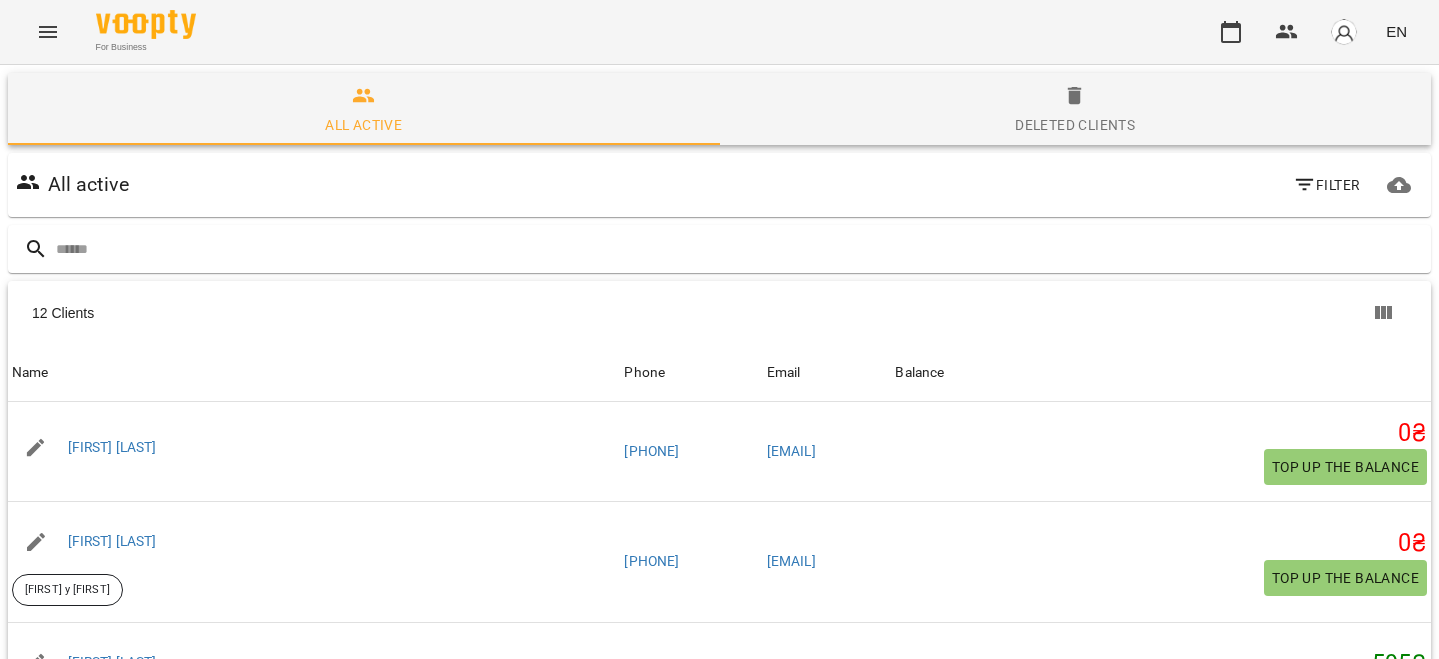 scroll, scrollTop: 182, scrollLeft: 0, axis: vertical 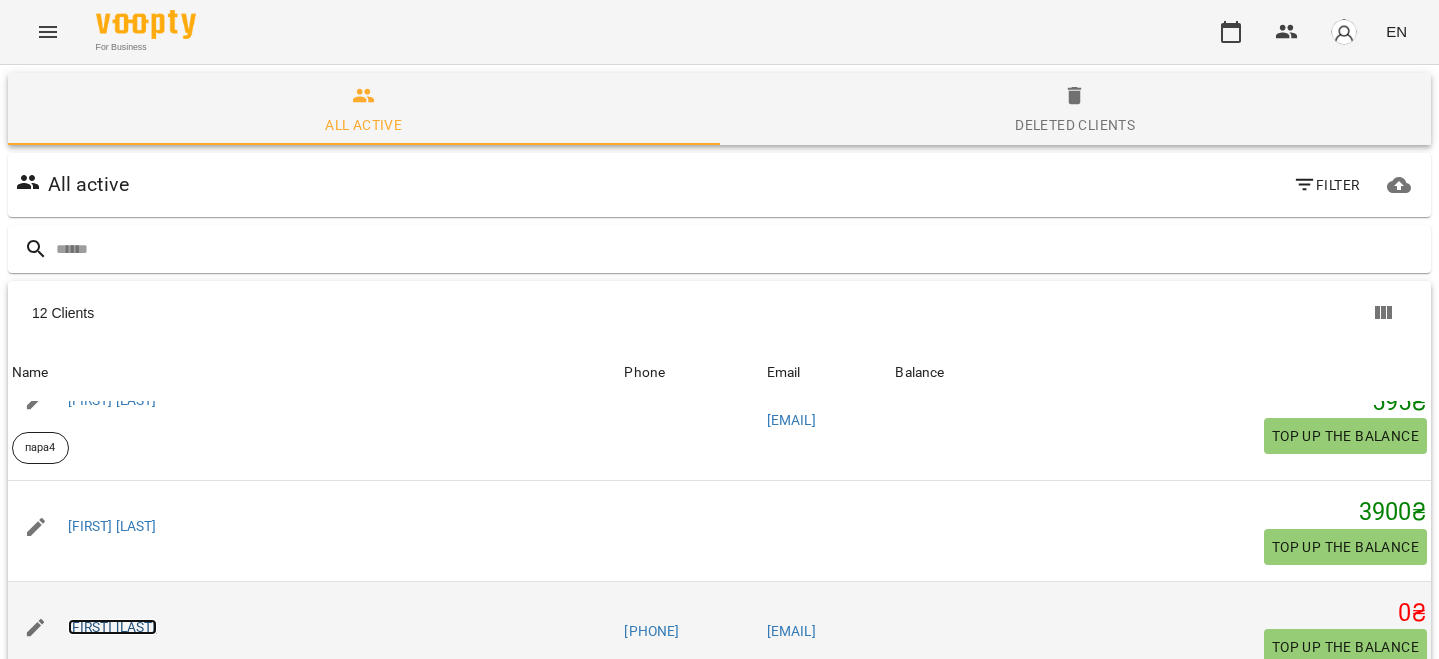click on "[FIRST] [LAST]" at bounding box center (112, 627) 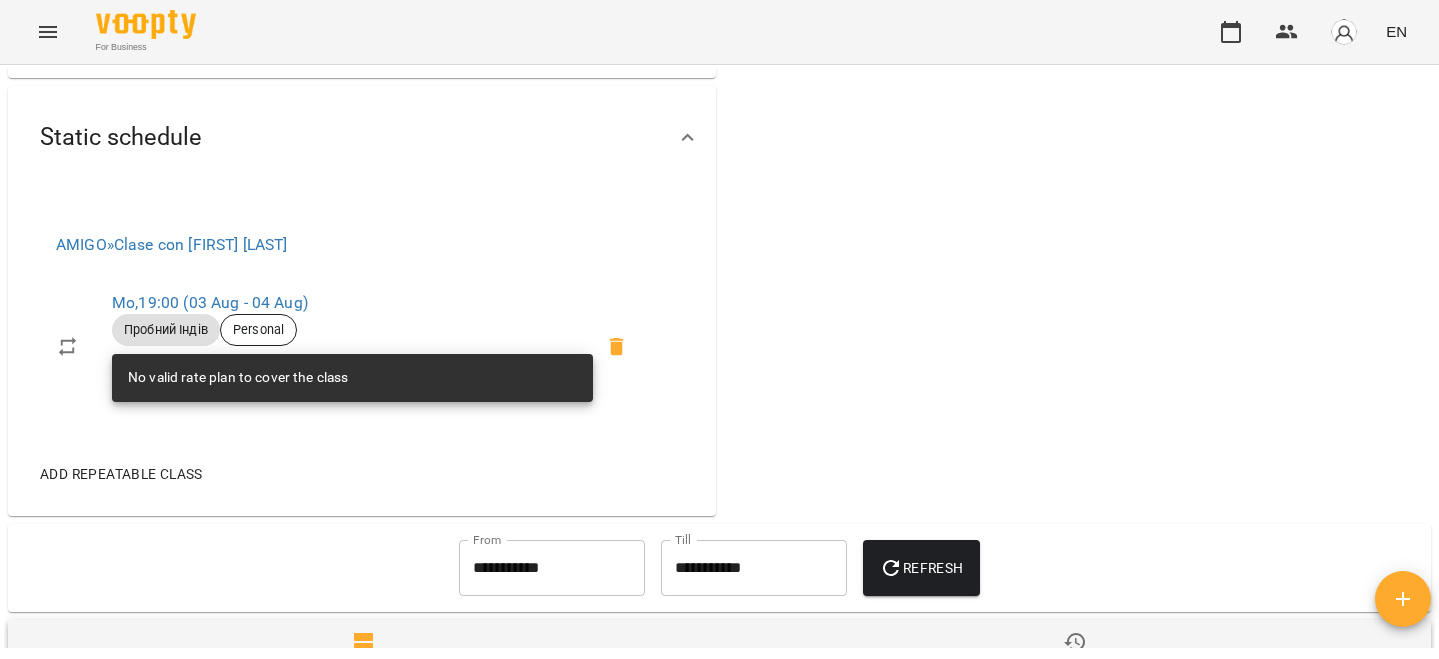 scroll, scrollTop: 800, scrollLeft: 0, axis: vertical 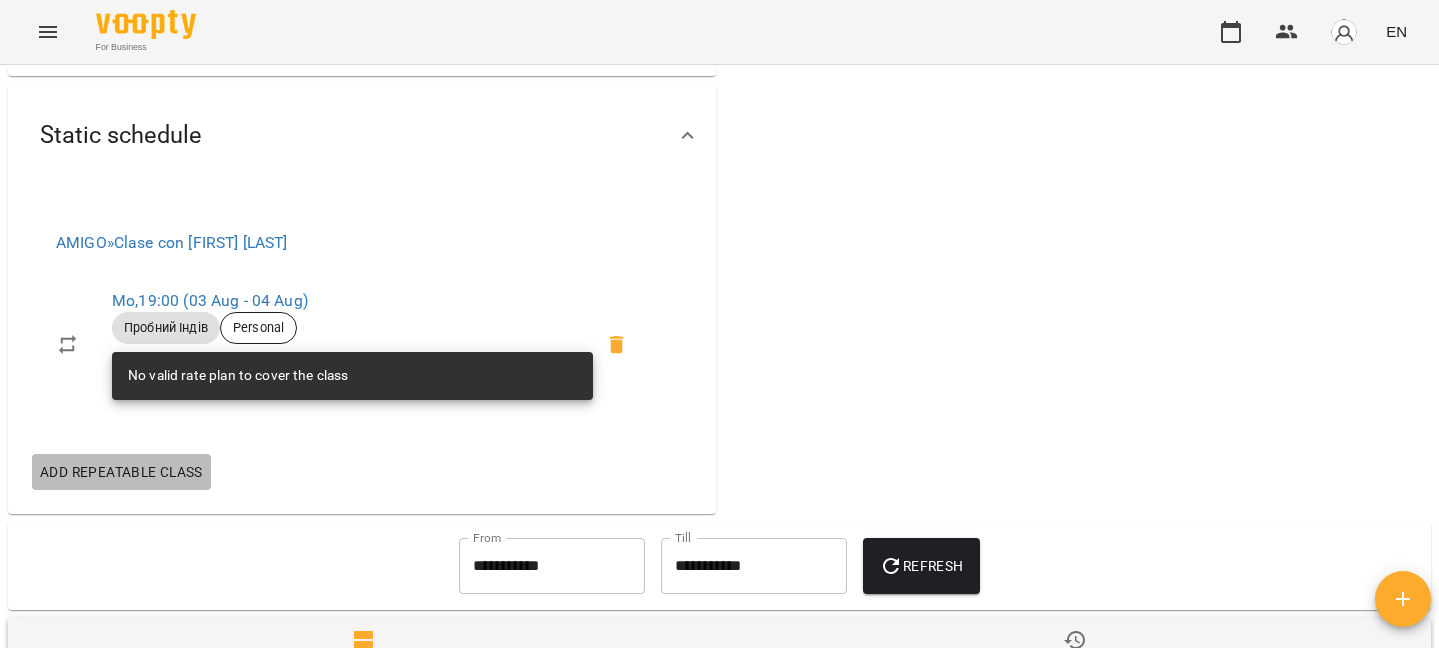 click on "Add repeatable class" at bounding box center (121, 472) 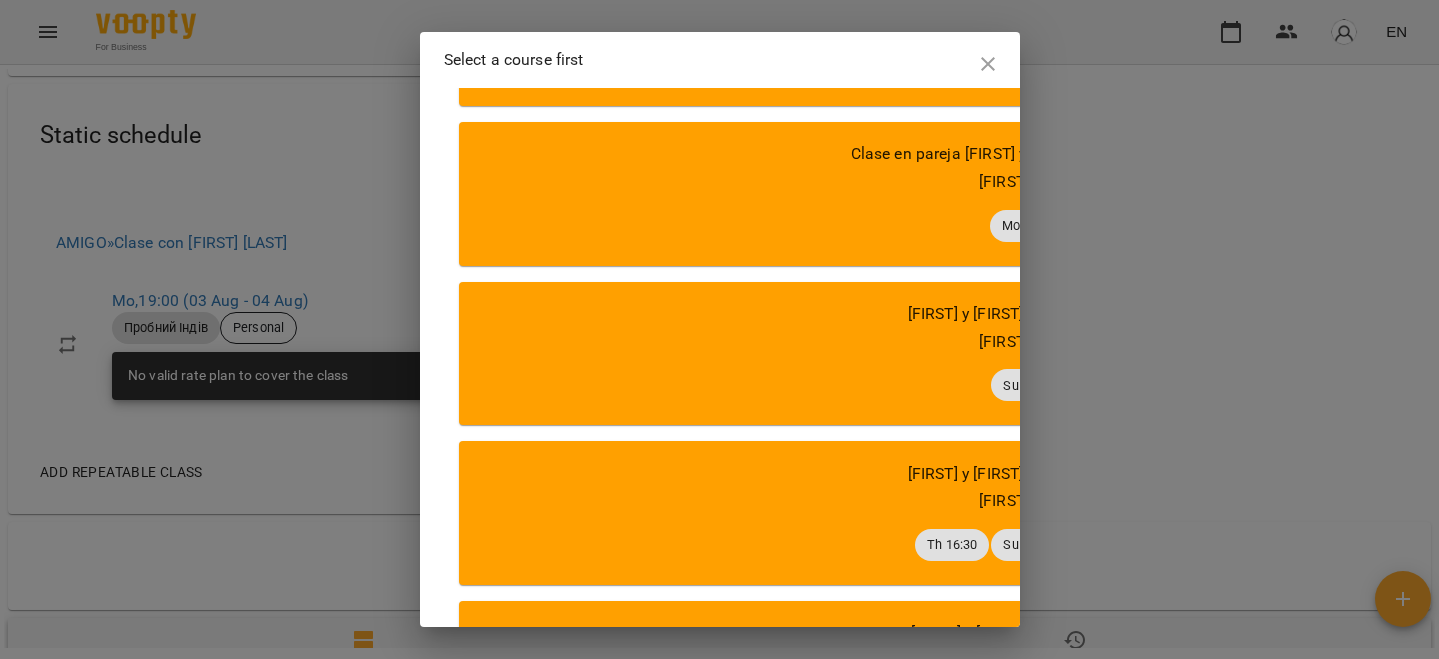 scroll, scrollTop: 1927, scrollLeft: 0, axis: vertical 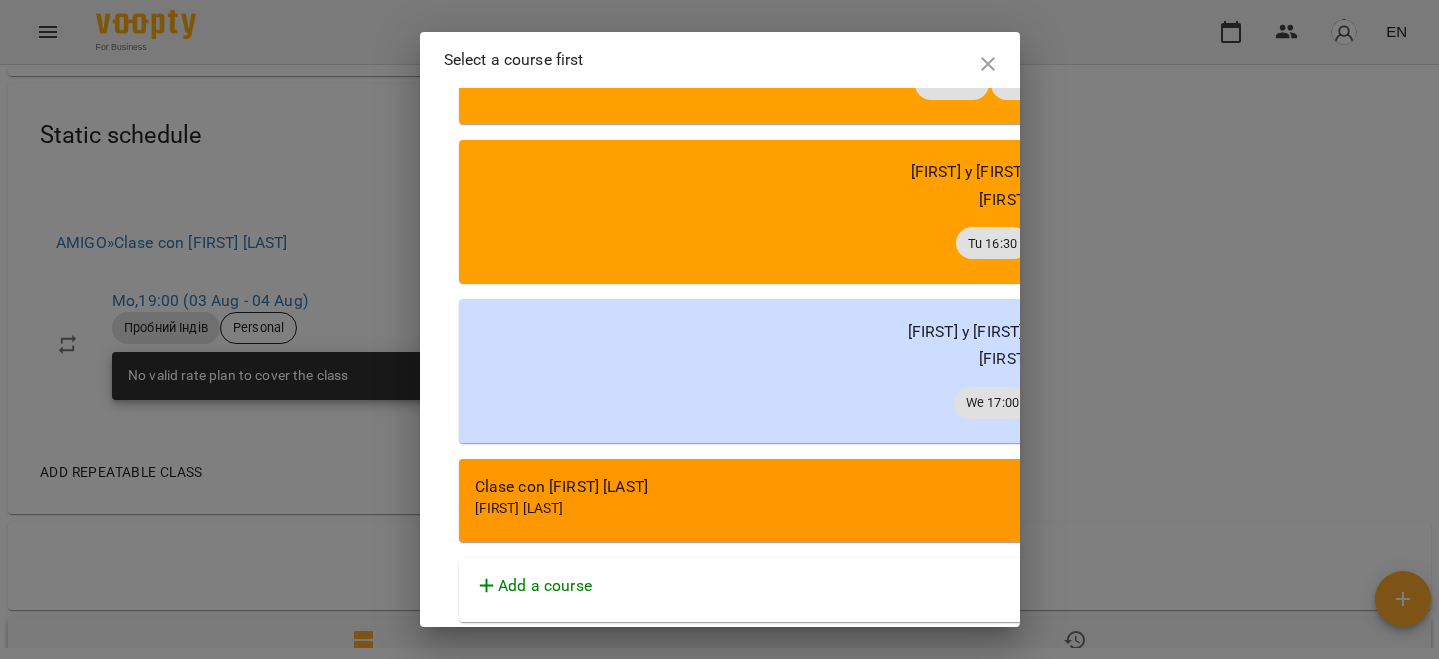 click on "Clase con [FIRST] [LAST]" at bounding box center [1029, 487] 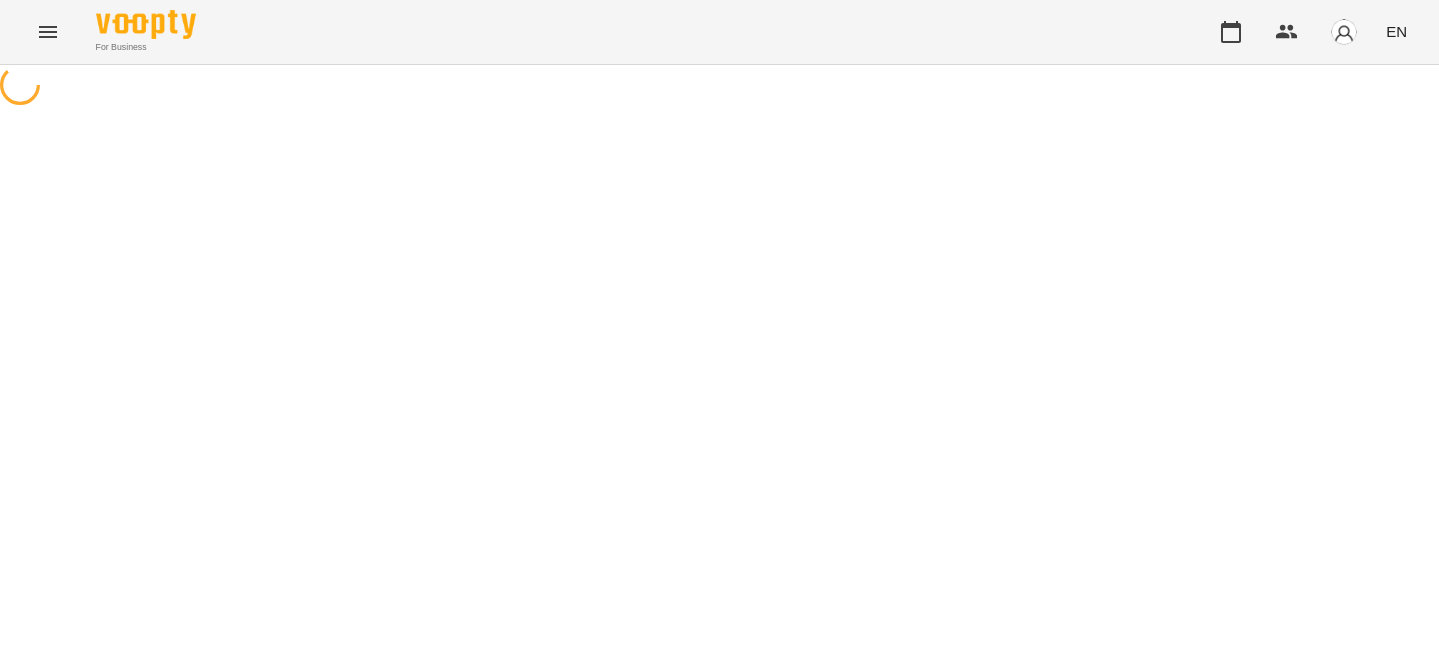 select on "**********" 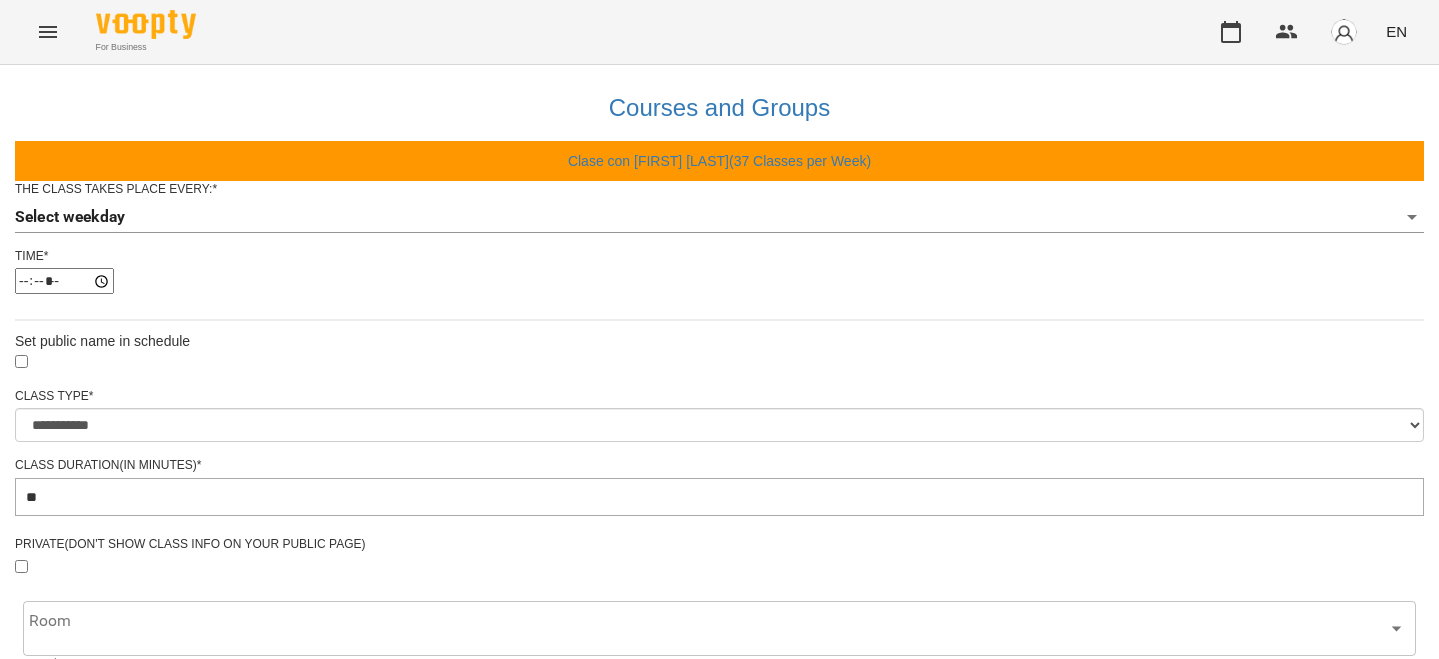 click on "The class takes place every: * Select weekday" at bounding box center [719, 214] 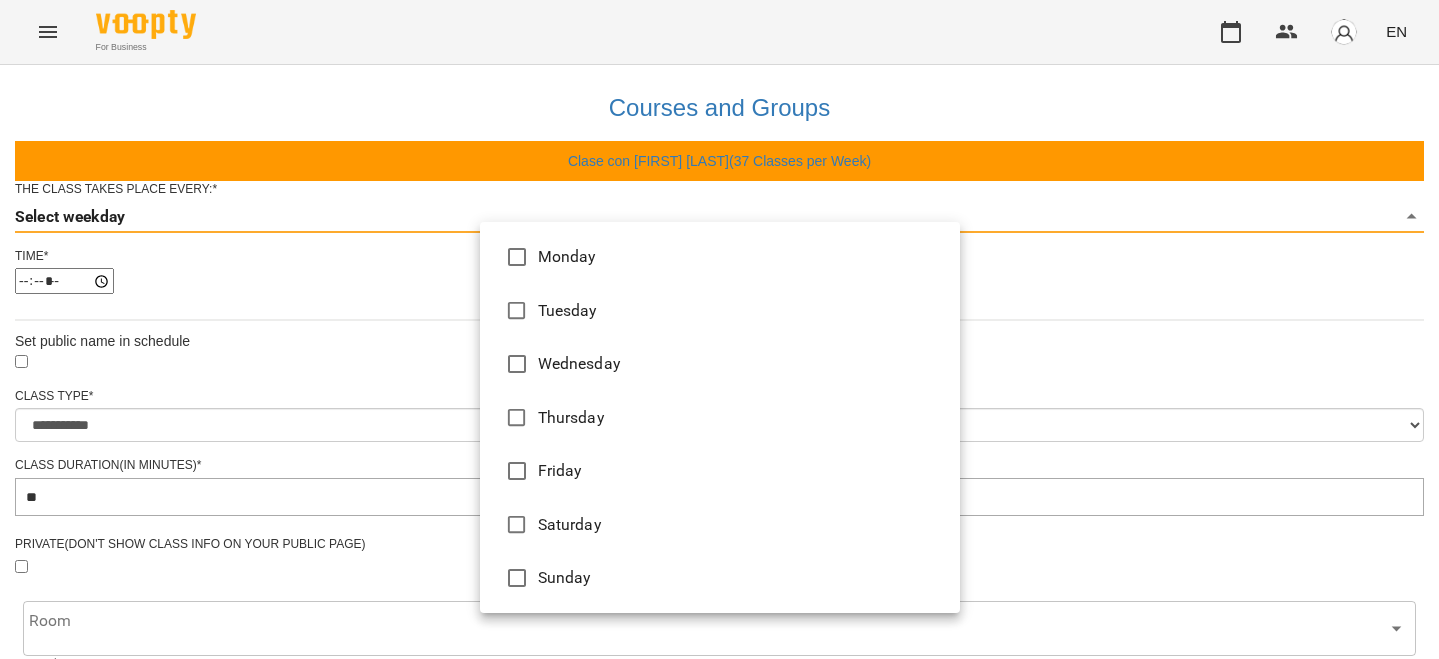 type on "*" 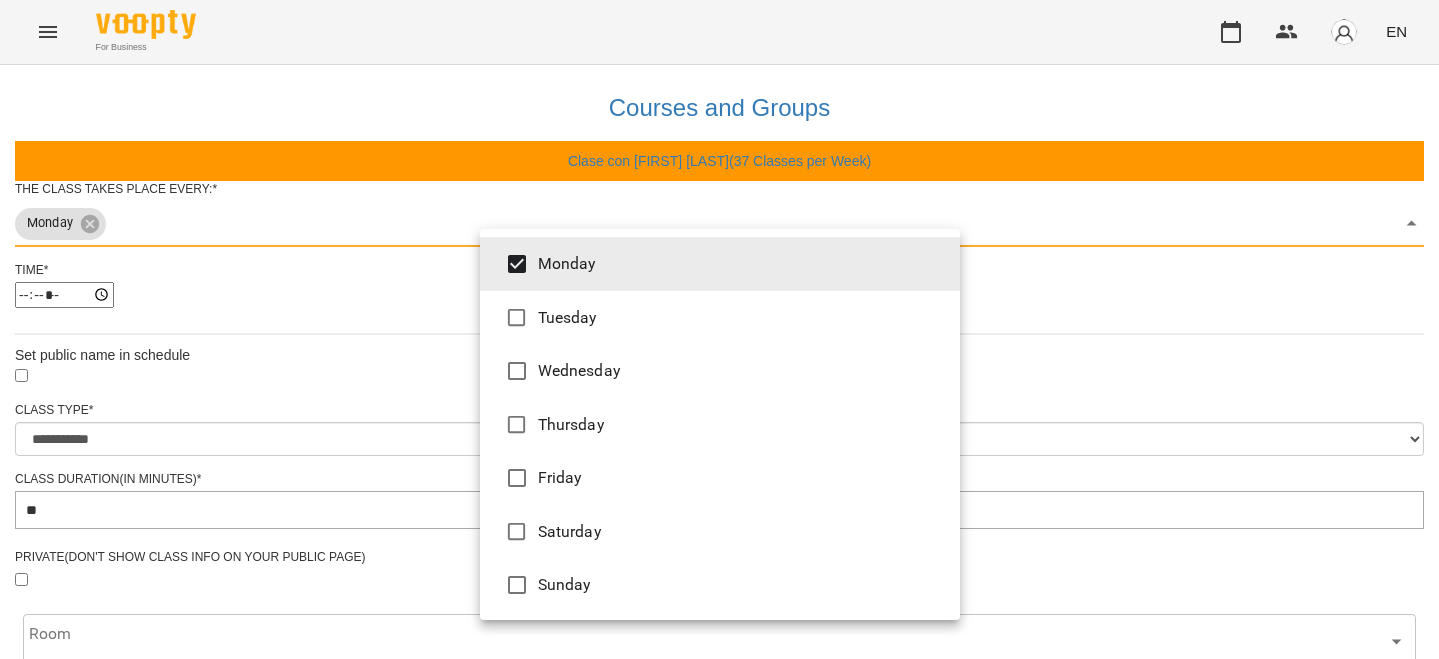 click at bounding box center (719, 329) 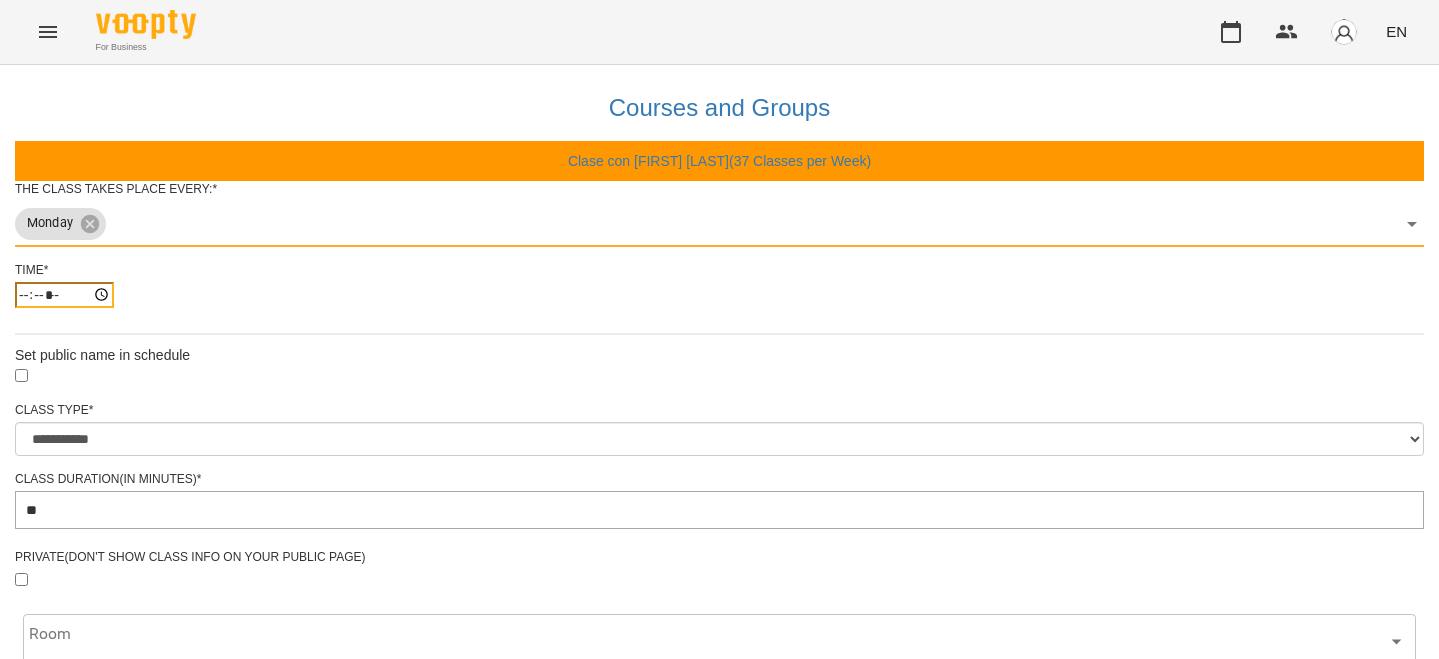 click on "*****" at bounding box center [64, 295] 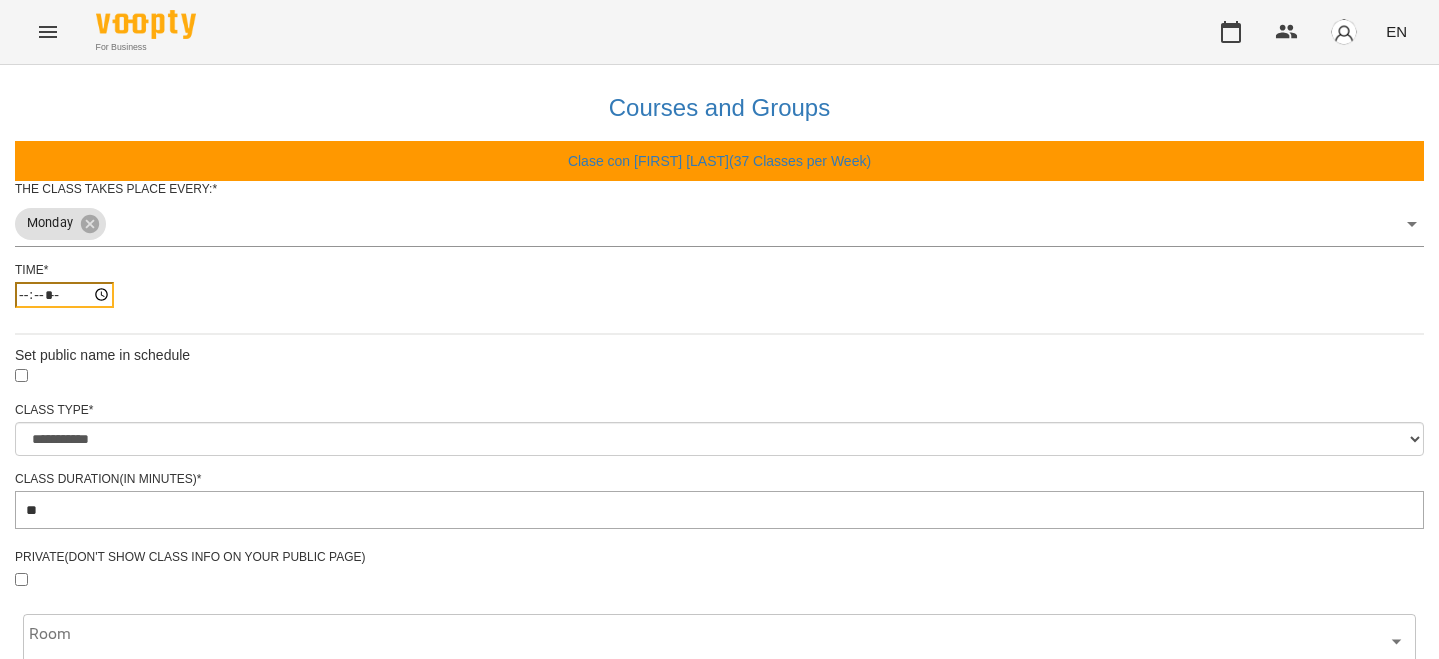 type on "*****" 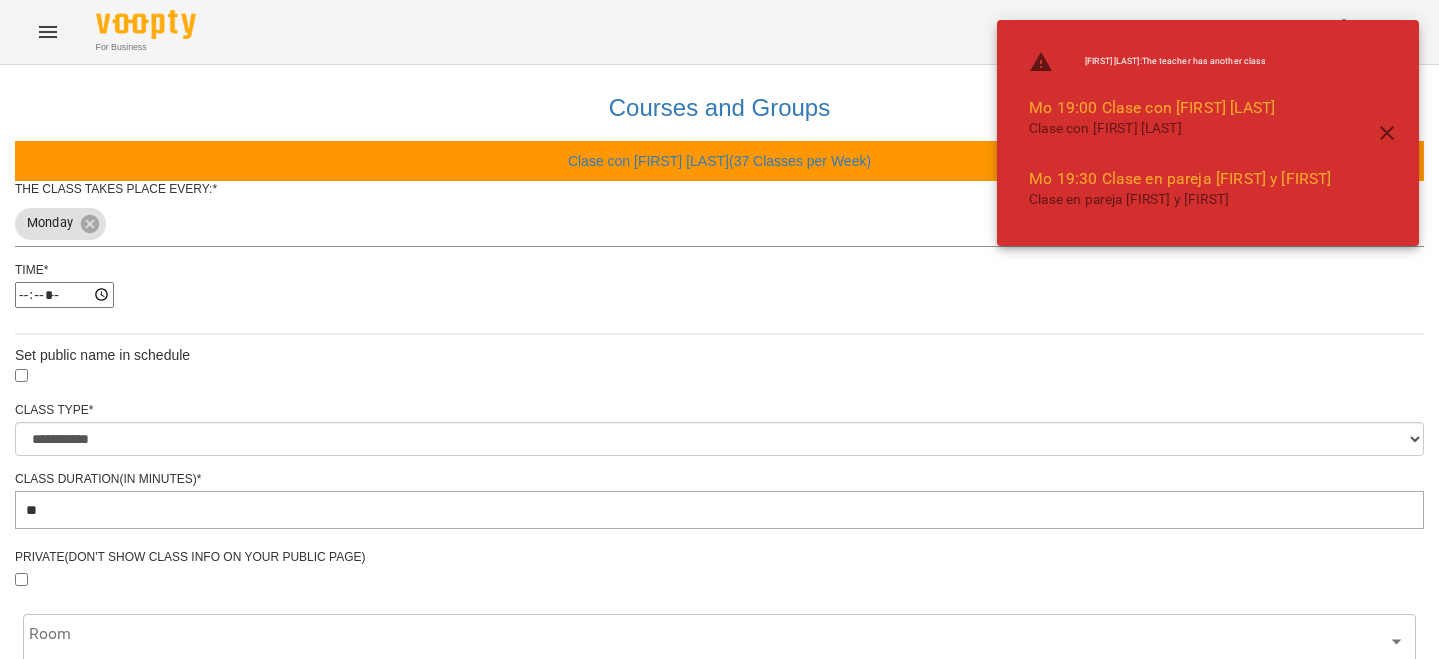 click on "**********" at bounding box center [719, 649] 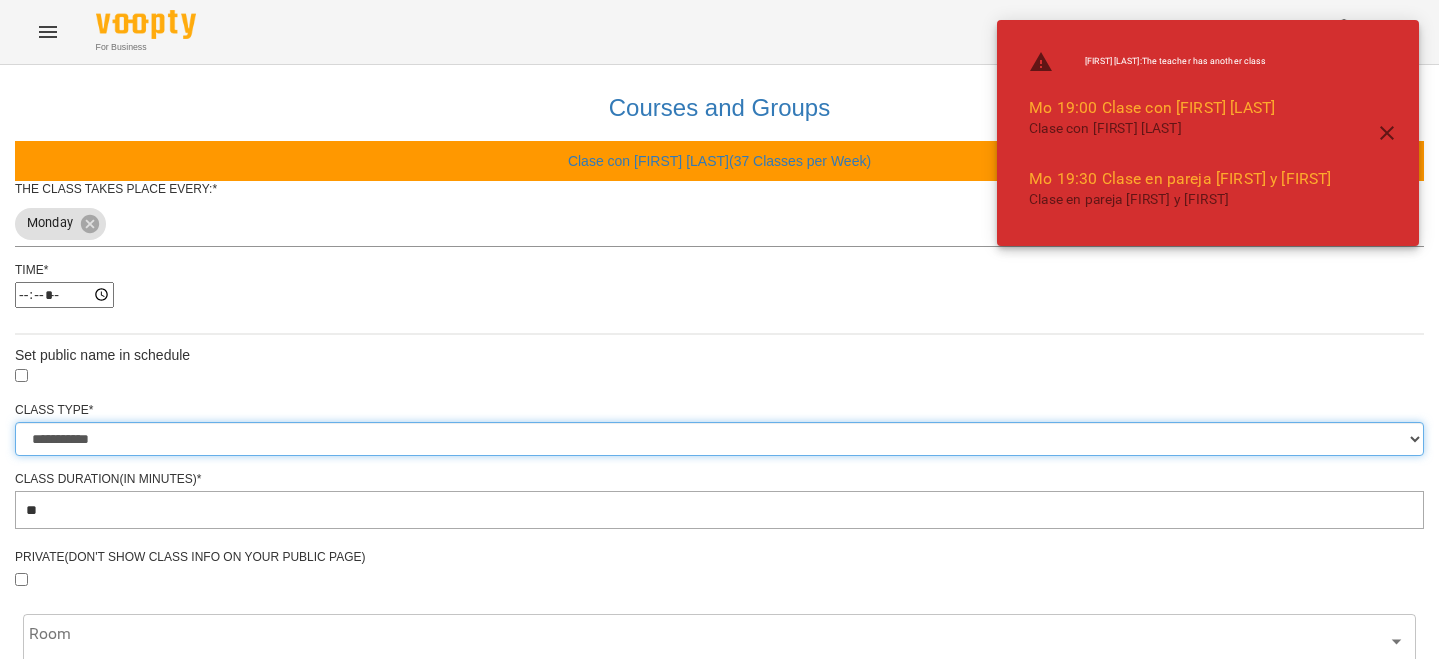 click on "**********" at bounding box center (719, 439) 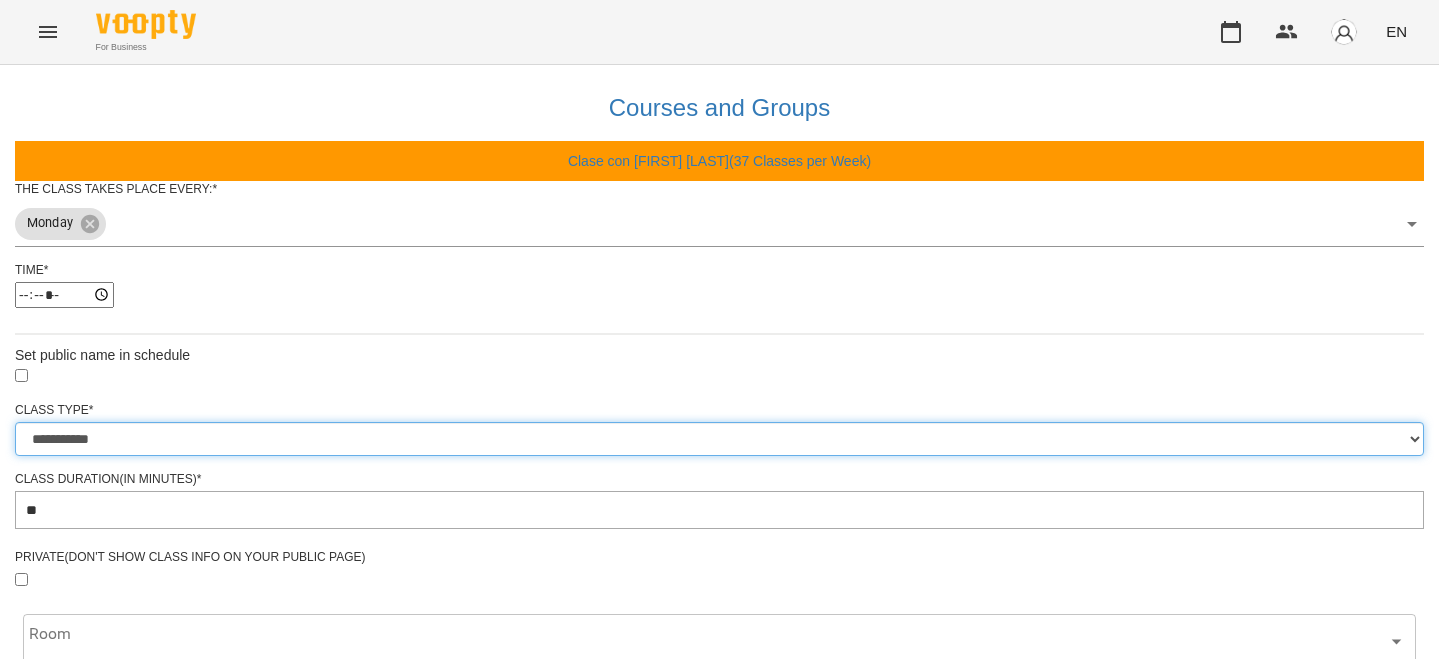 select on "**********" 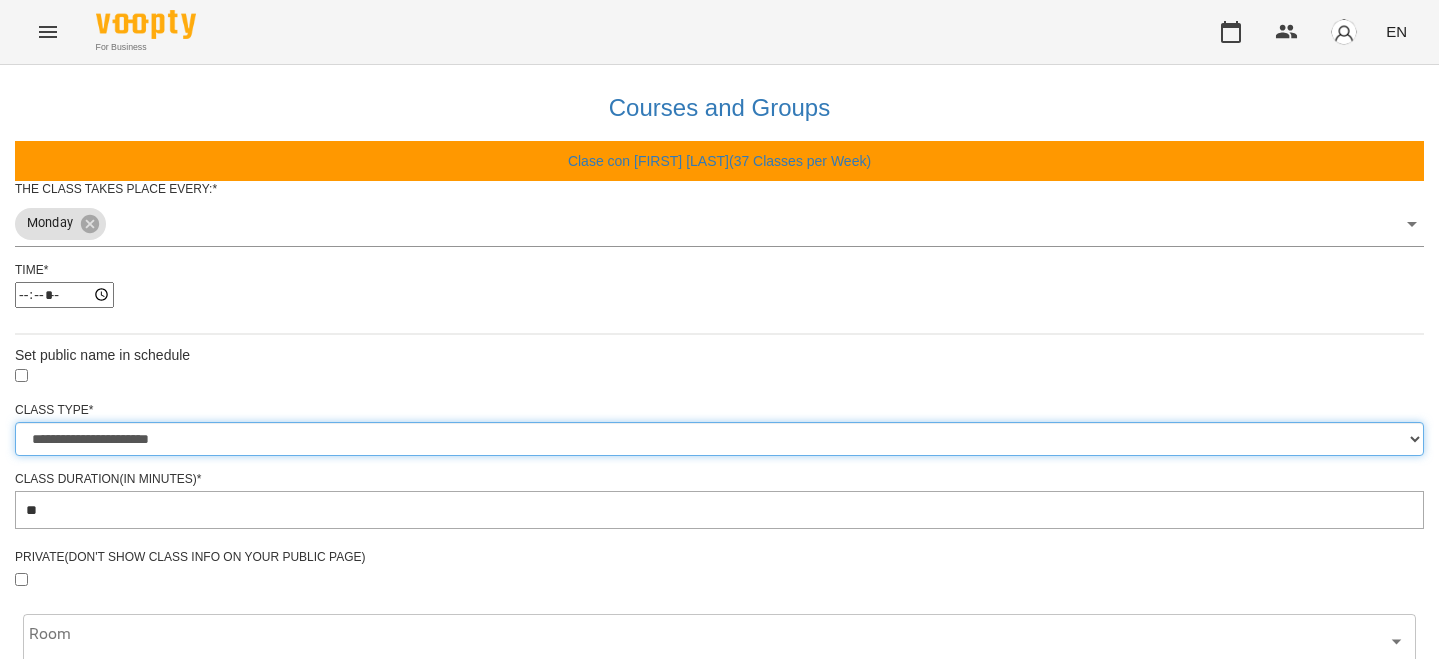 type on "**" 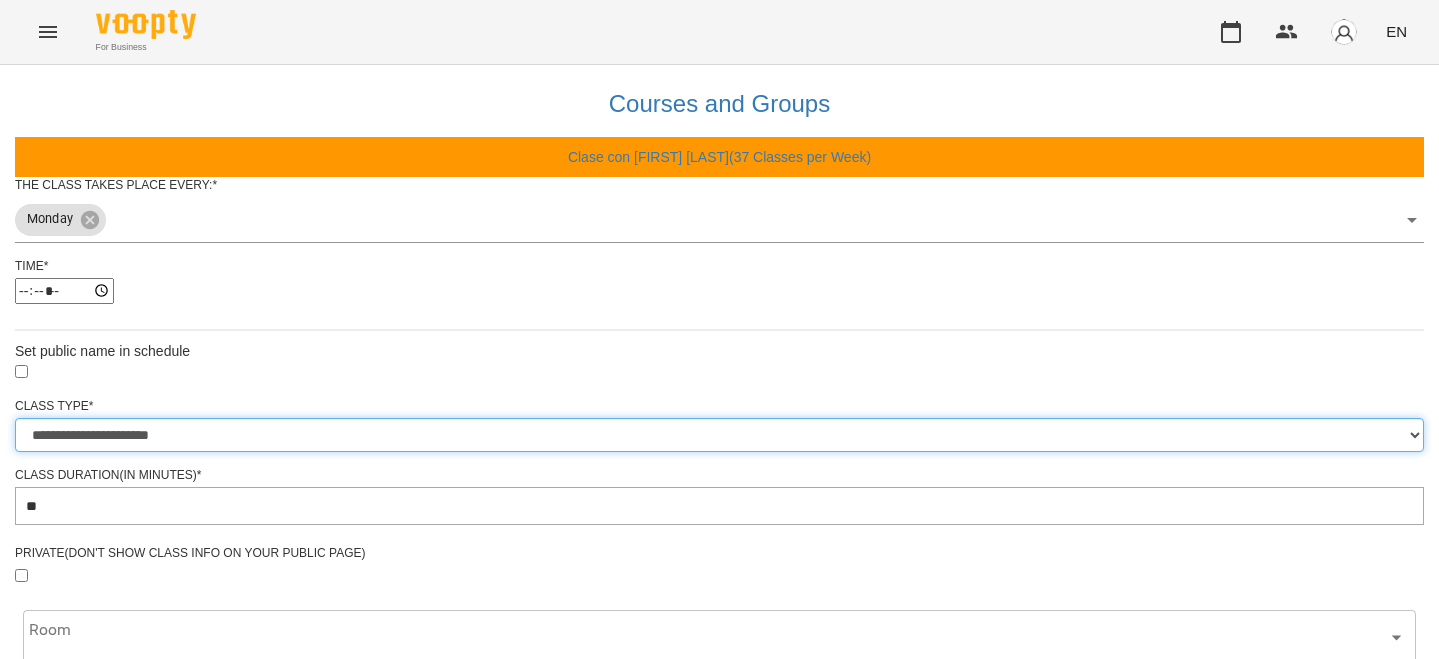 scroll, scrollTop: 677, scrollLeft: 0, axis: vertical 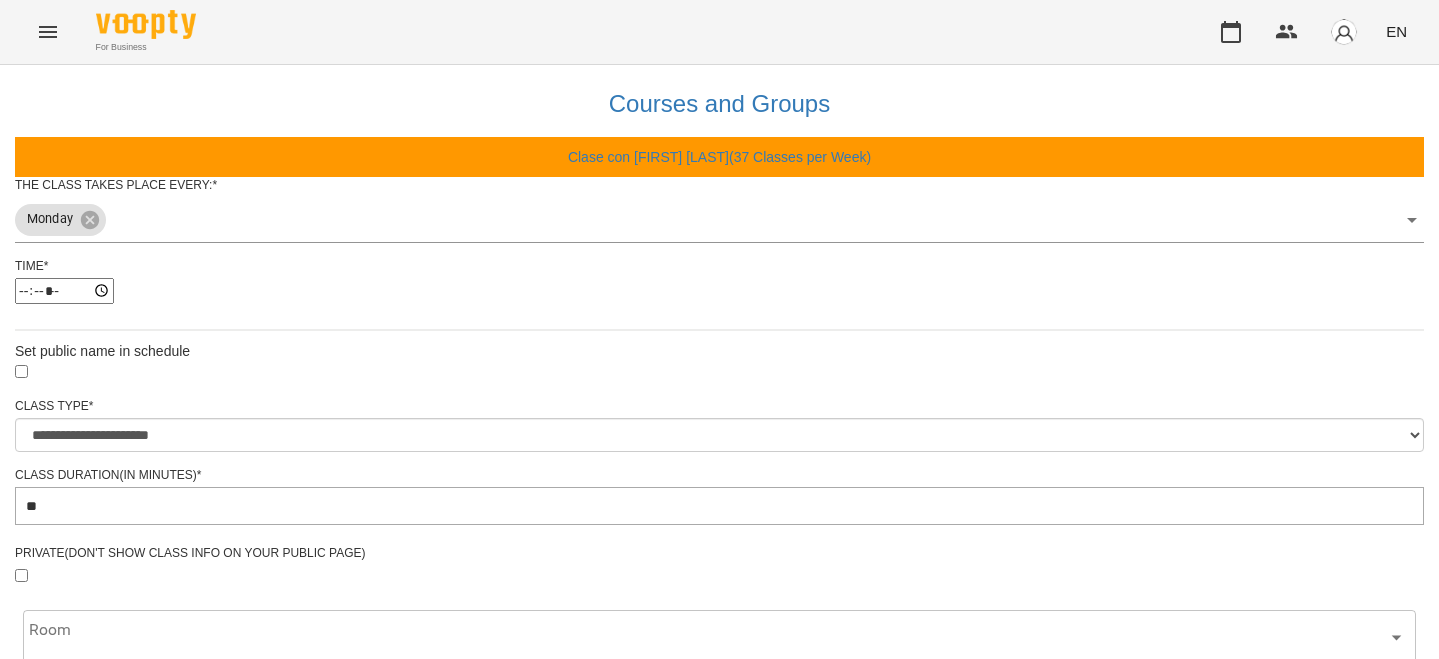 click at bounding box center [719, 1098] 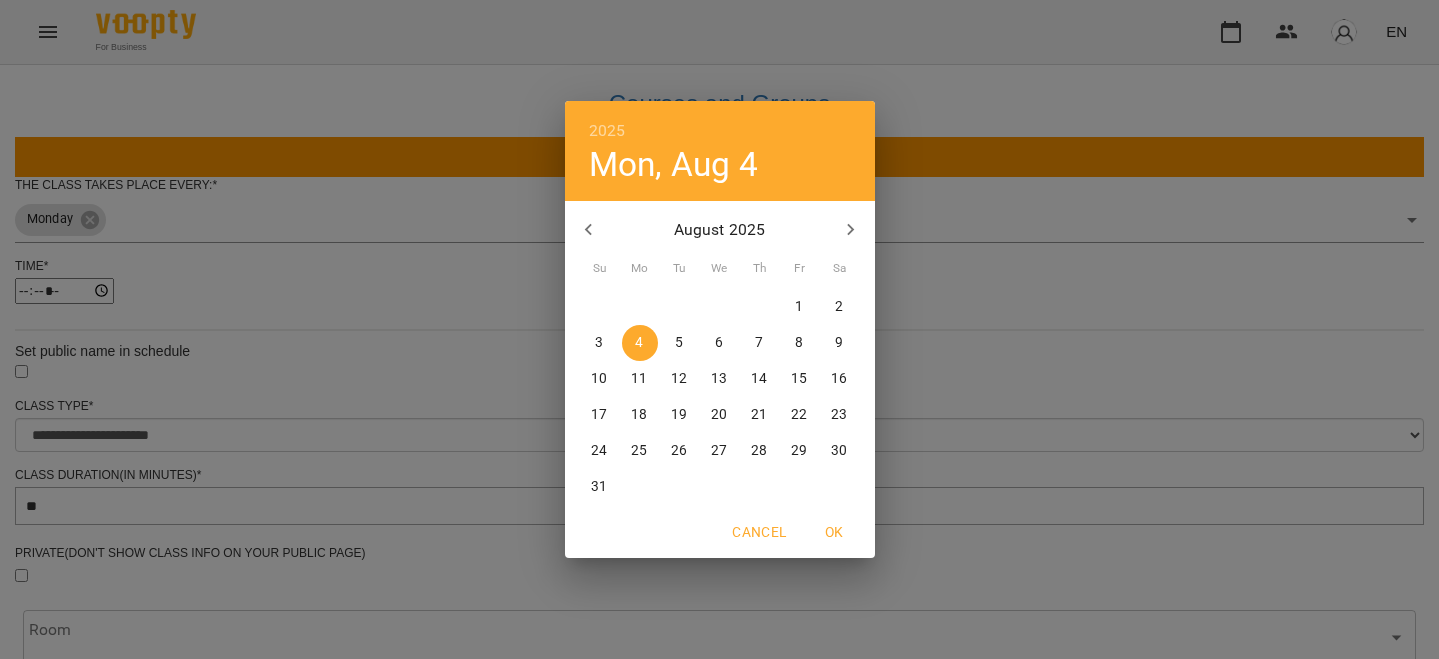 click on "10" at bounding box center (599, 379) 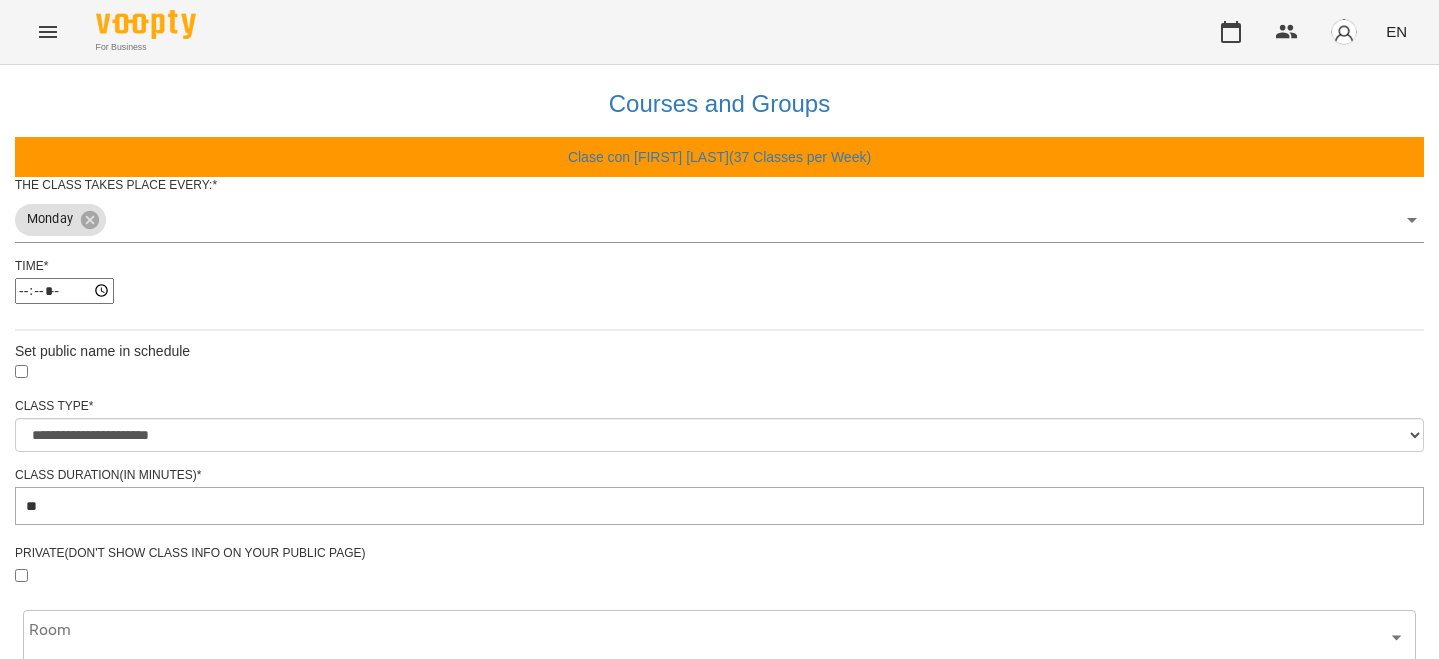 scroll, scrollTop: 733, scrollLeft: 0, axis: vertical 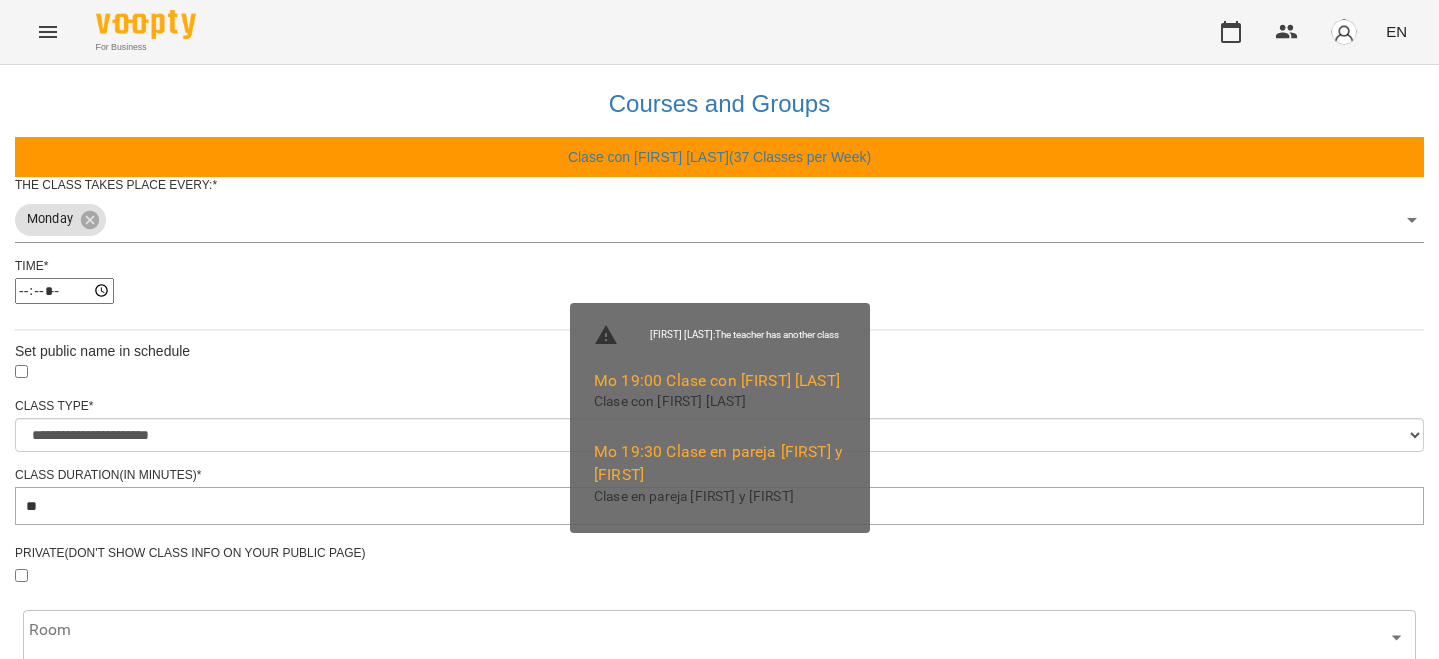 click on "Update Class's Schedule" at bounding box center (719, 1255) 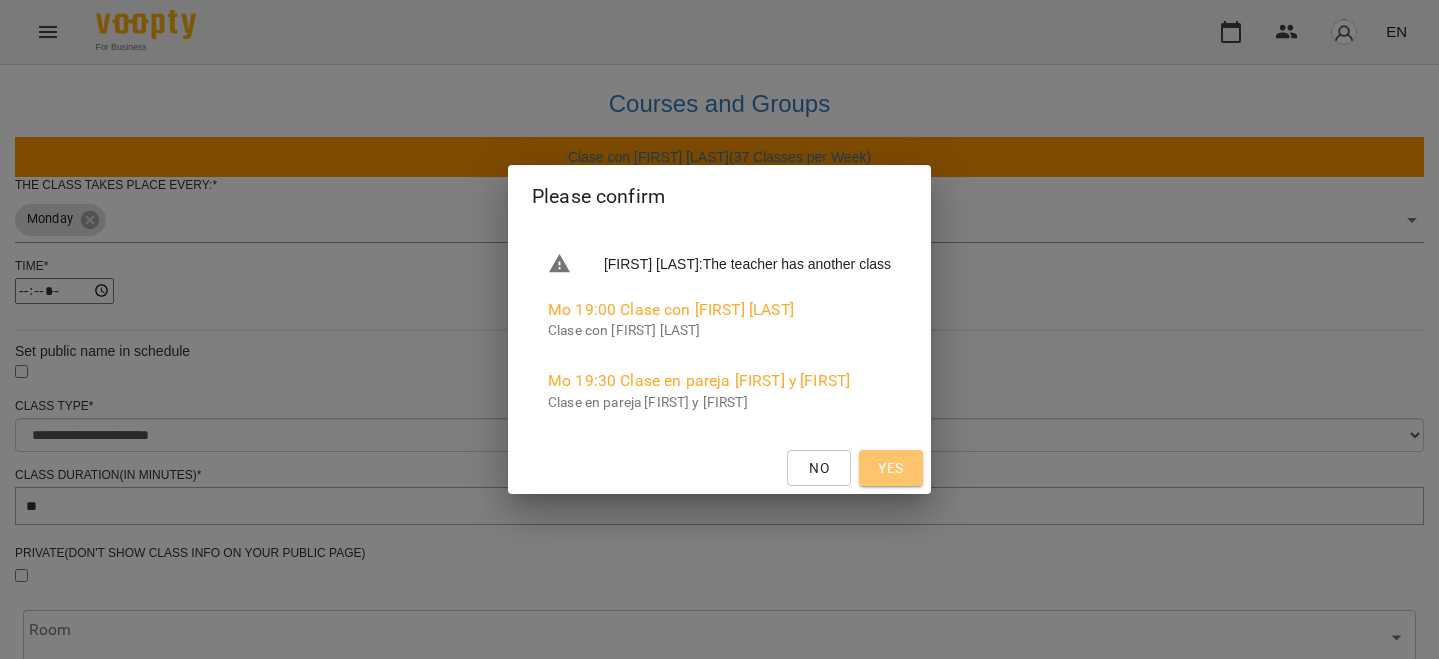 click on "Yes" at bounding box center [891, 468] 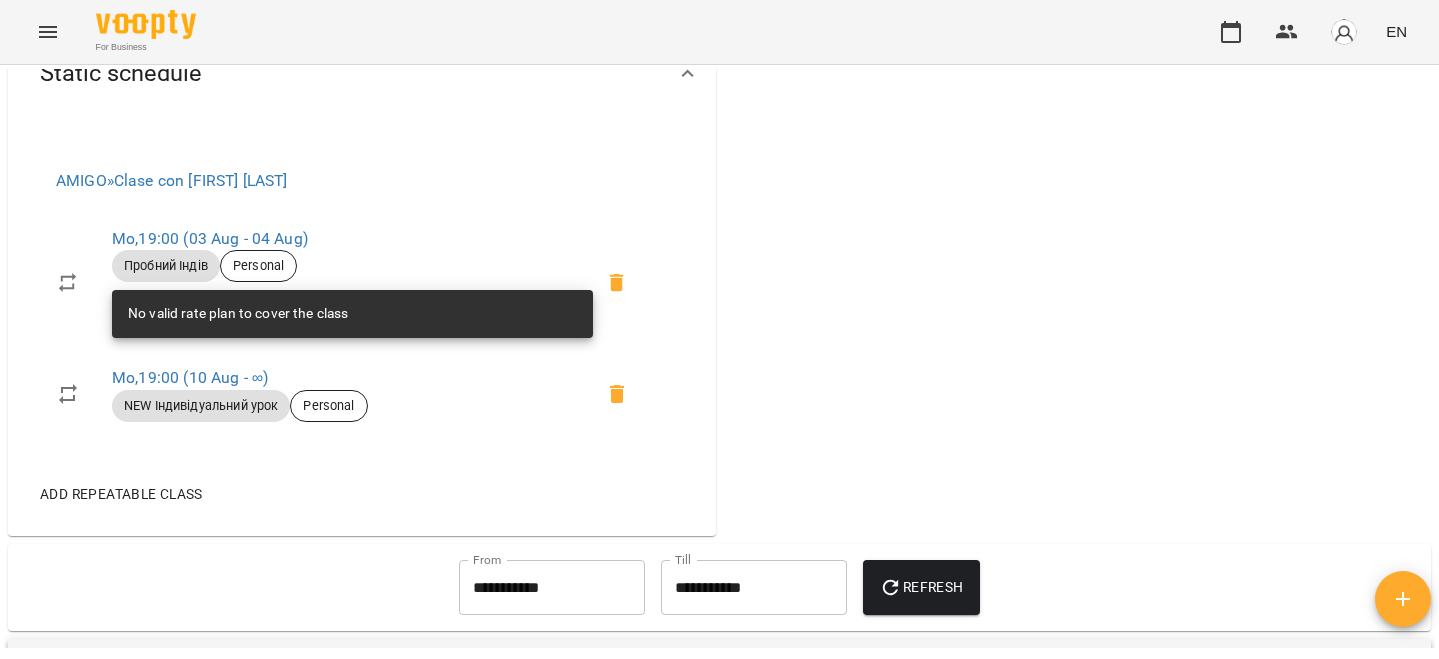 scroll, scrollTop: 863, scrollLeft: 0, axis: vertical 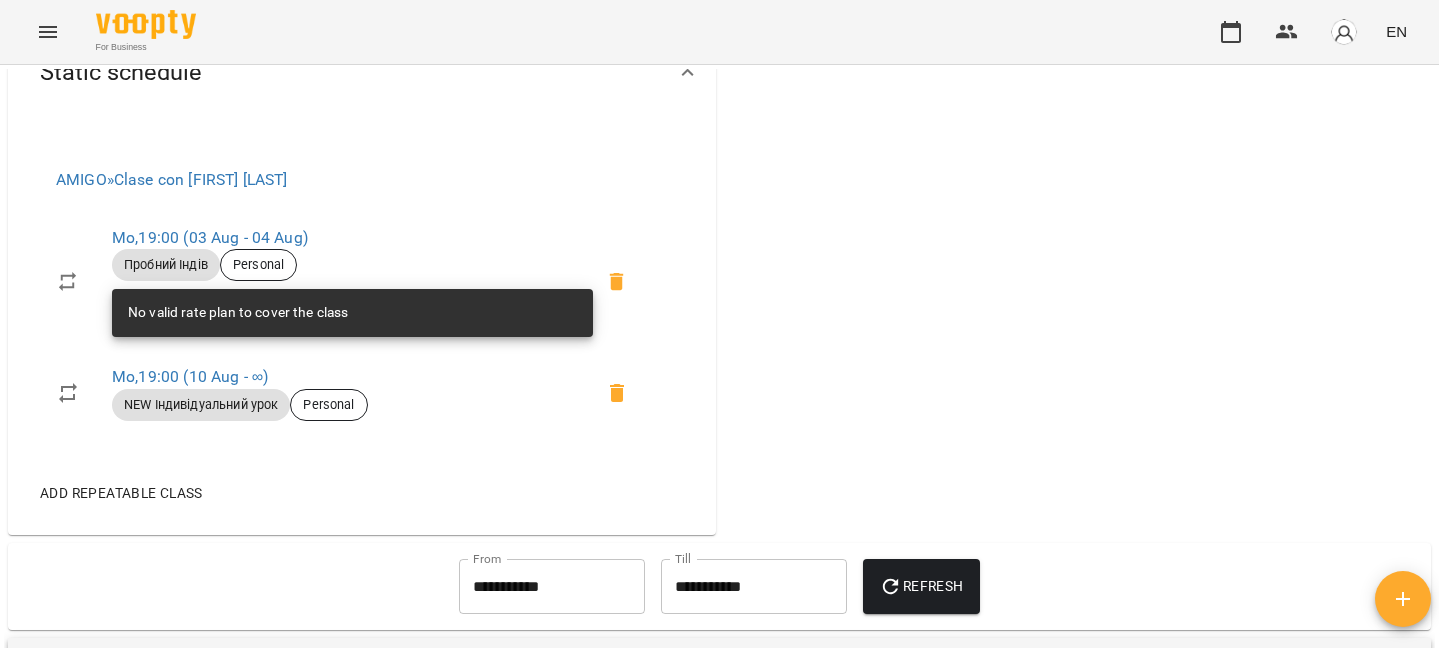 click on "Add repeatable class" at bounding box center [121, 493] 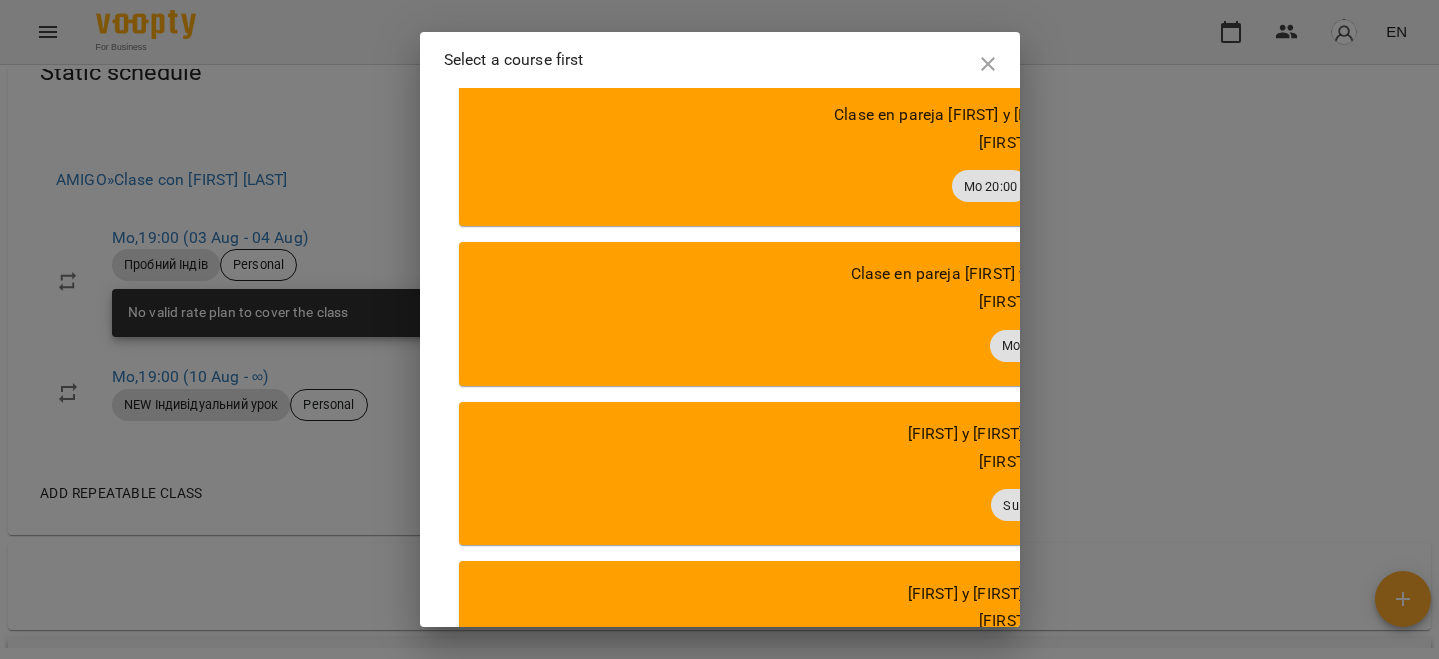 scroll, scrollTop: 1927, scrollLeft: 0, axis: vertical 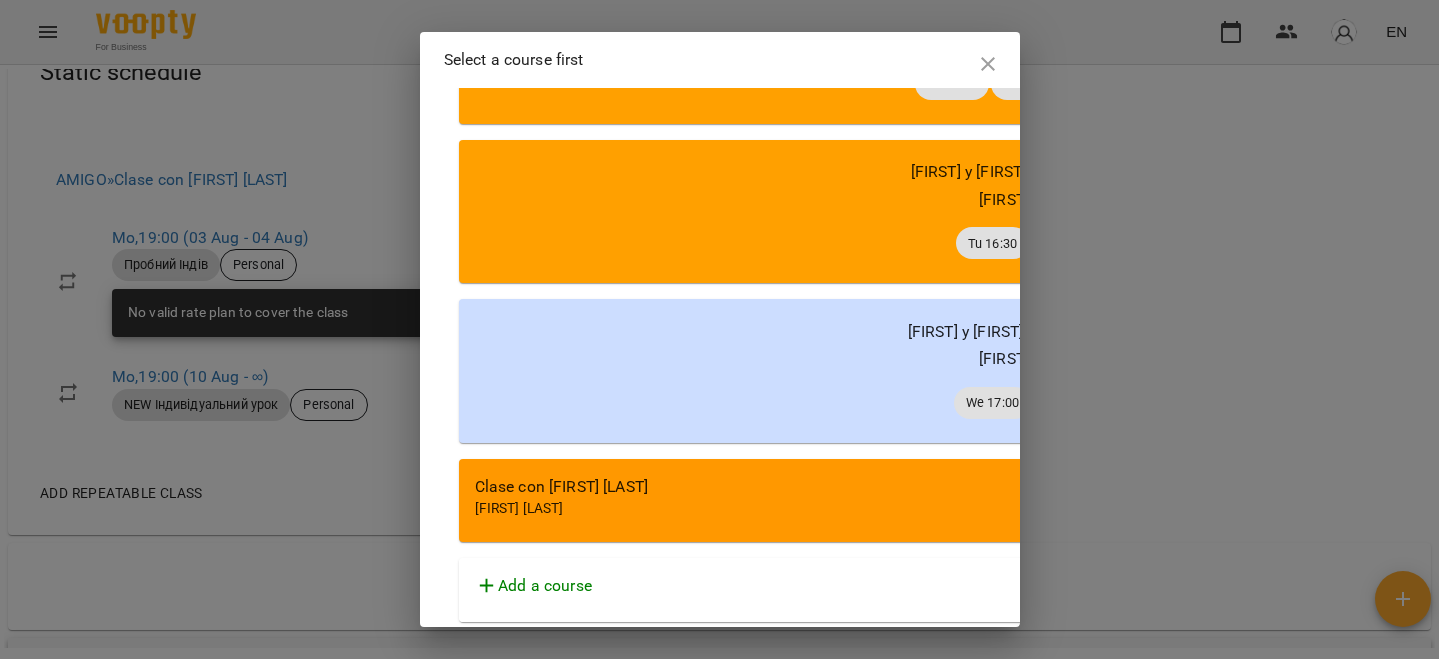 click on "[FIRST] [LAST]" at bounding box center (1029, 509) 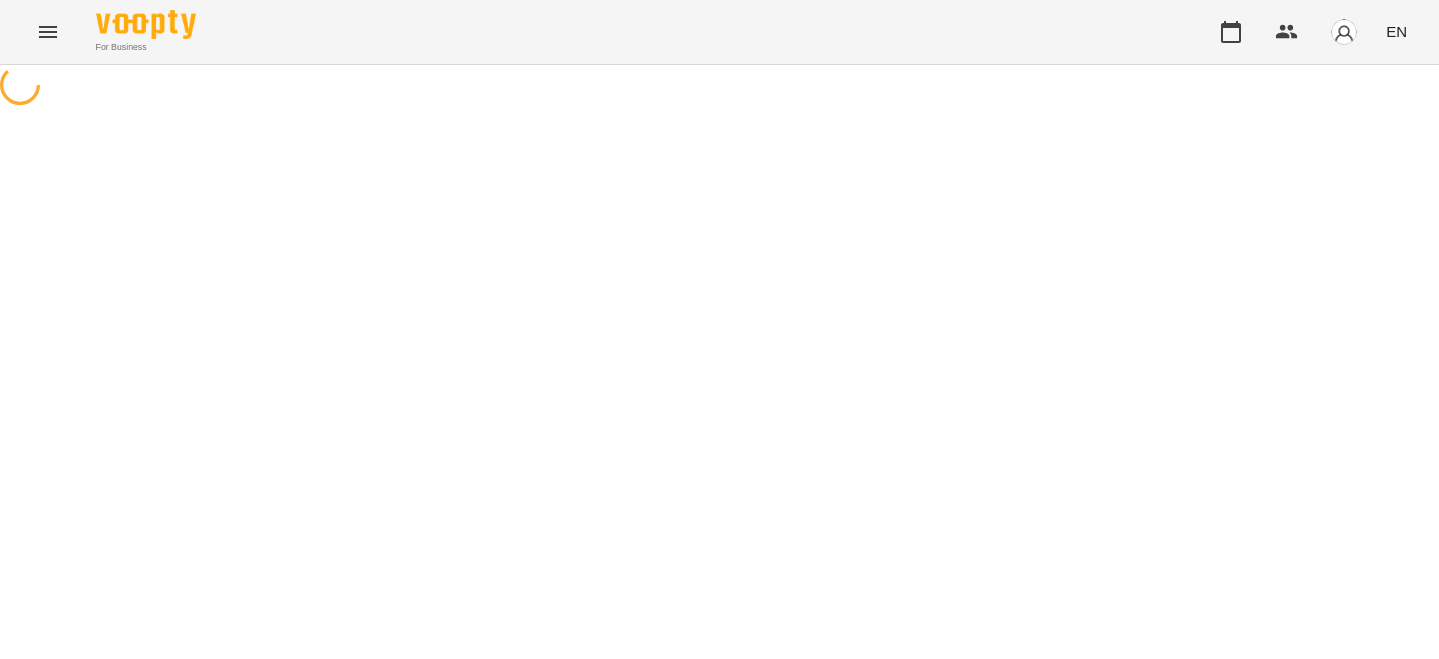 select on "**********" 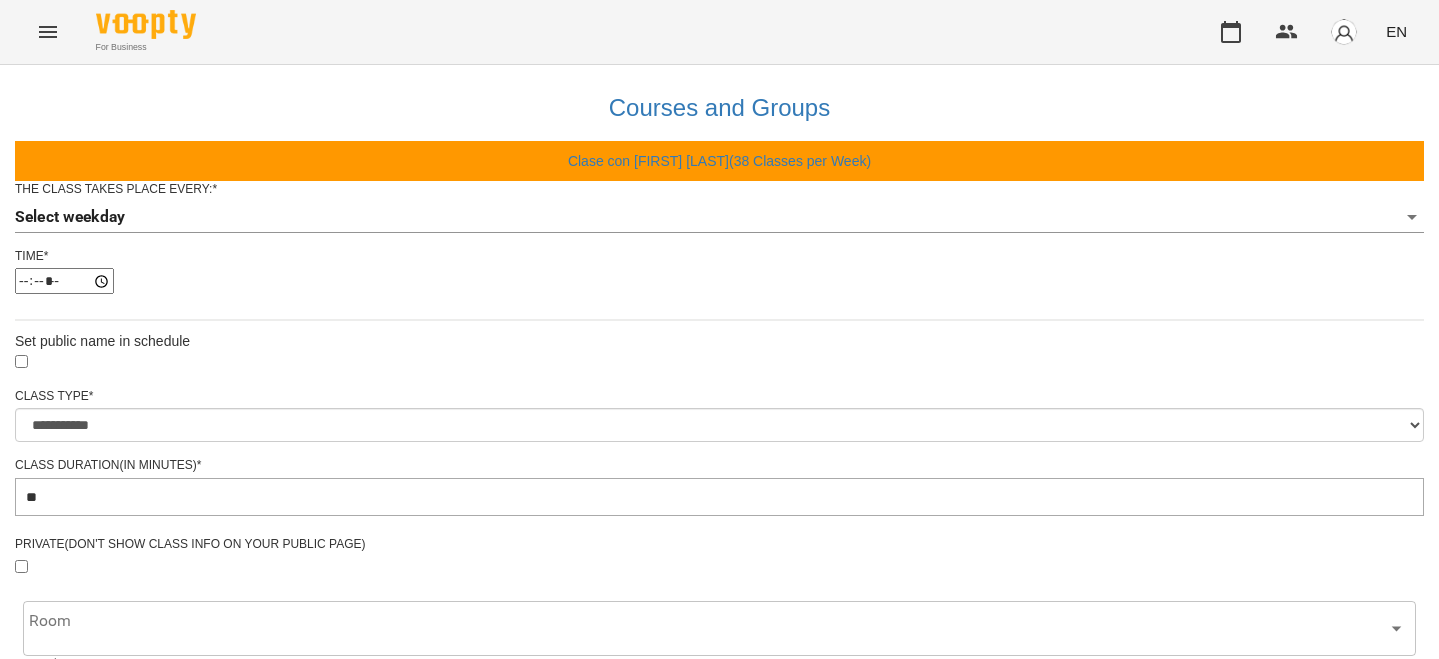click on "**********" at bounding box center [719, 608] 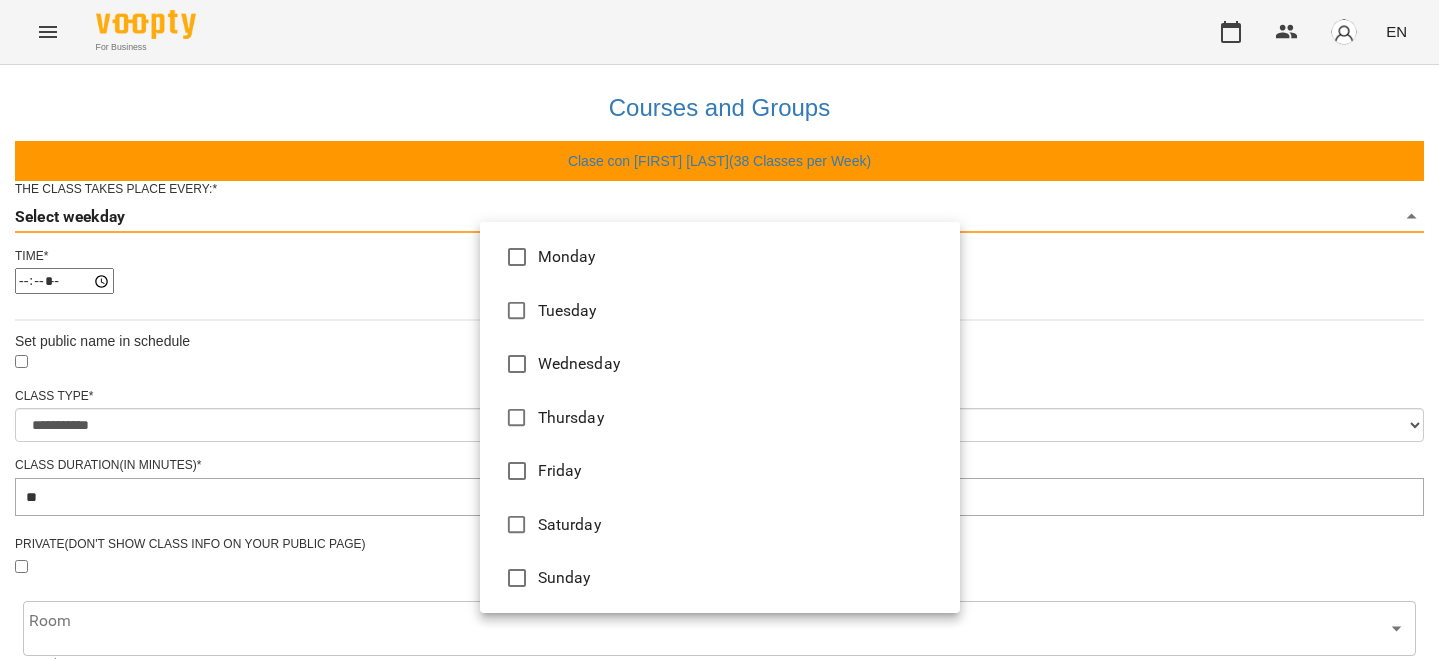 type on "*" 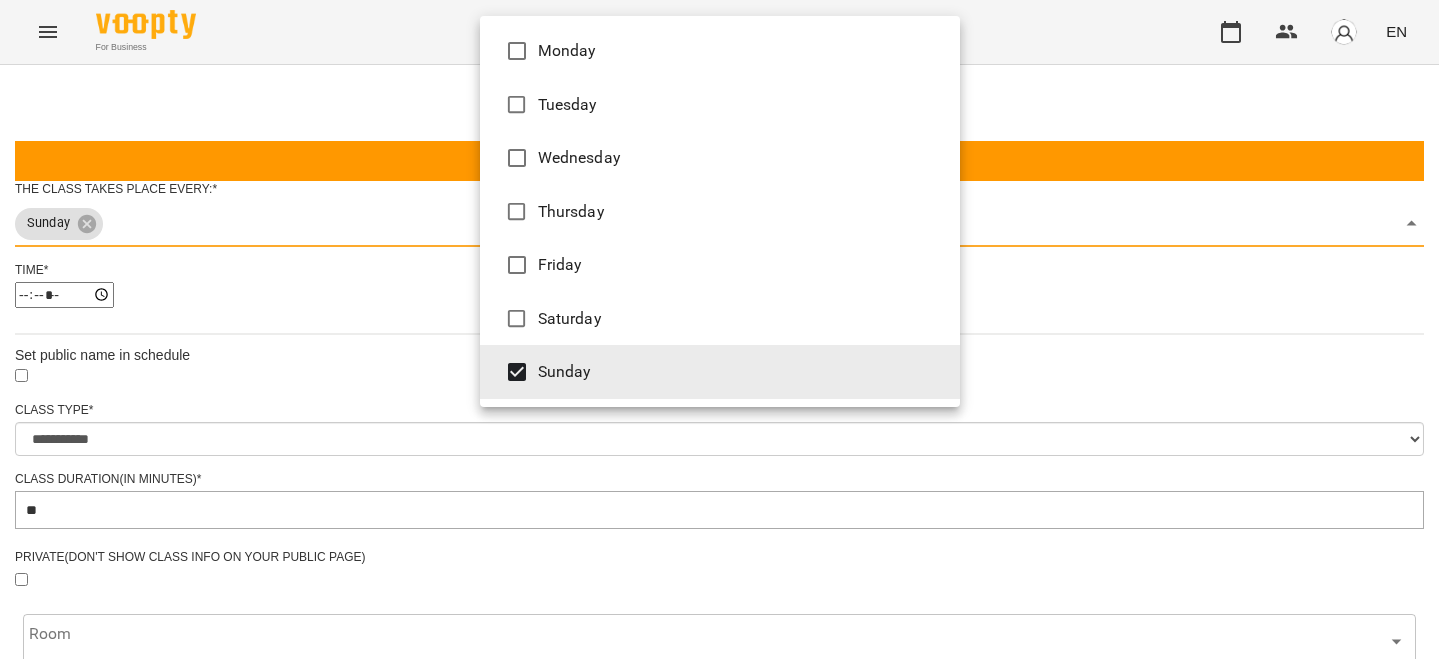 click at bounding box center (719, 329) 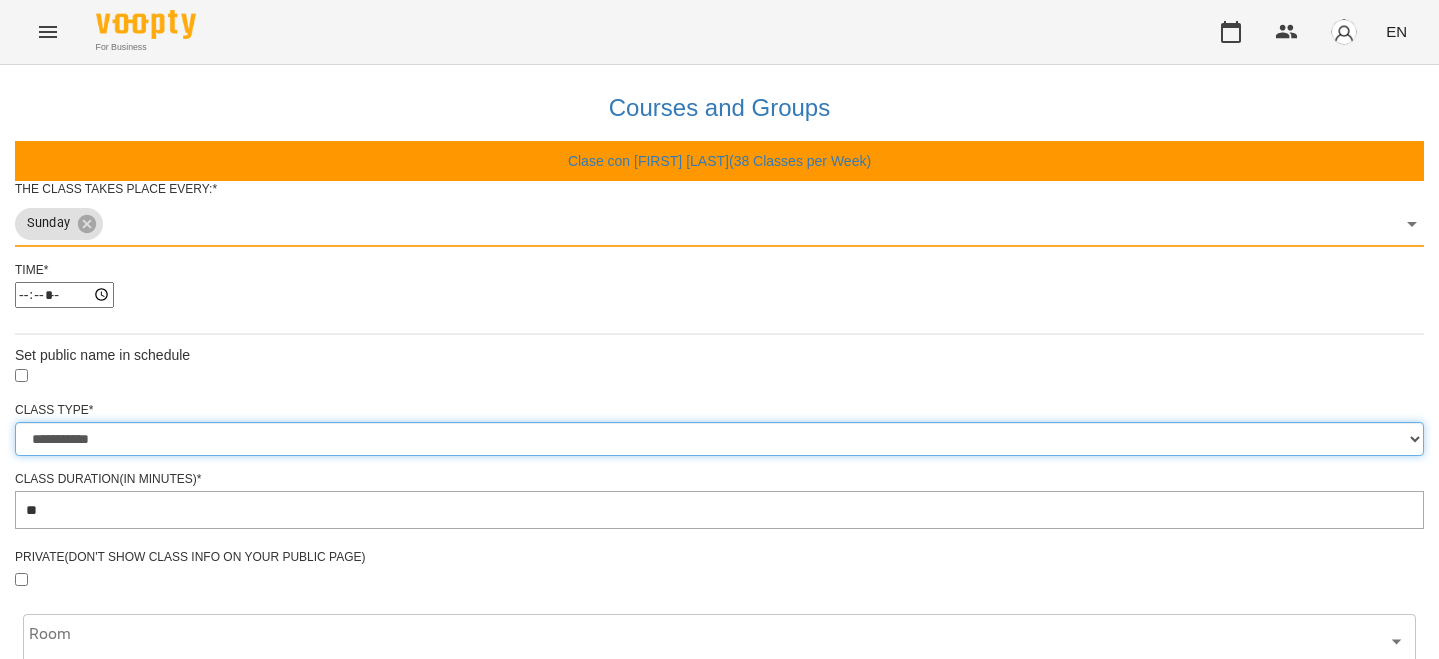 click on "**********" at bounding box center (719, 439) 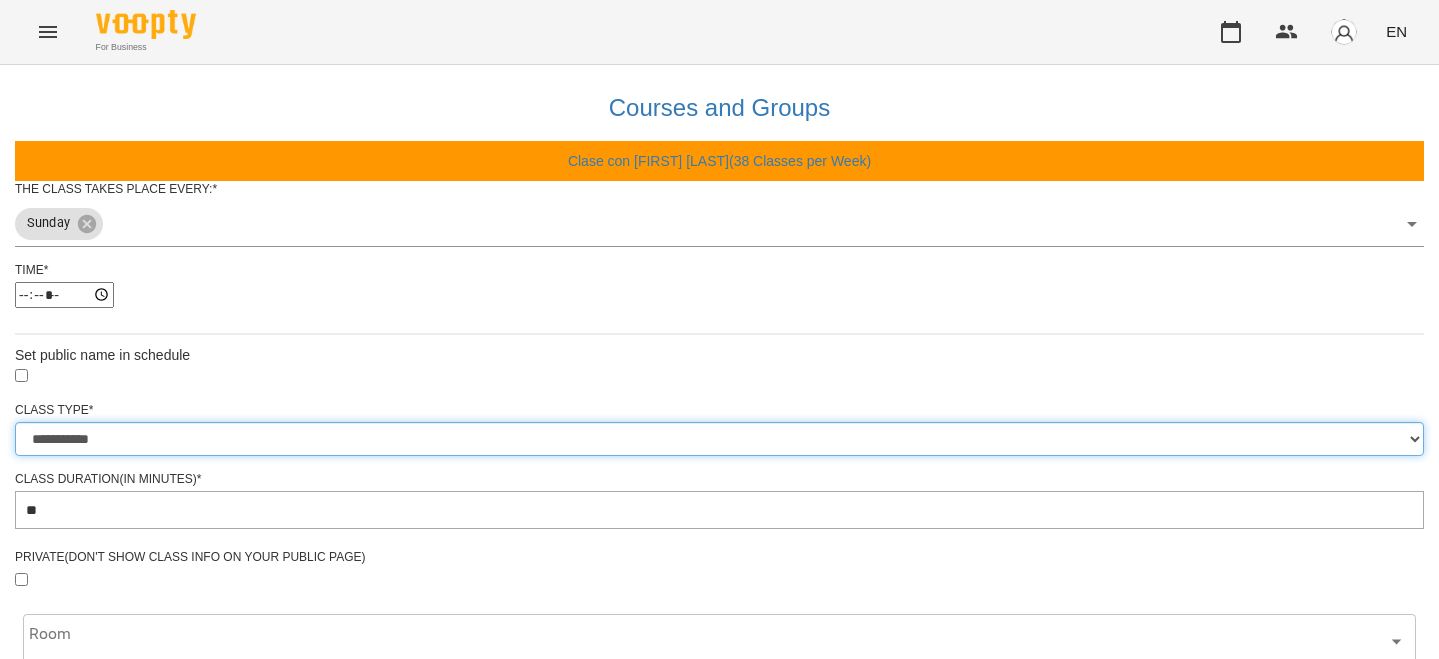 select on "**********" 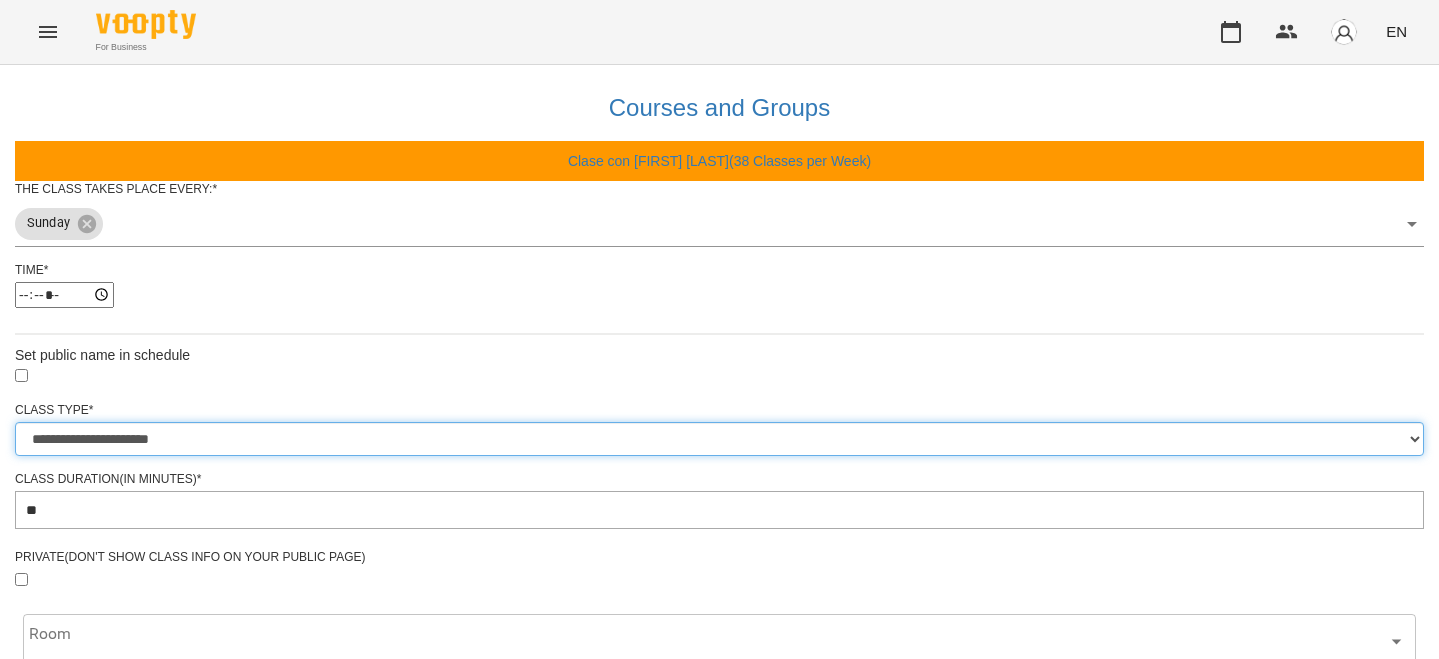 type on "**" 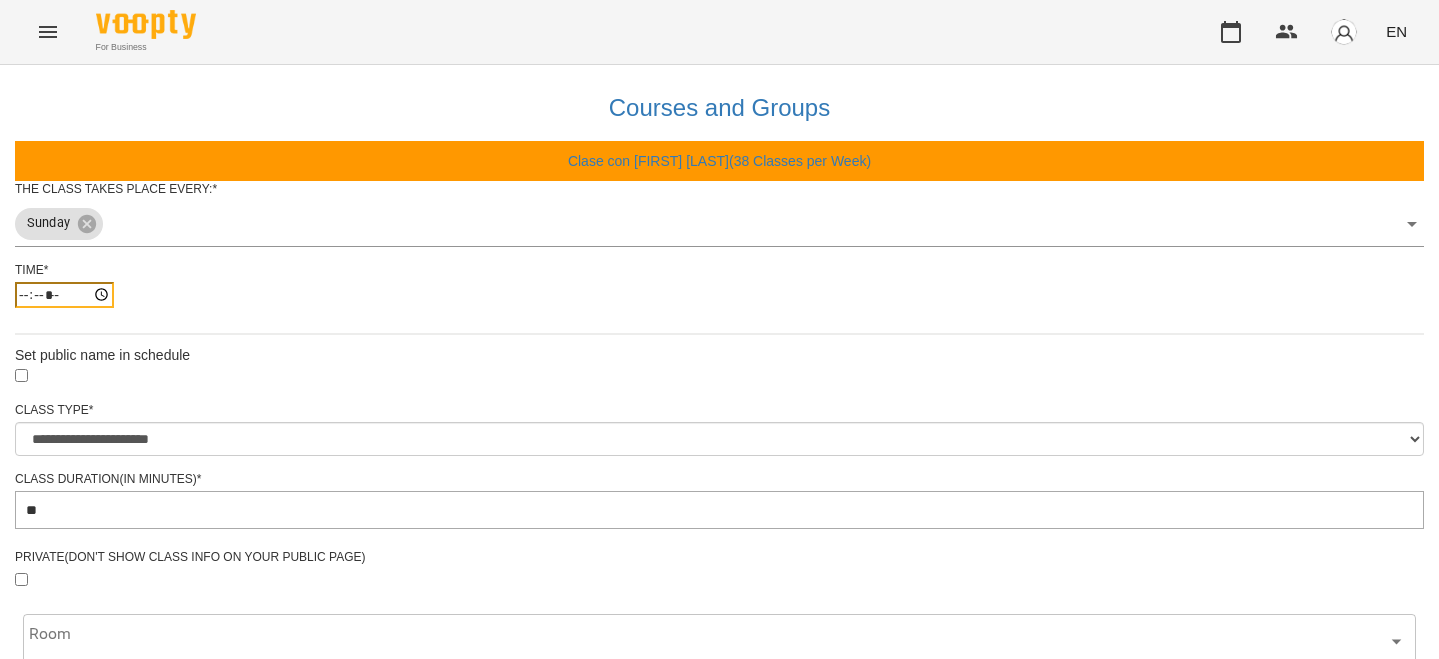 click on "*****" at bounding box center [64, 295] 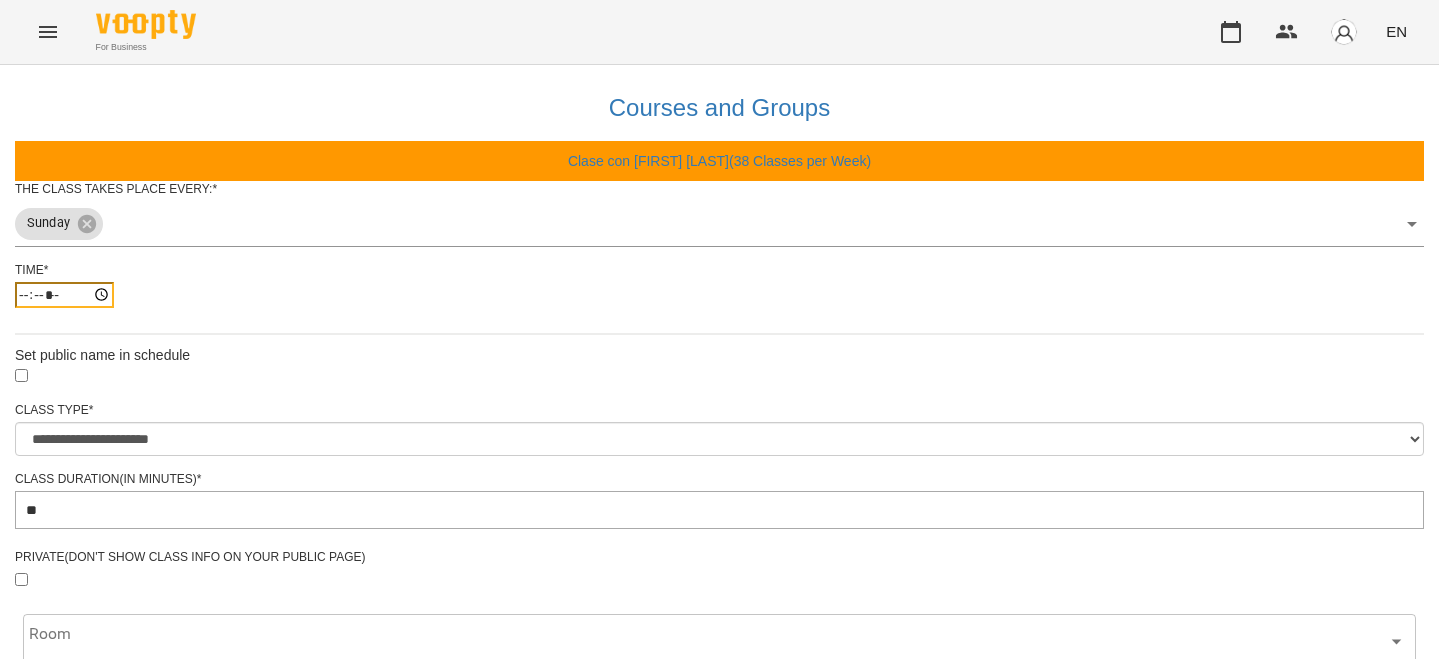 type on "*****" 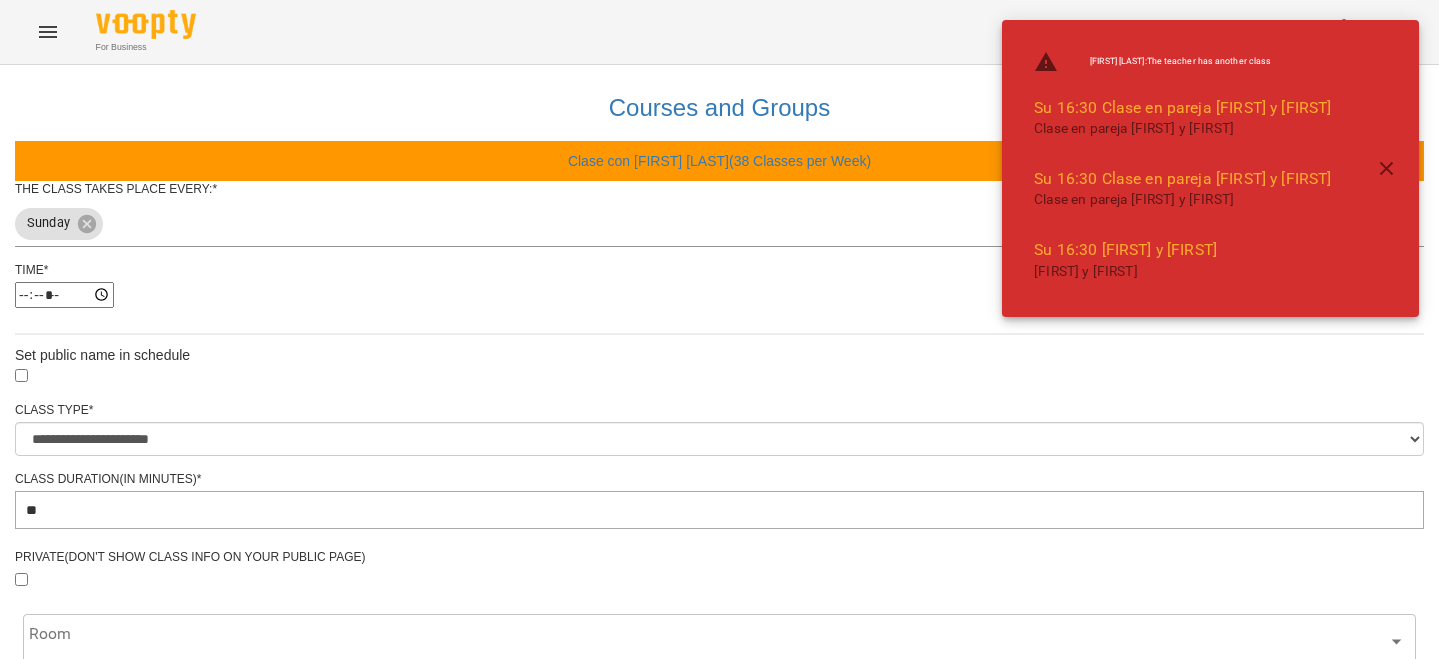 click on "**********" at bounding box center [719, 649] 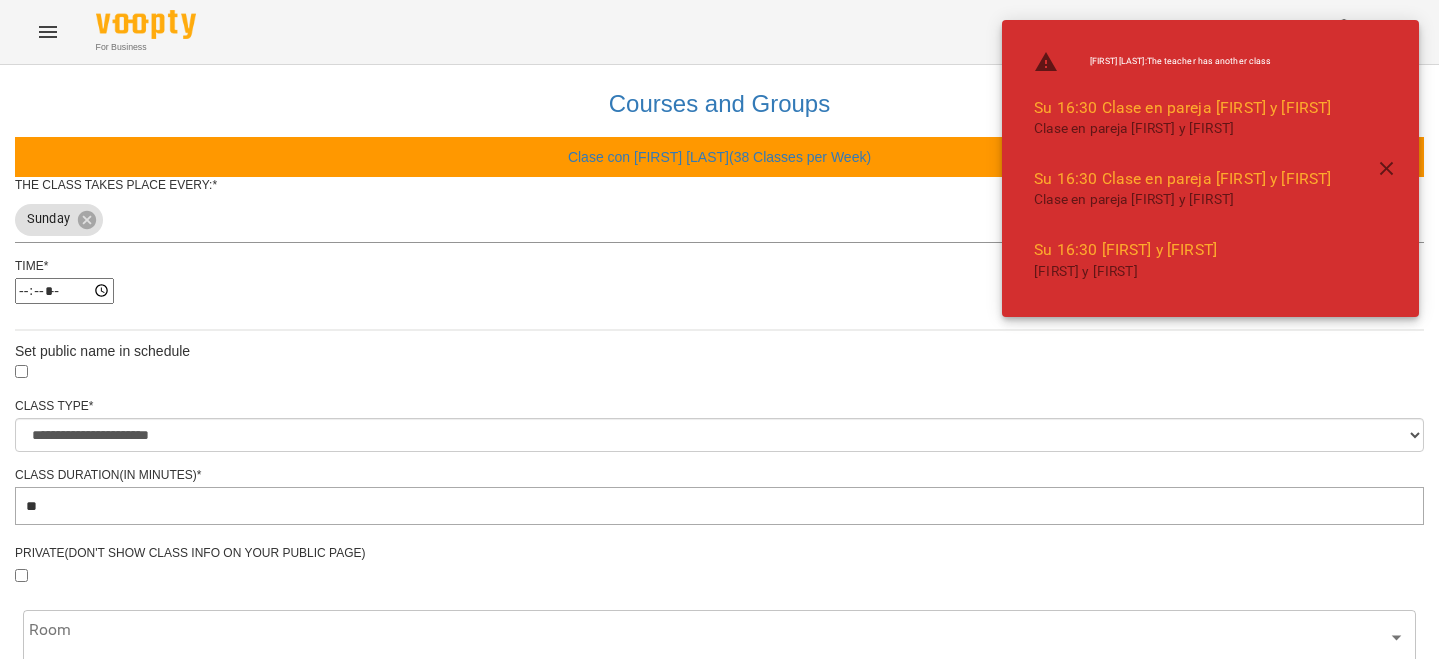 scroll, scrollTop: 677, scrollLeft: 0, axis: vertical 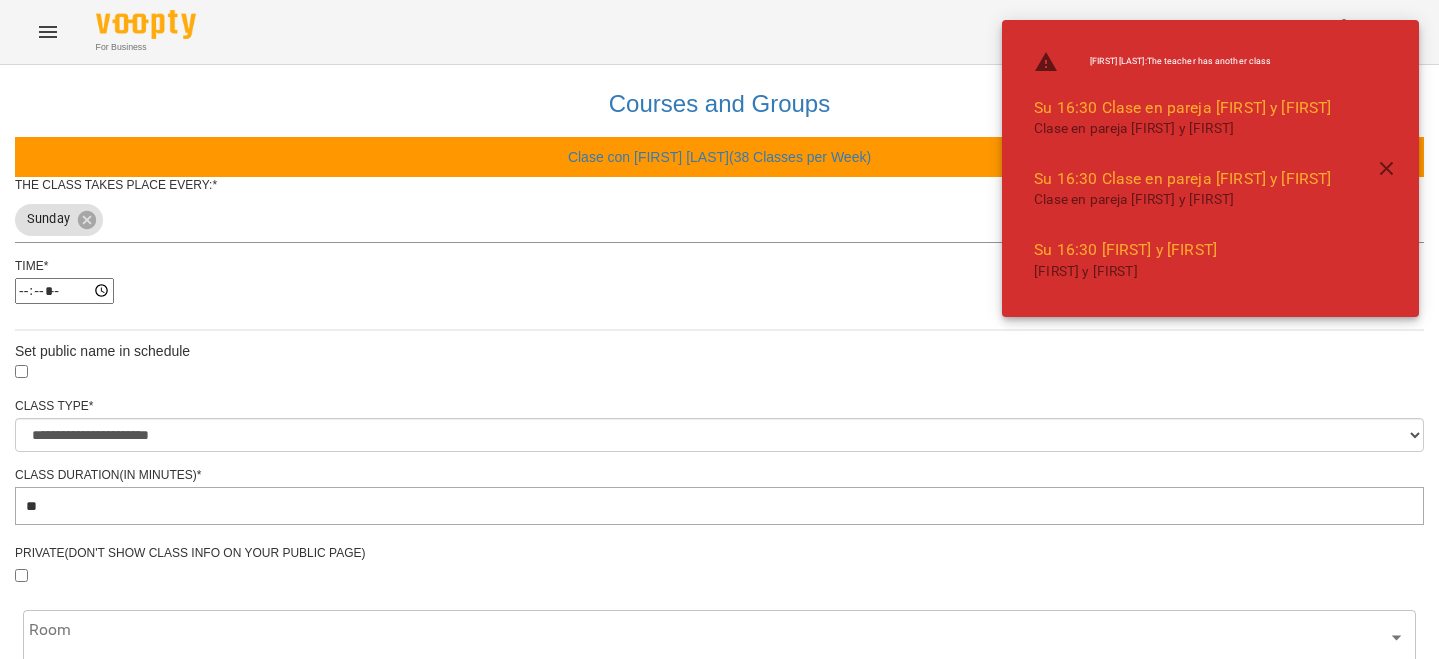 click on "**********" at bounding box center [108, 1152] 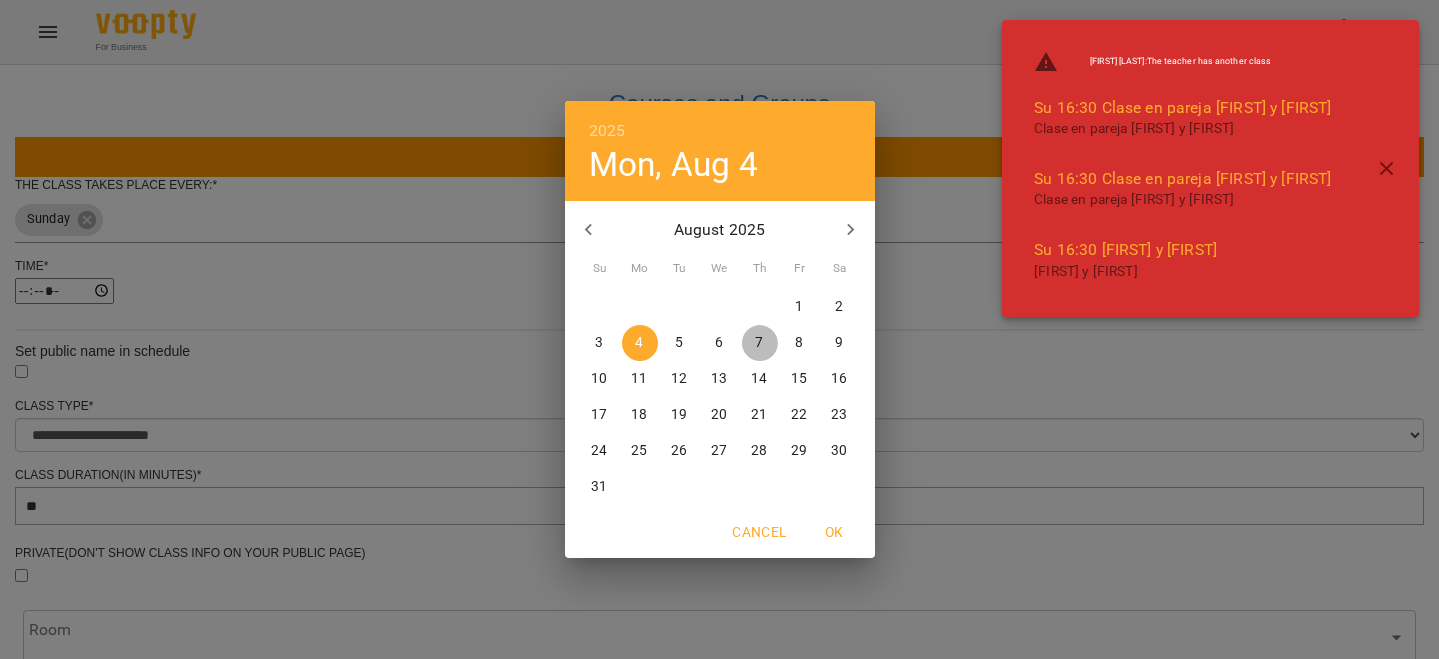 click on "7" at bounding box center (760, 343) 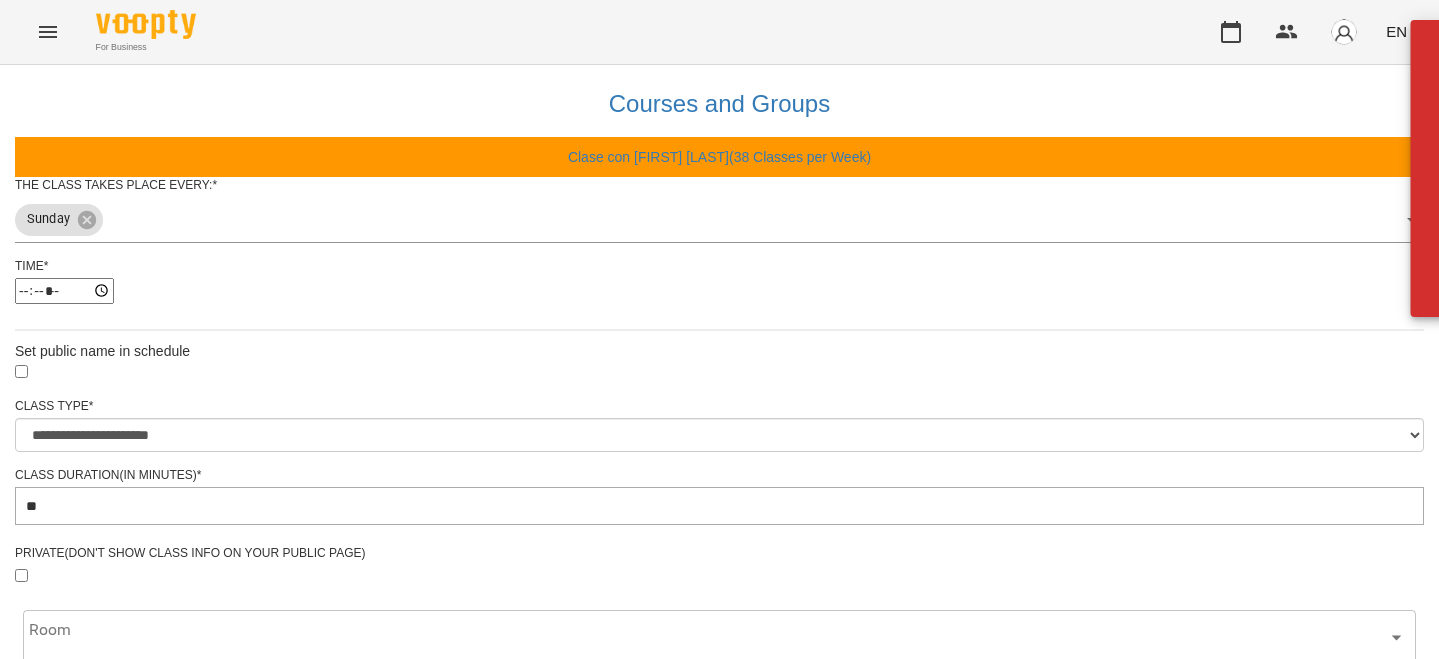 scroll, scrollTop: 733, scrollLeft: 0, axis: vertical 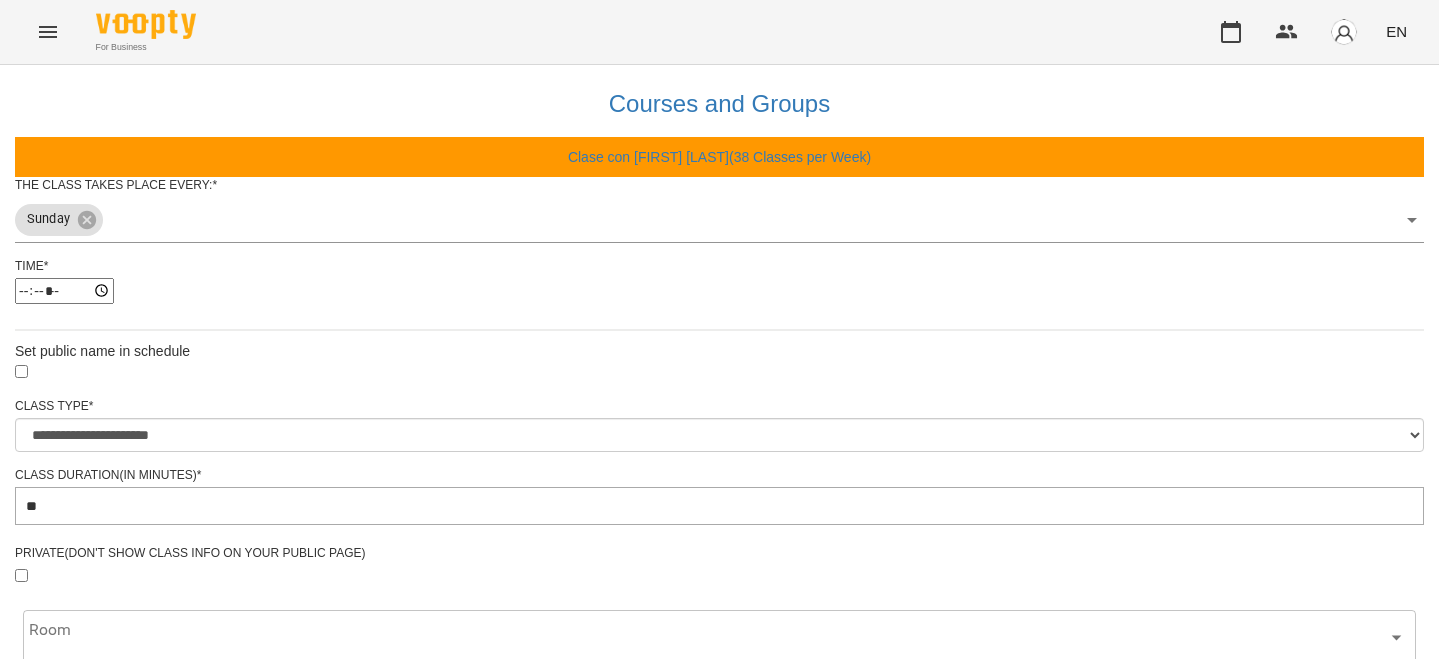click on "Update Class's Schedule" at bounding box center [719, 1255] 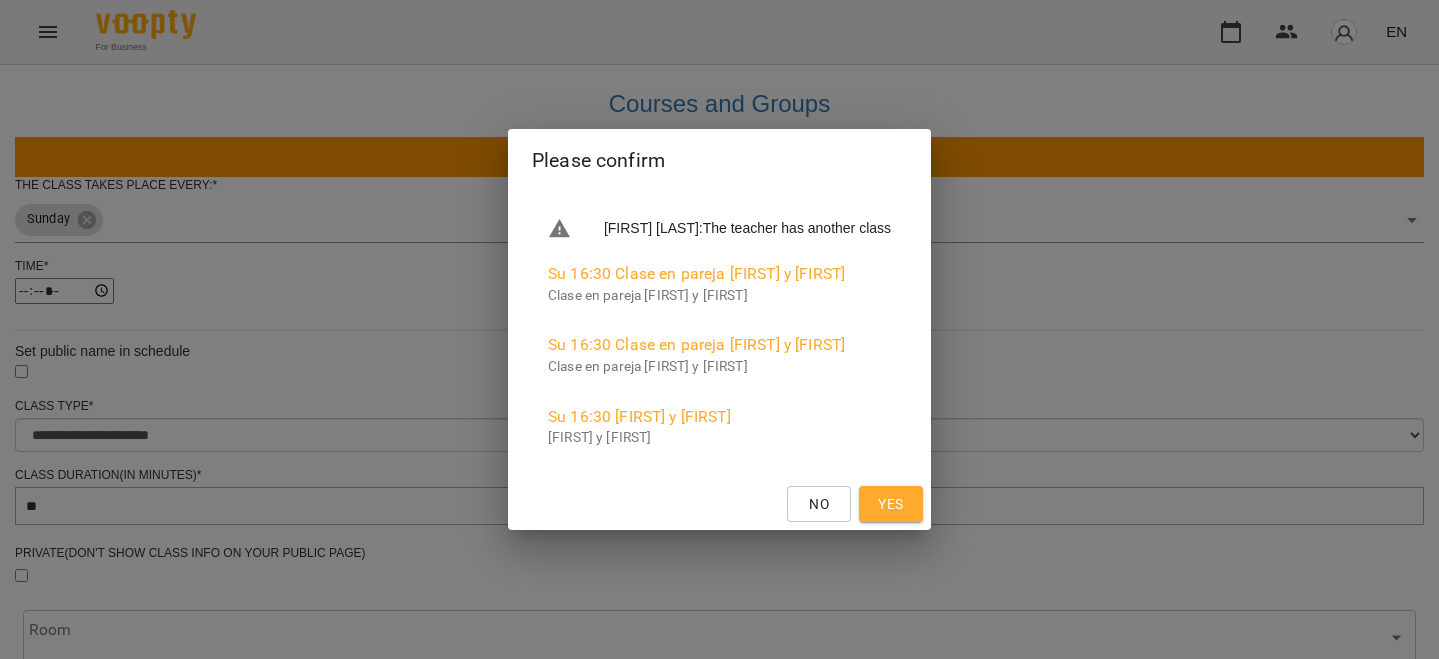 click on "Yes" at bounding box center [891, 504] 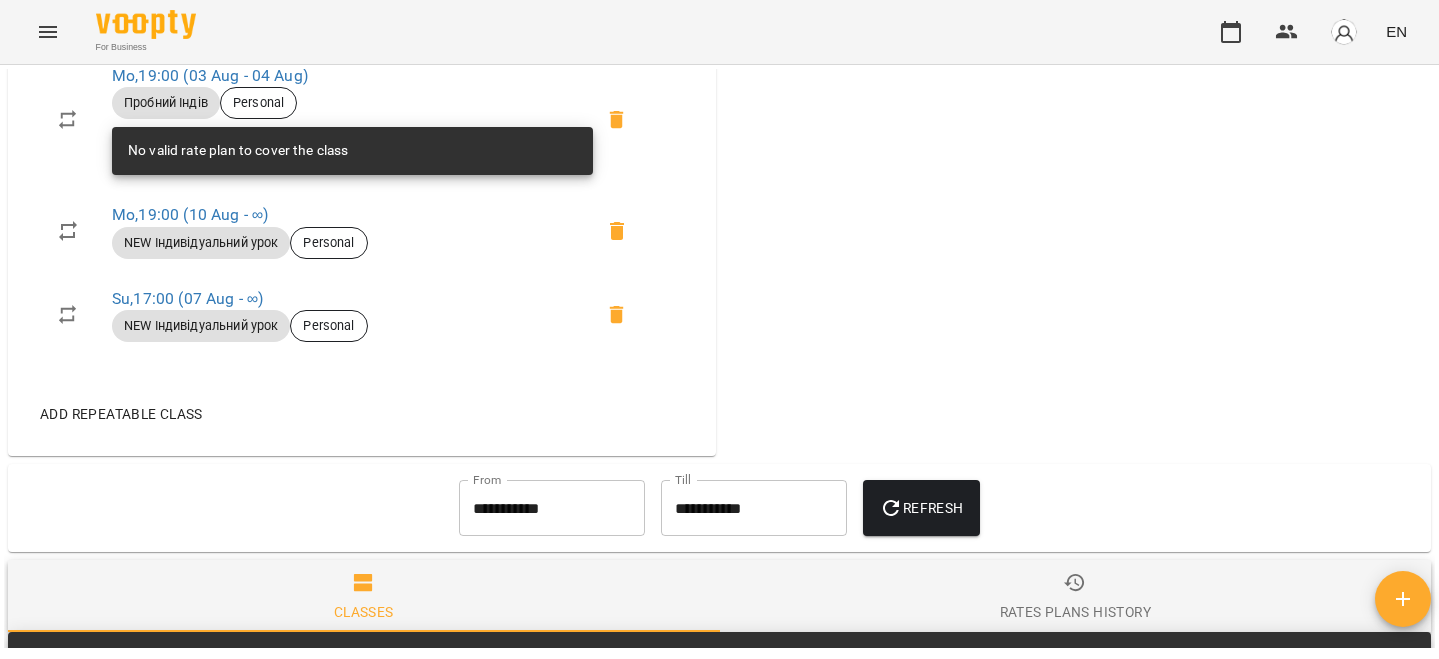 scroll, scrollTop: 965, scrollLeft: 0, axis: vertical 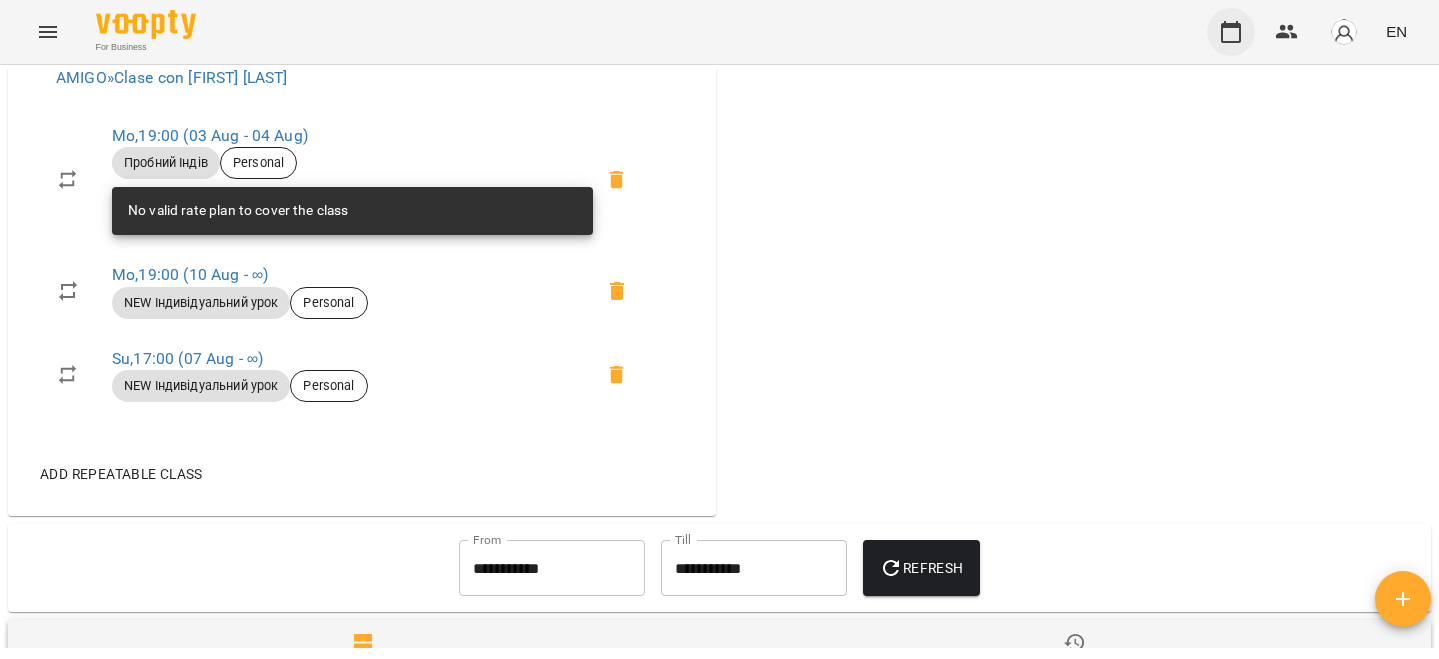 click at bounding box center (1231, 32) 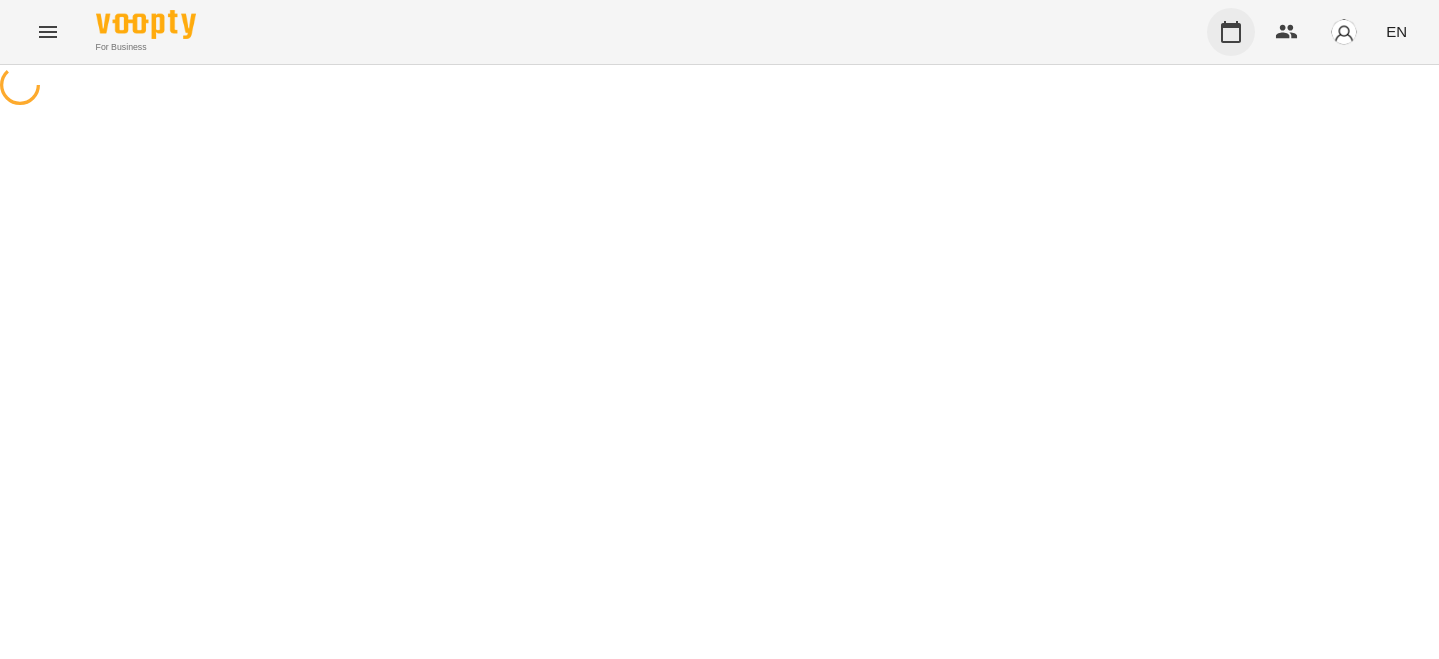 scroll, scrollTop: 0, scrollLeft: 0, axis: both 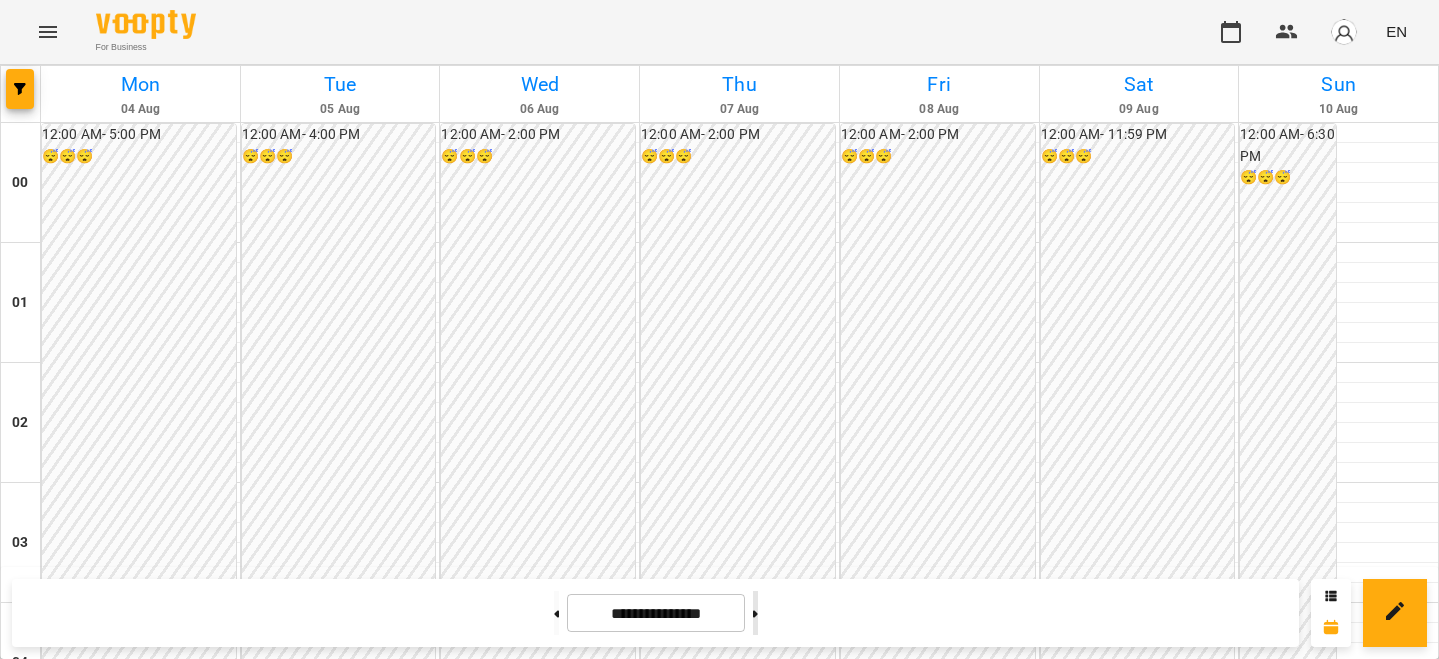 click at bounding box center (755, 613) 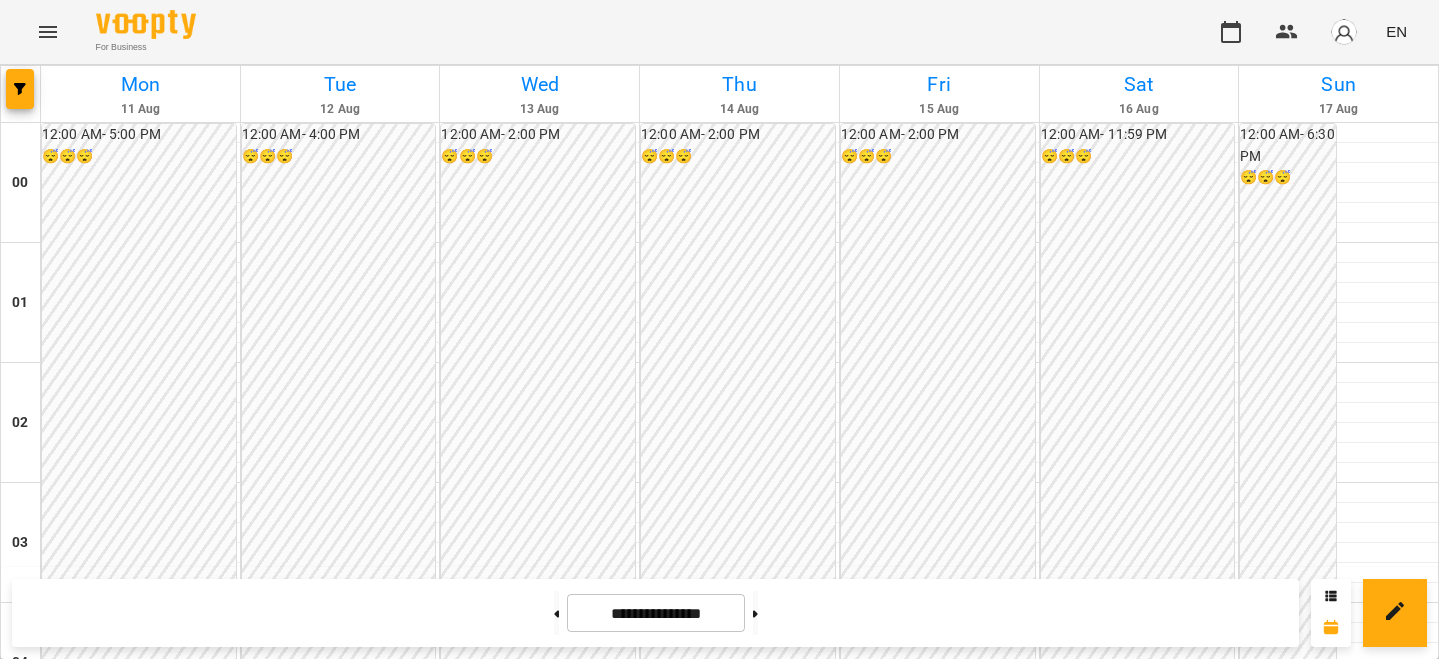 scroll, scrollTop: 1935, scrollLeft: 0, axis: vertical 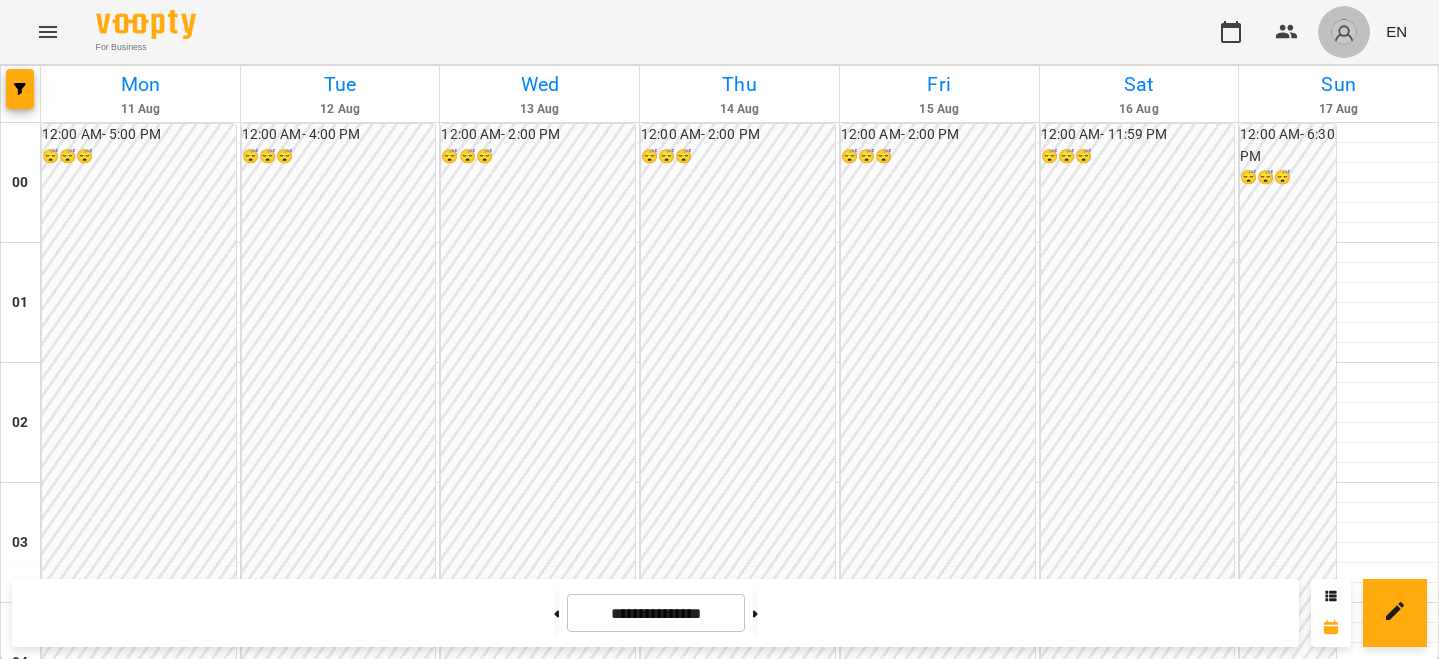 click at bounding box center [1344, 32] 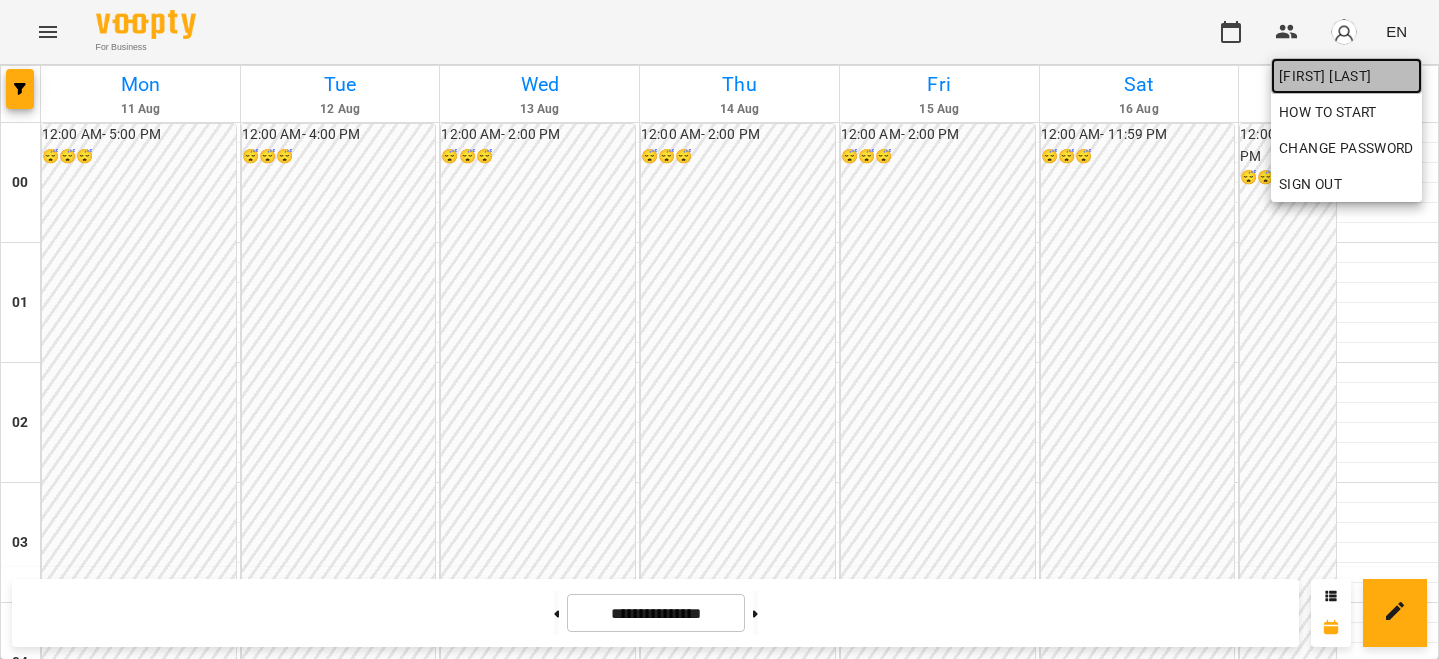 click on "[FIRST] [LAST]" at bounding box center [1346, 76] 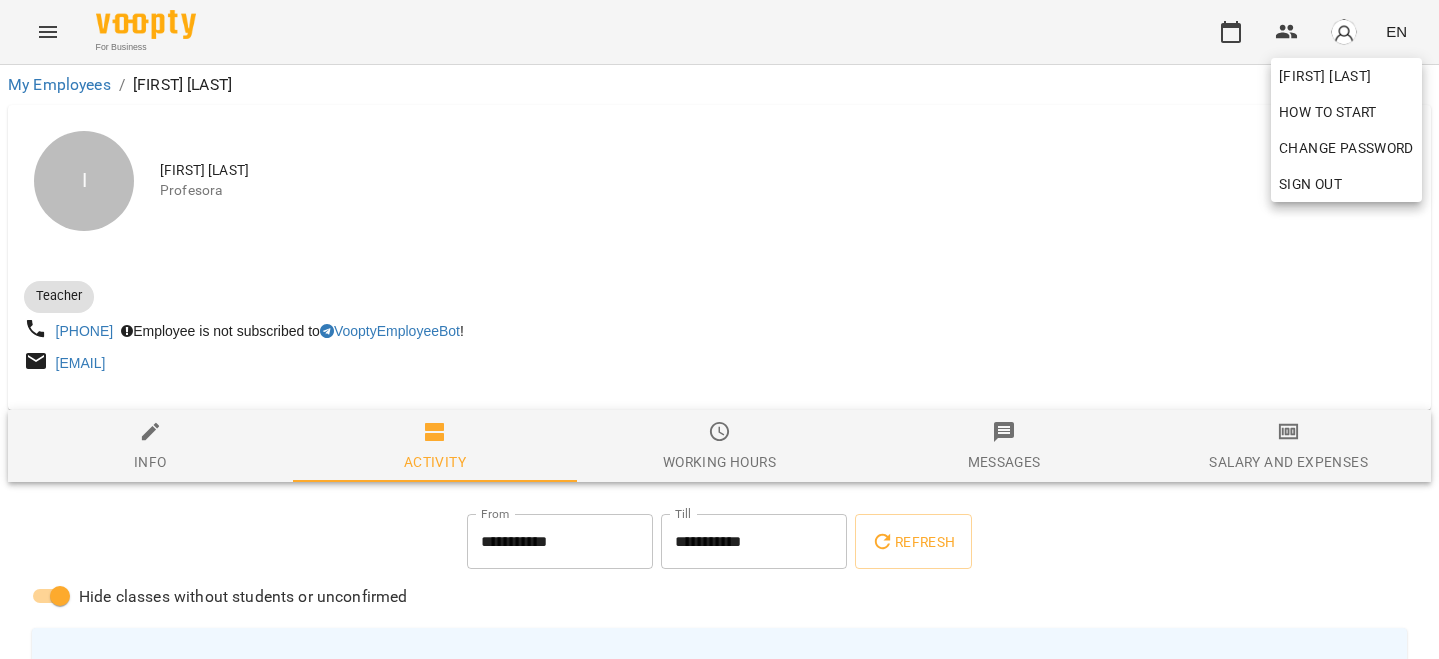 click at bounding box center [719, 329] 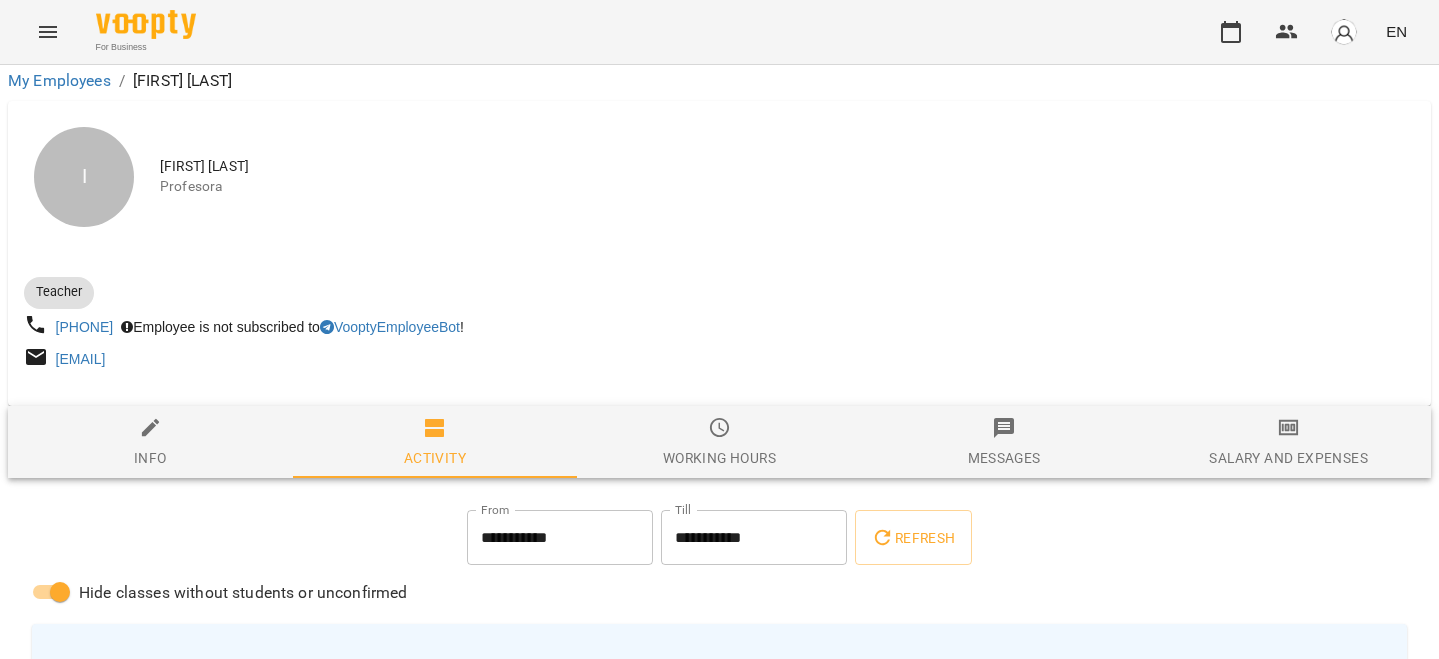 scroll, scrollTop: 262, scrollLeft: 0, axis: vertical 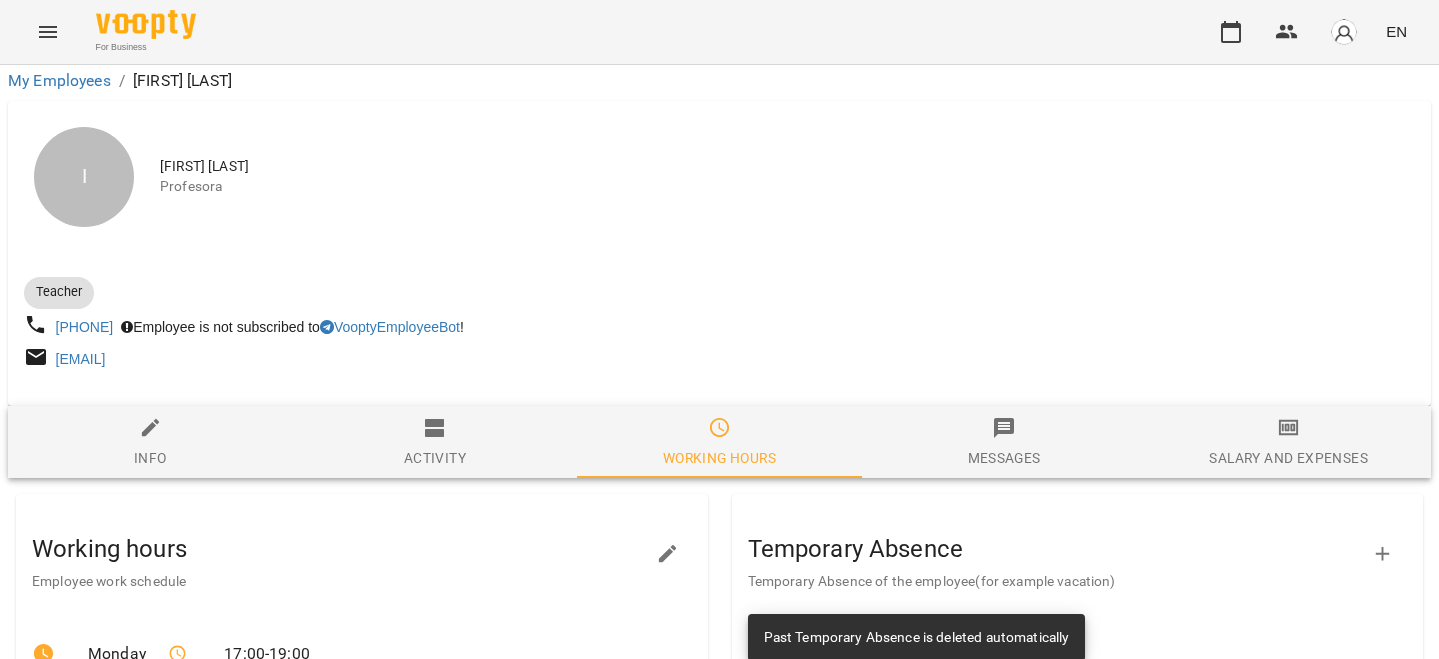 click 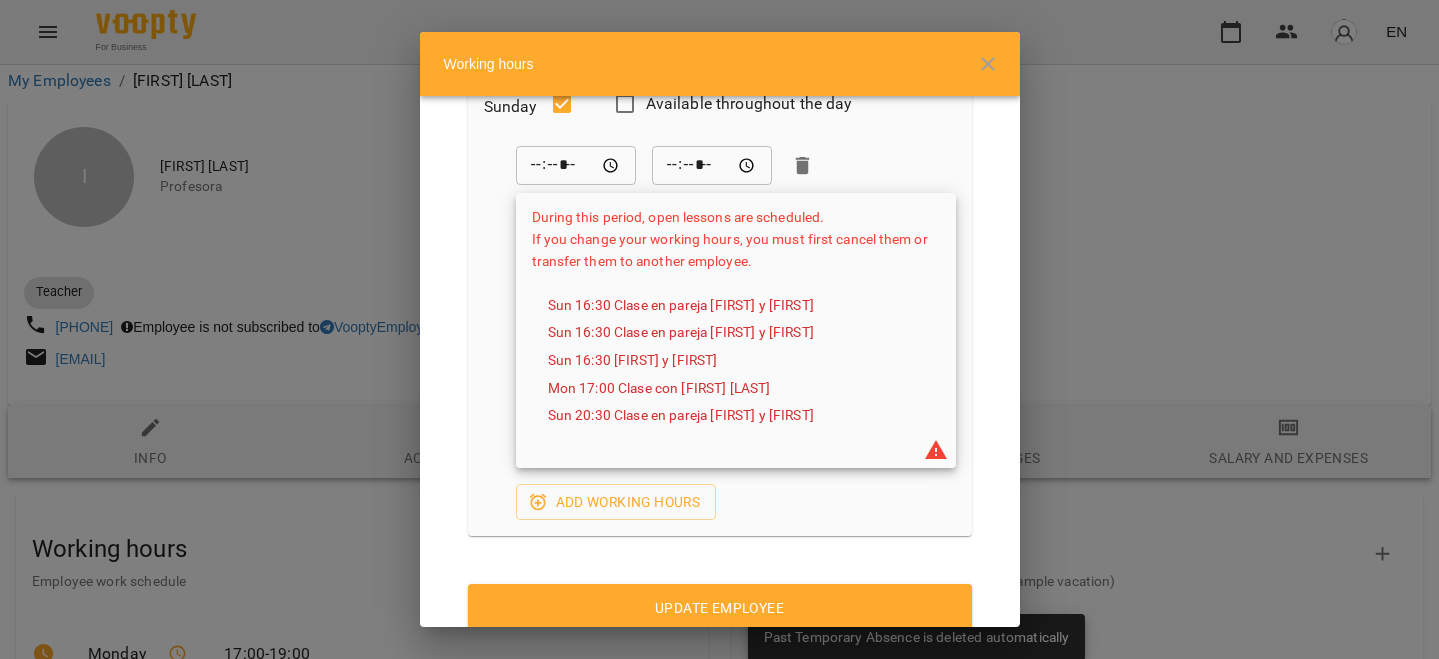 scroll, scrollTop: 2550, scrollLeft: 0, axis: vertical 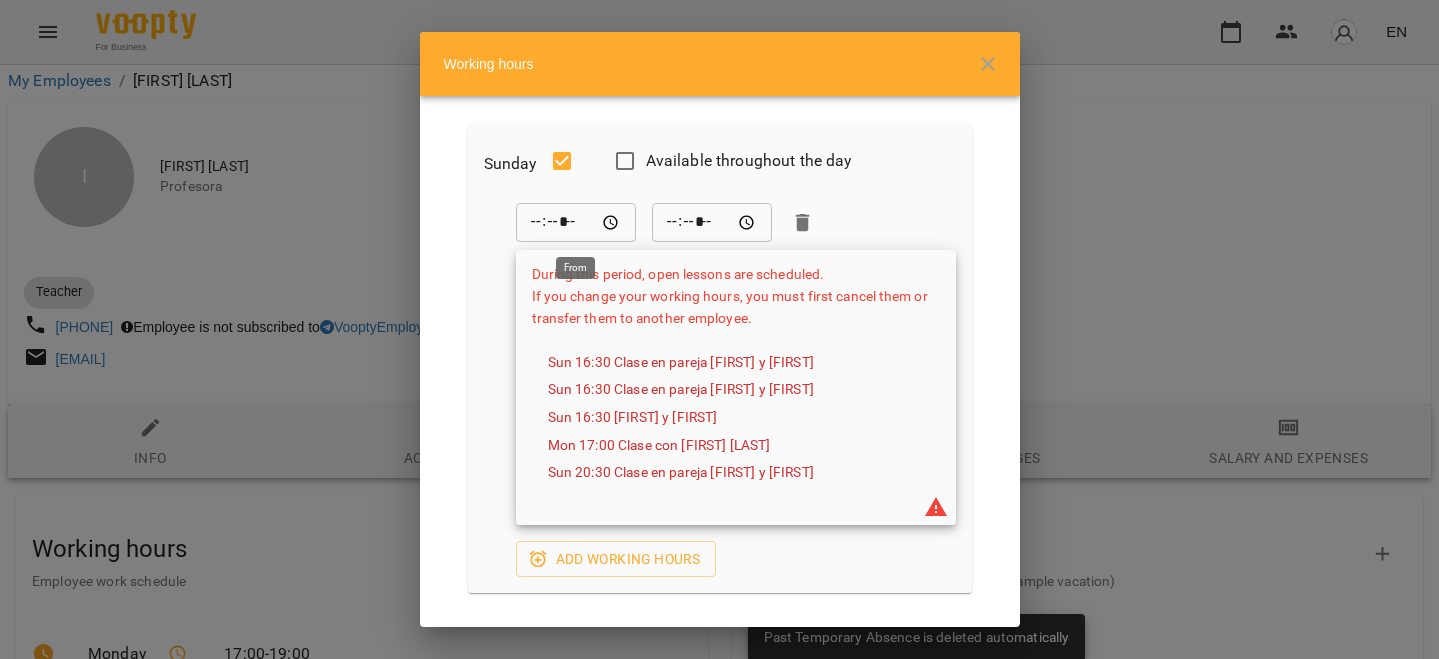 click on "*****" at bounding box center (576, 223) 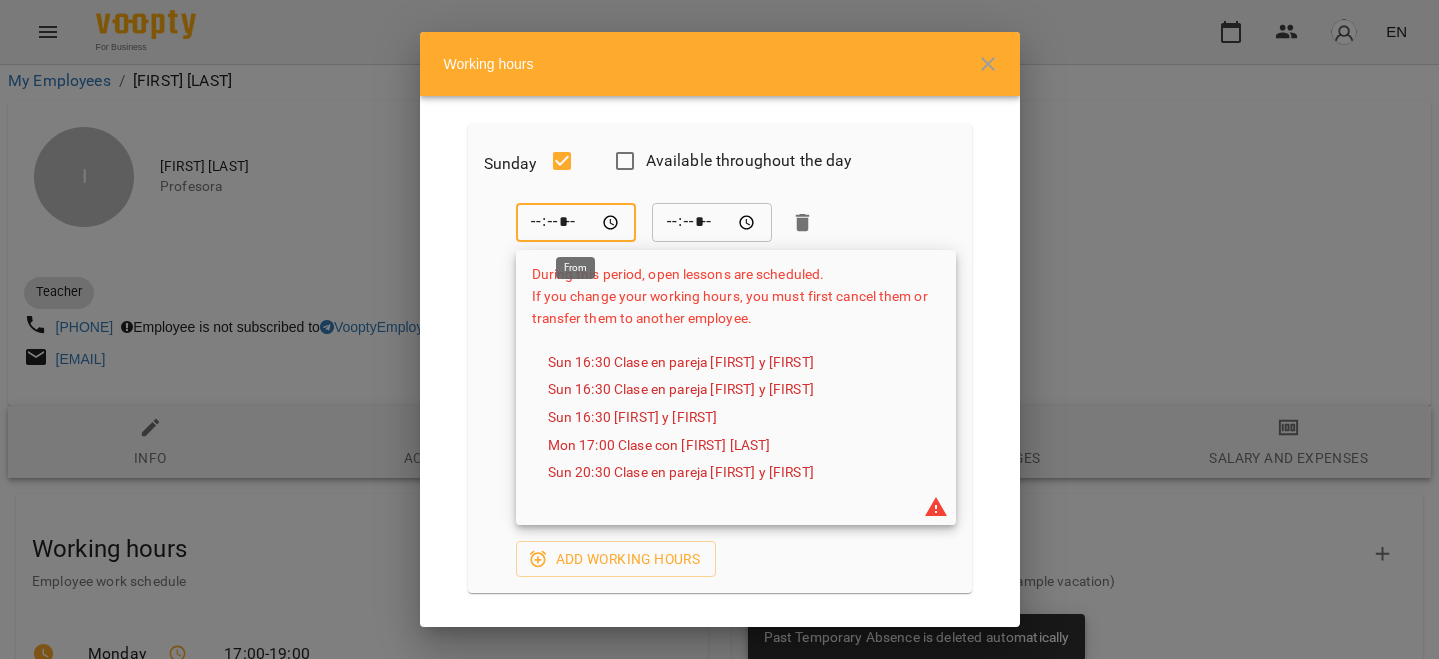 scroll, scrollTop: 2401, scrollLeft: 0, axis: vertical 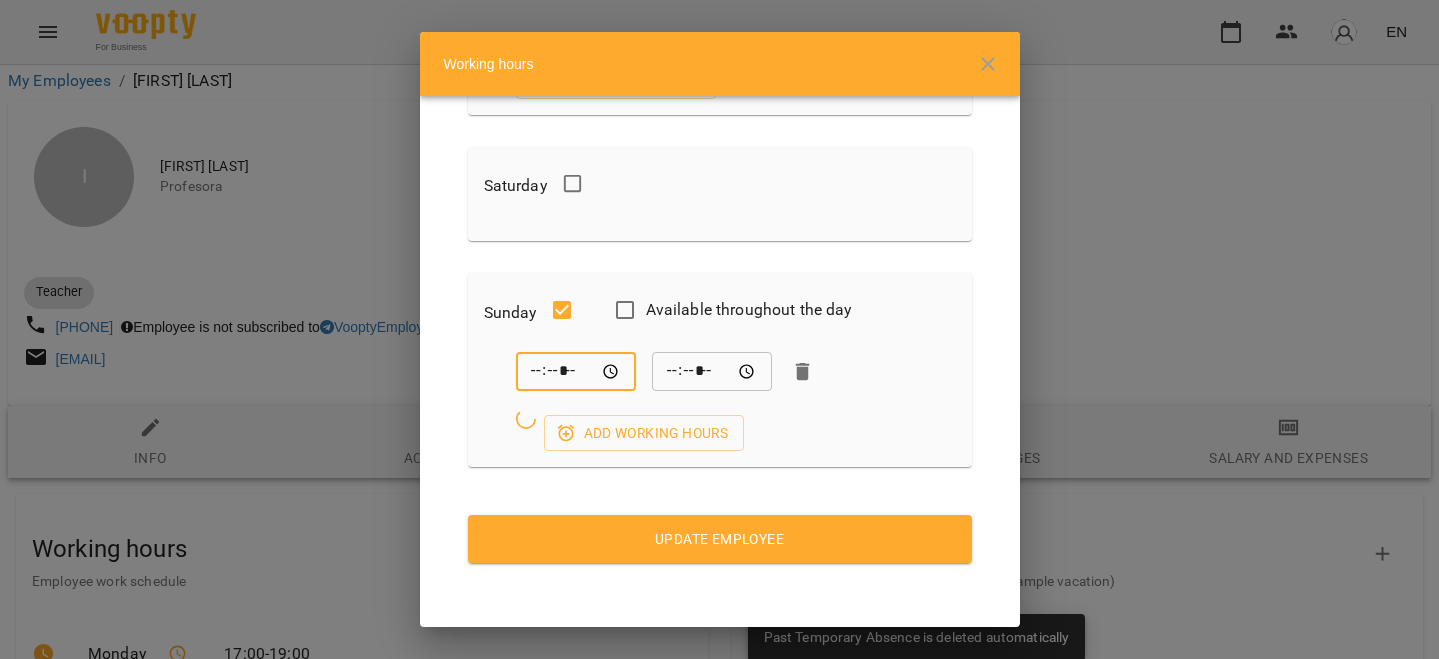 type on "*****" 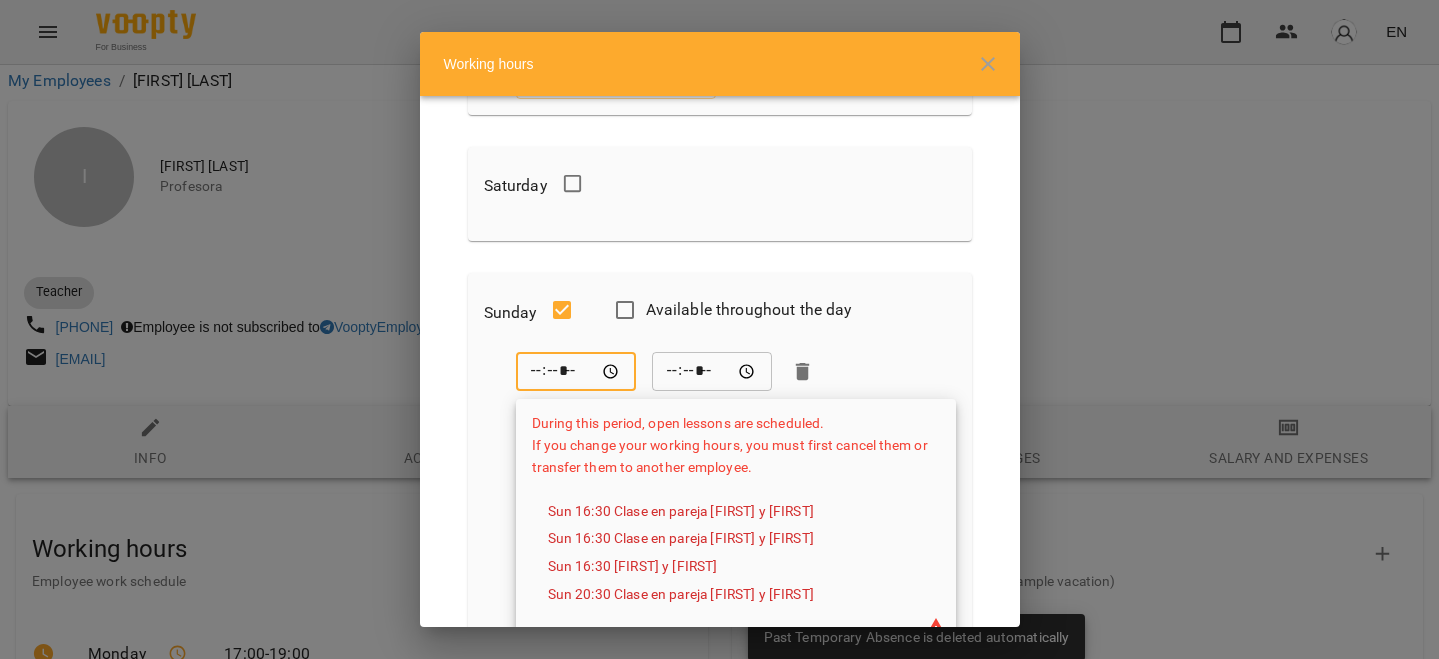 click on "Monday Available throughout the day ***** ​ ***** ​ During this period, open lessons are scheduled.  If you change your working hours, you must first cancel them or transfer them to another employee. Mon   16:00   Clase con Irene Nikolaienko Sun   19:00   Clase con Irene Nikolaienko Mon   19:00   Clase con Irene Nikolaienko Tue   19:30   Clase en pareja Oksana y Victor Mon   20:00   Clase en pareja Julia y Oksana Mon   20:00   Clase en pareja Nastya y Artem Add working hours Tuesday Available throughout the day ***** ​ ***** ​ During this period, open lessons are scheduled.  If you change your working hours, you must first cancel them or transfer them to another employee. Tue   18:30   Clase con Irene Nikolaienko Tue   19:30   Clase en pareja Alex y Oleksii Tue   19:30   Clase con Irene Nikolaienko Tue   19:30   Clase con Irene Nikolaienko Tue   20:30   Clase en pareja Kris y Andrii Tue   20:30   Clase con Irene Nikolaienko Add working hours Wednesday Available throughout the day ***** ​ ***** ​" at bounding box center [720, -772] 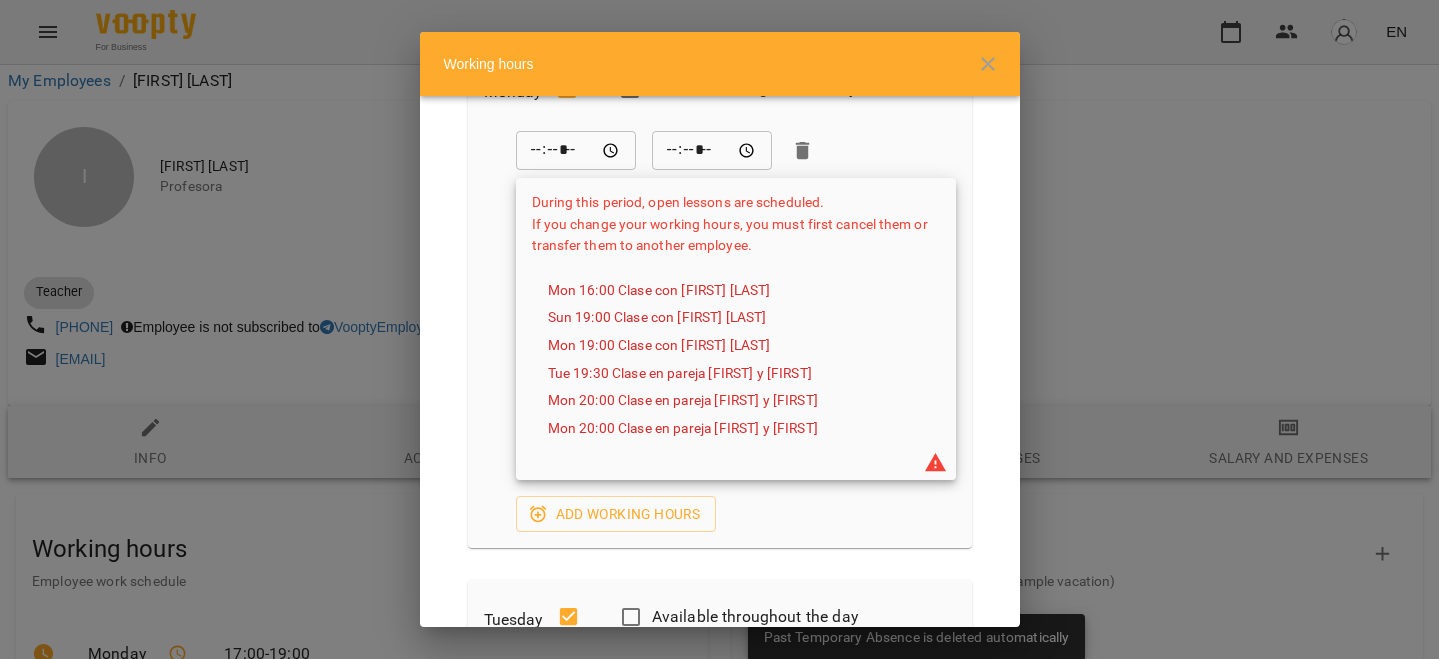 scroll, scrollTop: 0, scrollLeft: 0, axis: both 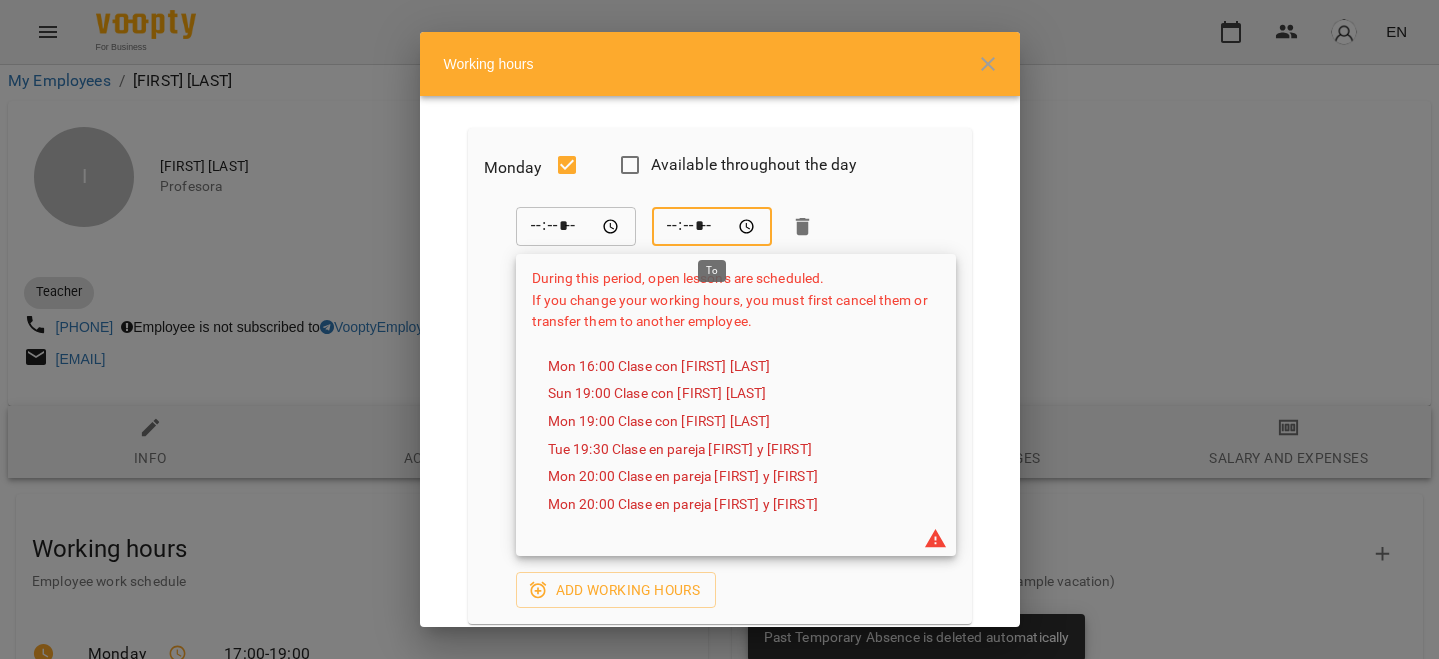 click on "*****" at bounding box center [712, 227] 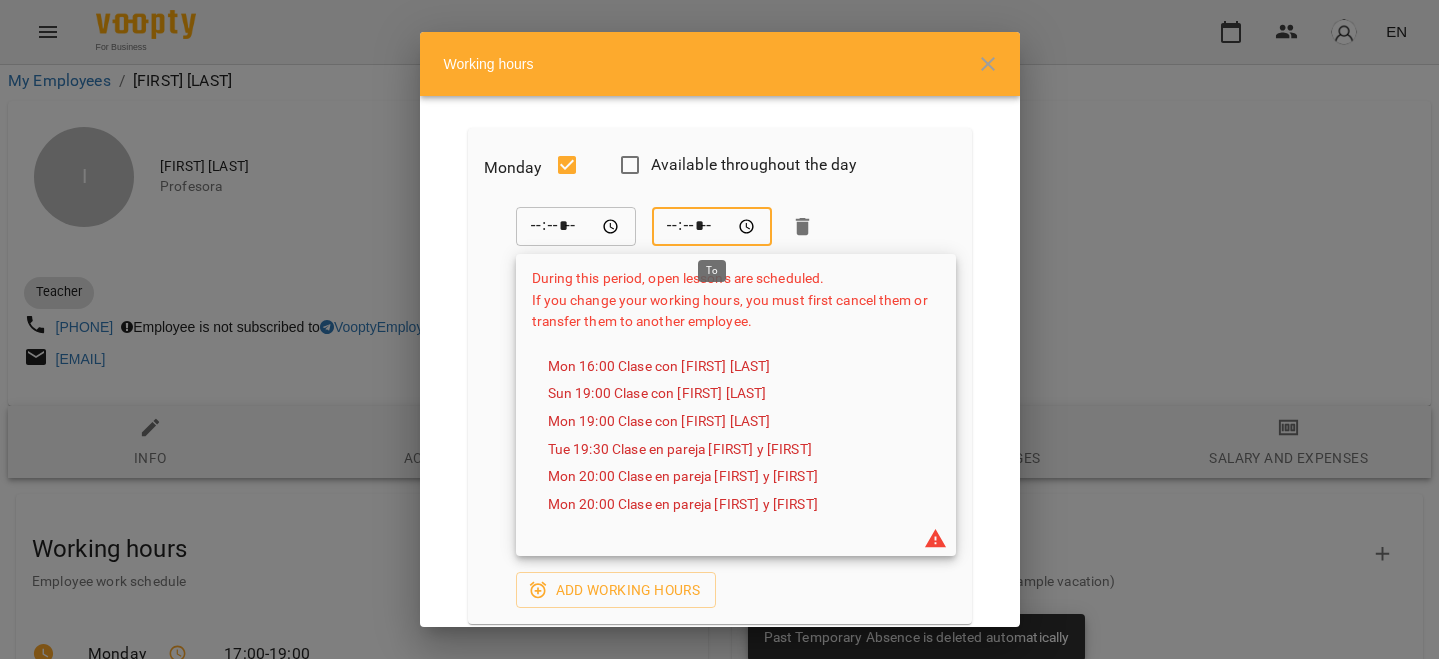 type on "*****" 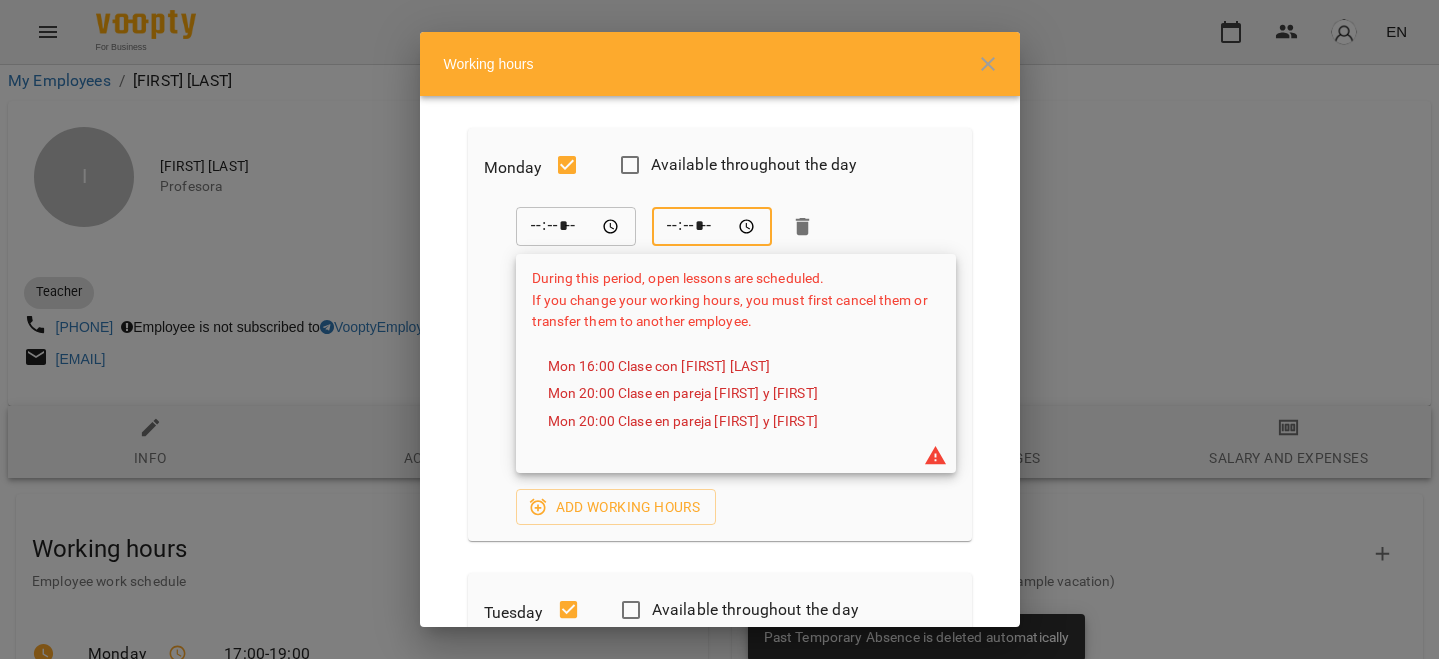click on "***** ​ ***** ​" at bounding box center (736, 227) 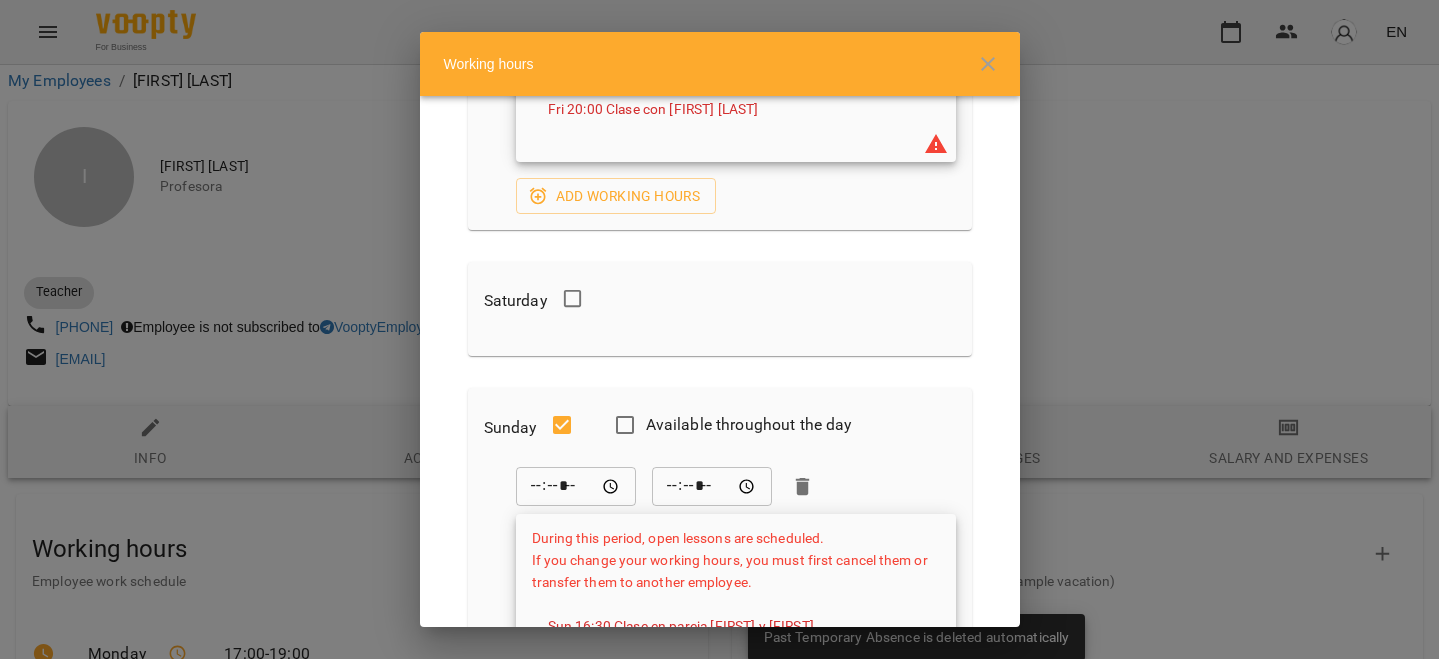 scroll, scrollTop: 2565, scrollLeft: 0, axis: vertical 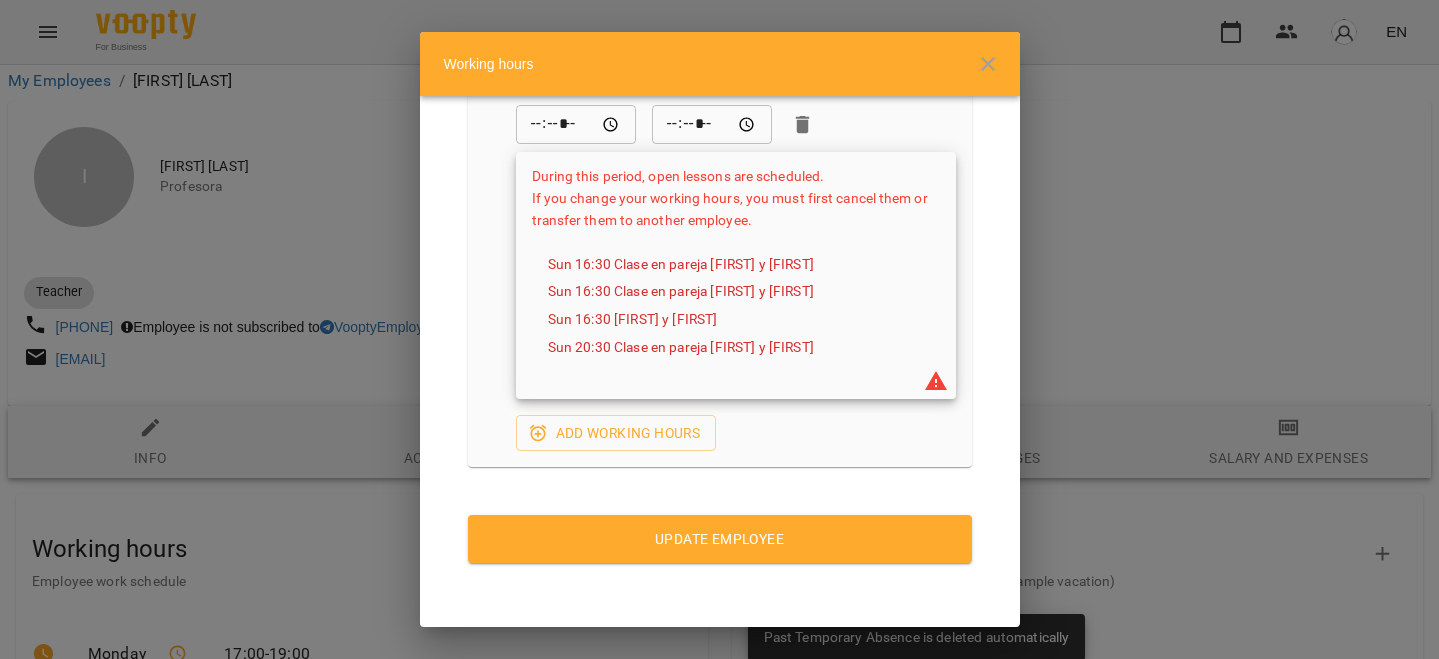 click on "Update Employee" at bounding box center (720, 539) 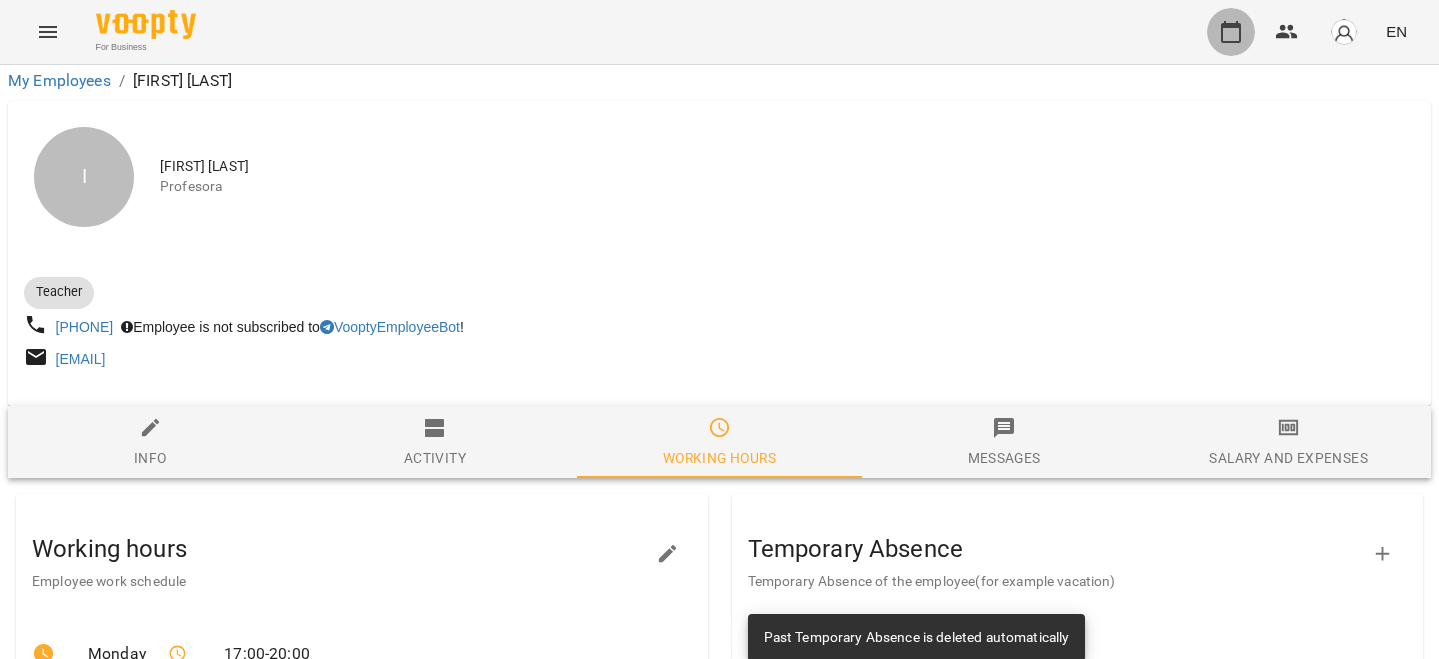 click 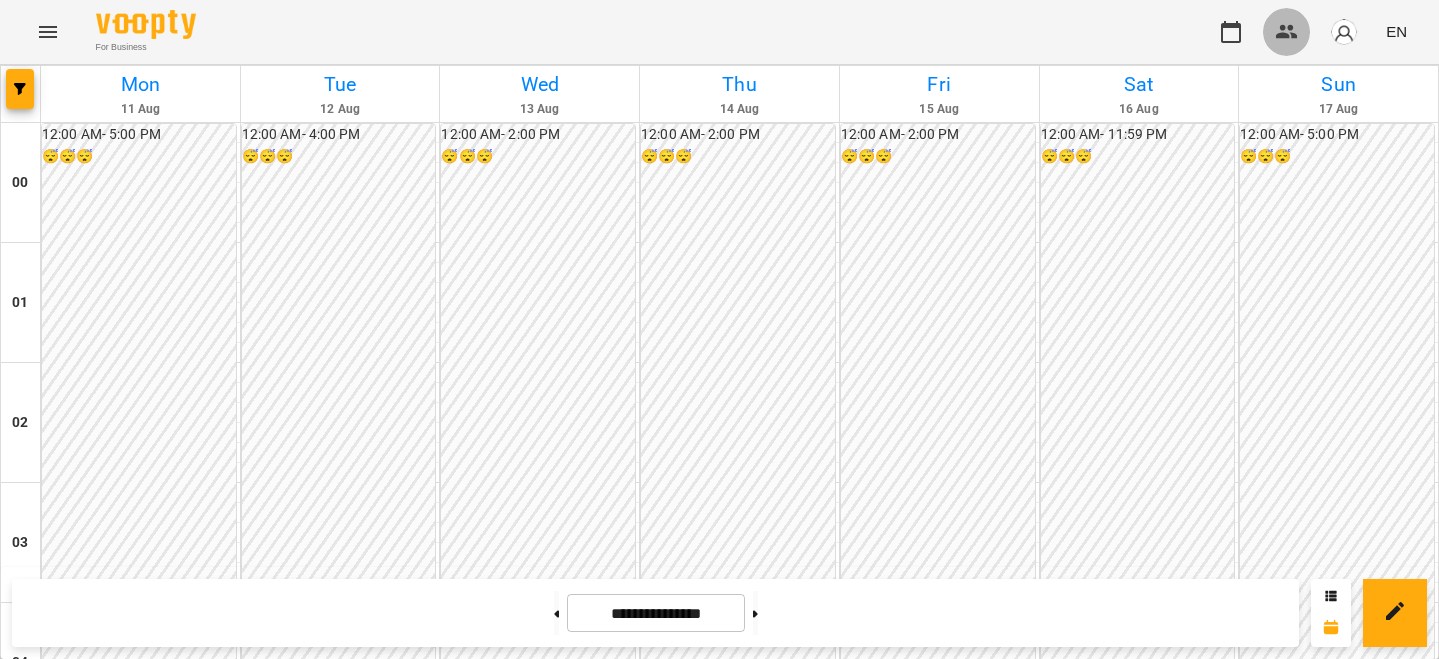 click at bounding box center [1287, 32] 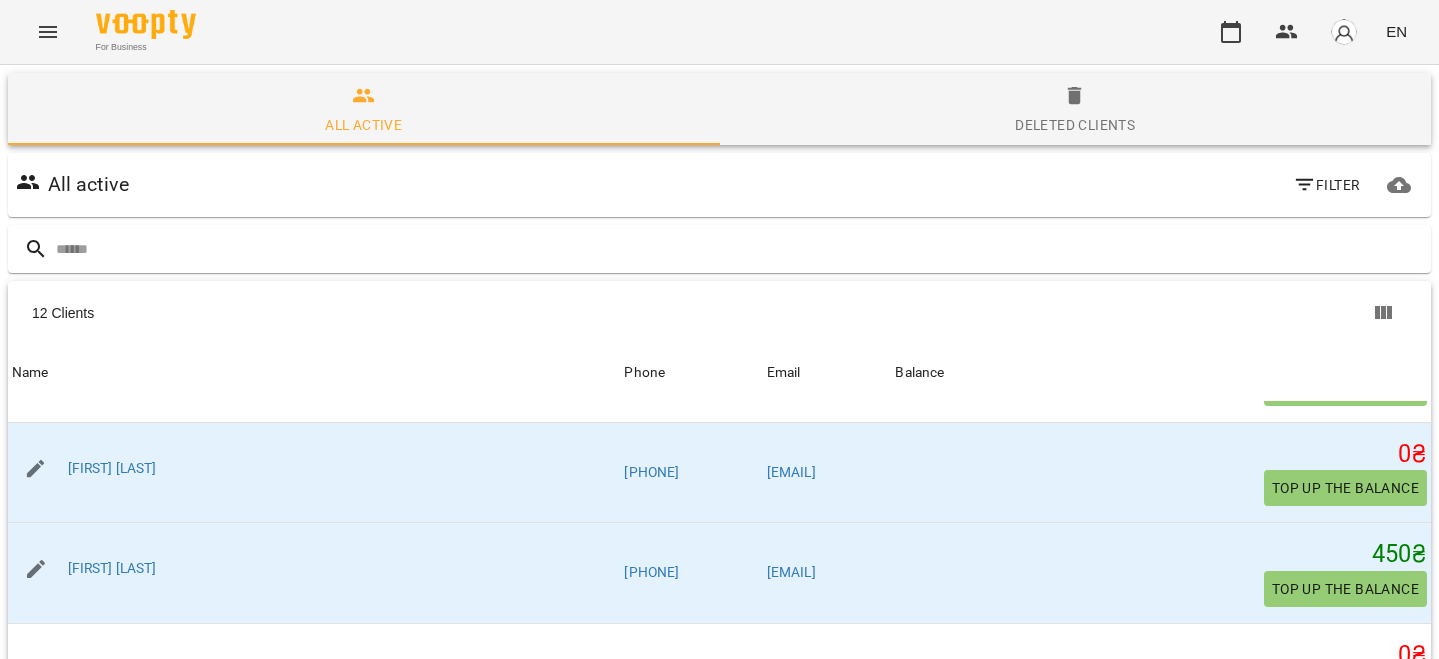 scroll, scrollTop: 436, scrollLeft: 0, axis: vertical 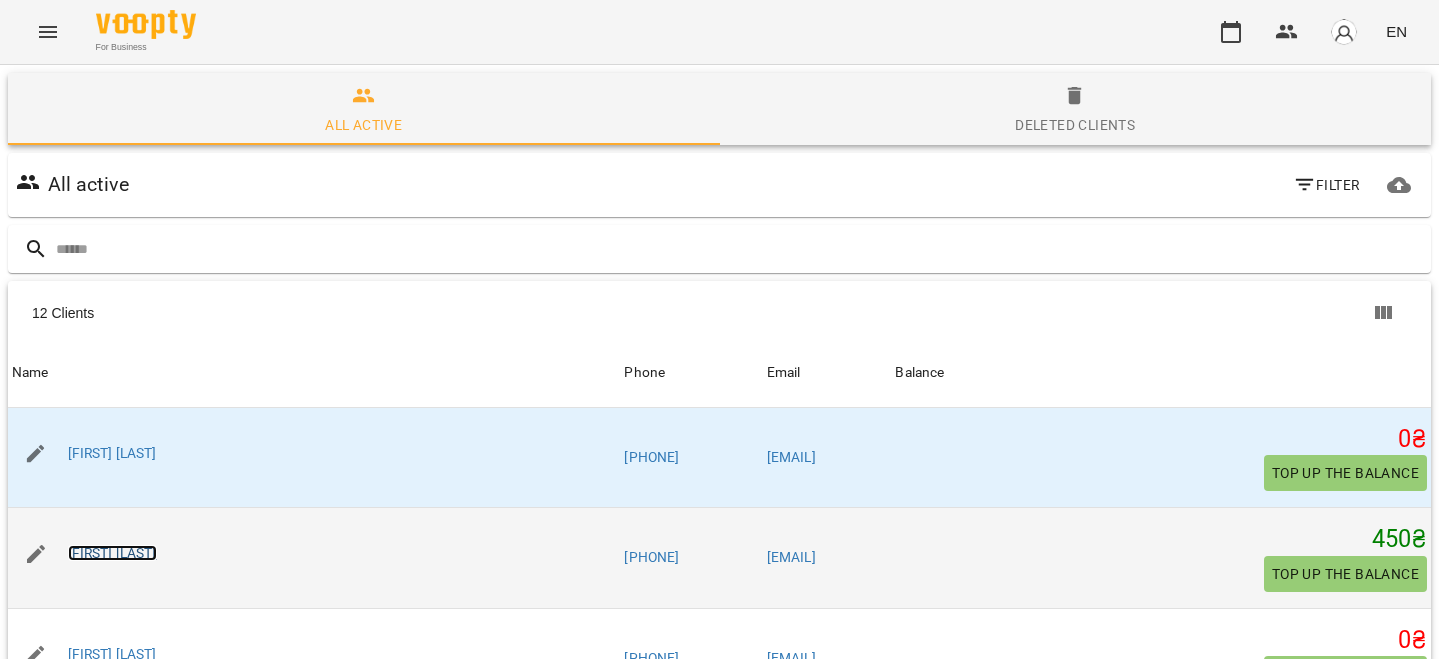 click on "[FIRST] [LAST]" at bounding box center (112, 553) 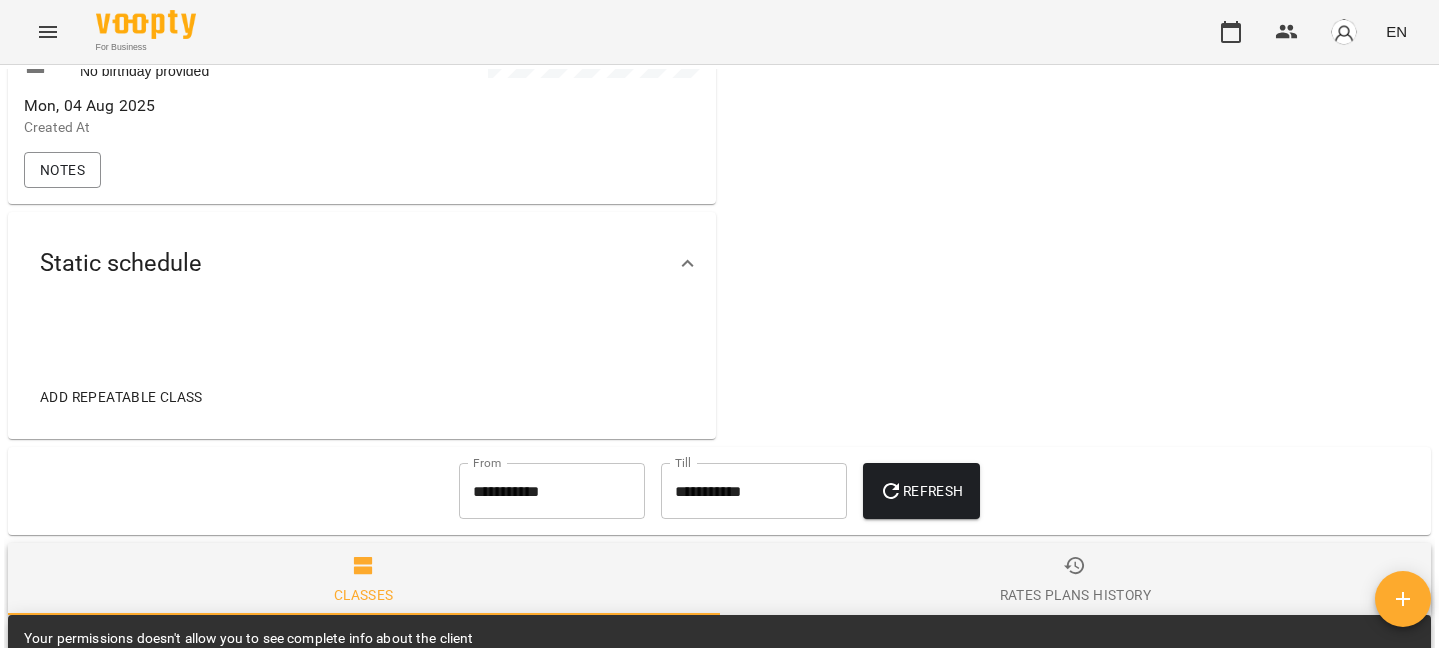 scroll, scrollTop: 750, scrollLeft: 0, axis: vertical 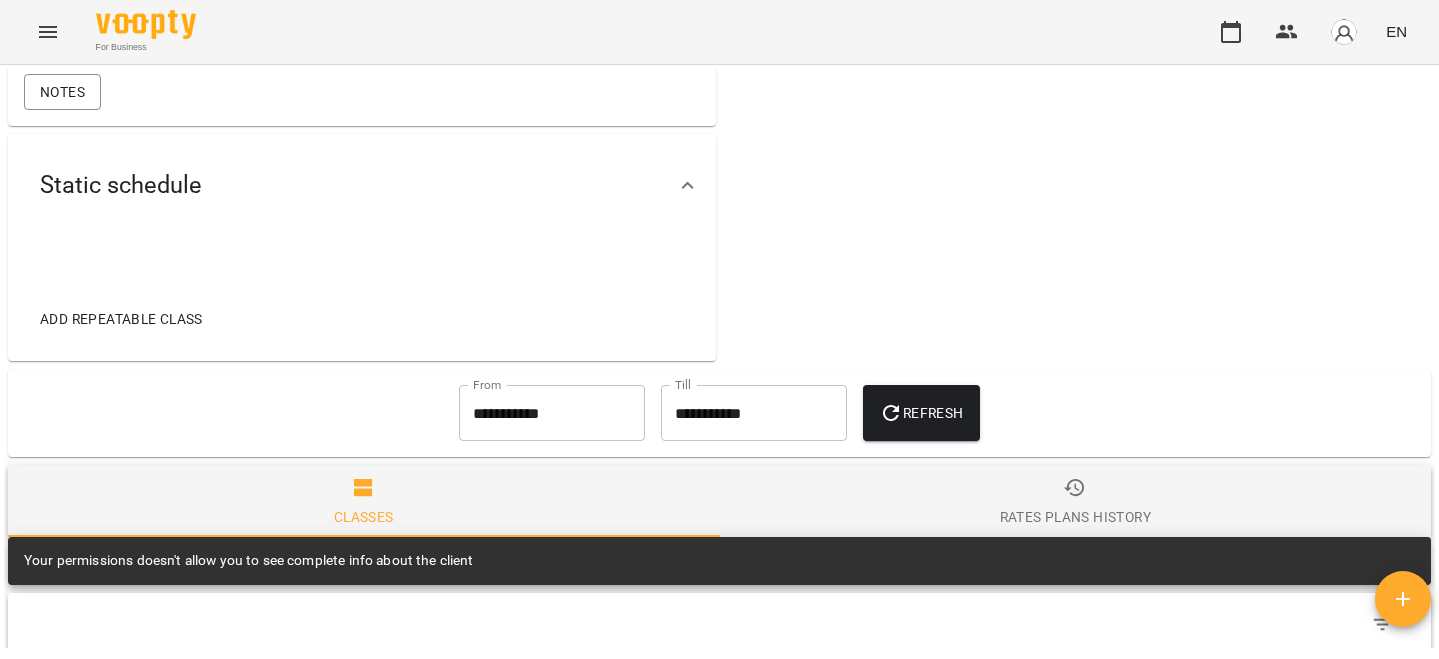 click on "Add repeatable class" at bounding box center (121, 319) 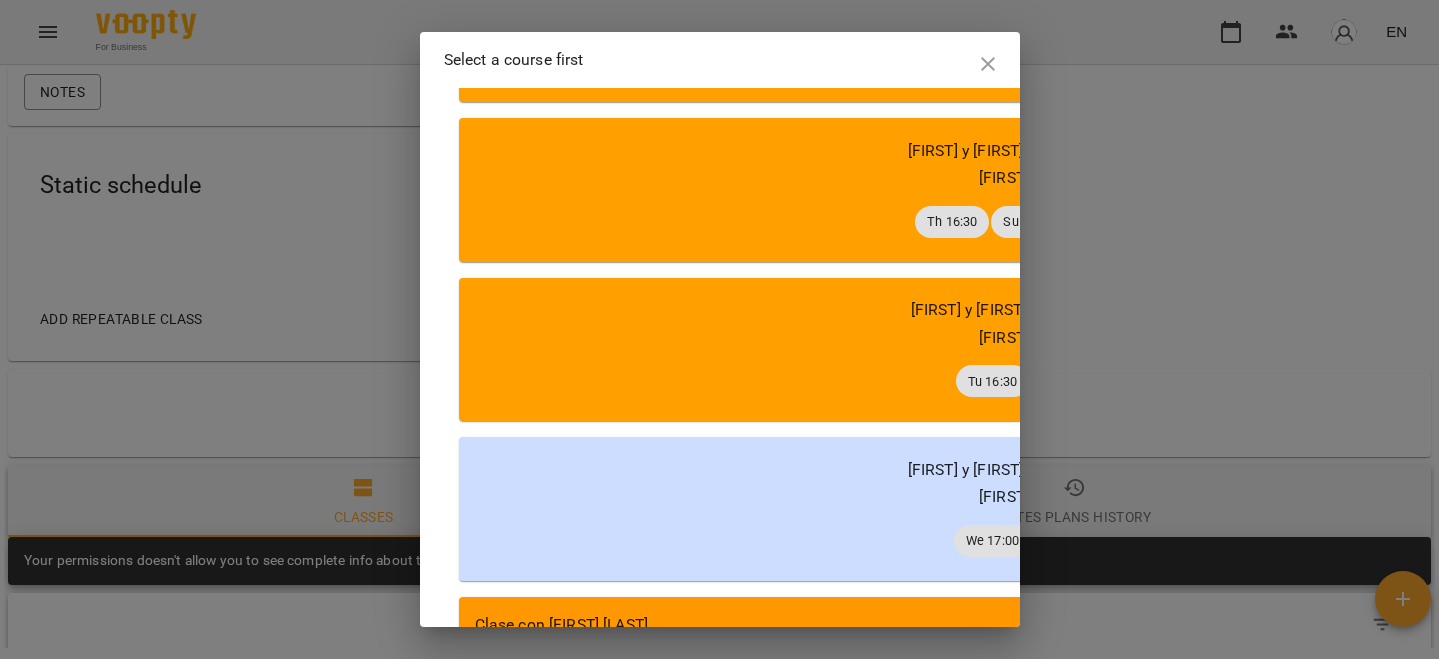 scroll, scrollTop: 1927, scrollLeft: 0, axis: vertical 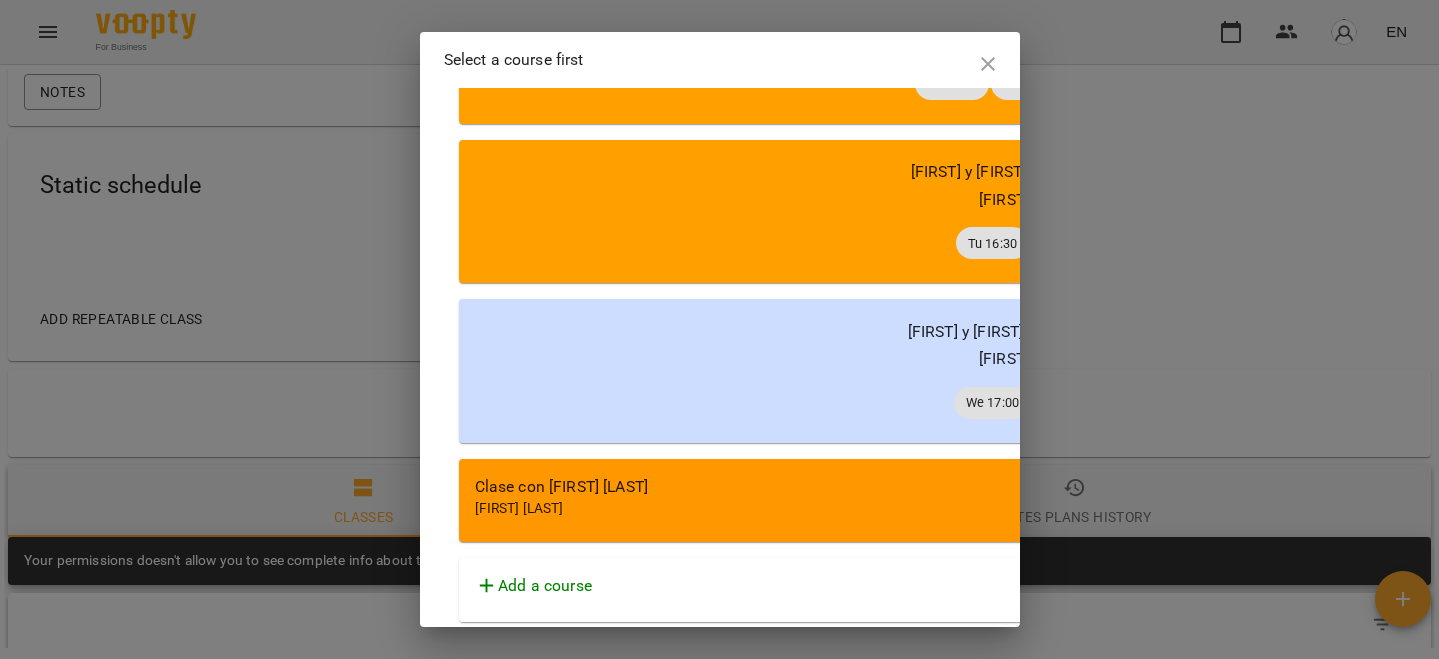 click on "Clase con [FIRST] [LAST]" at bounding box center (1029, 487) 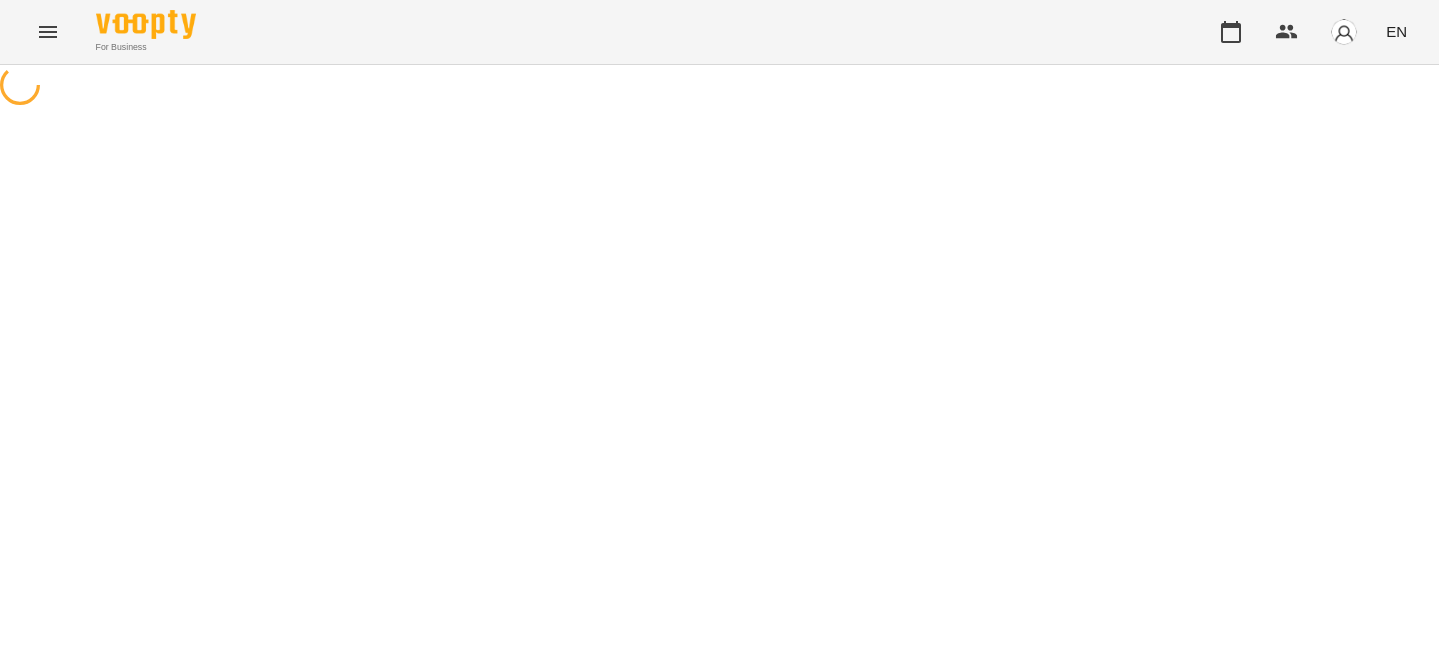 select on "**********" 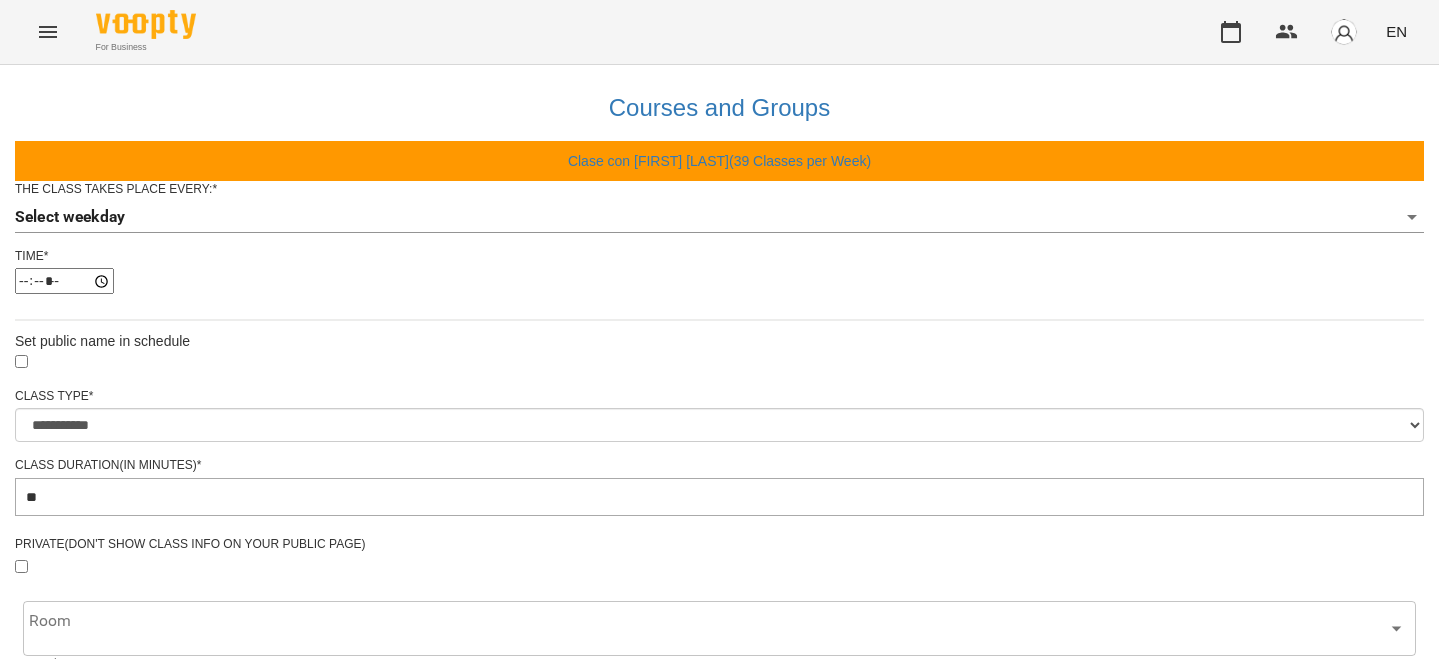 click on "**********" at bounding box center (719, 608) 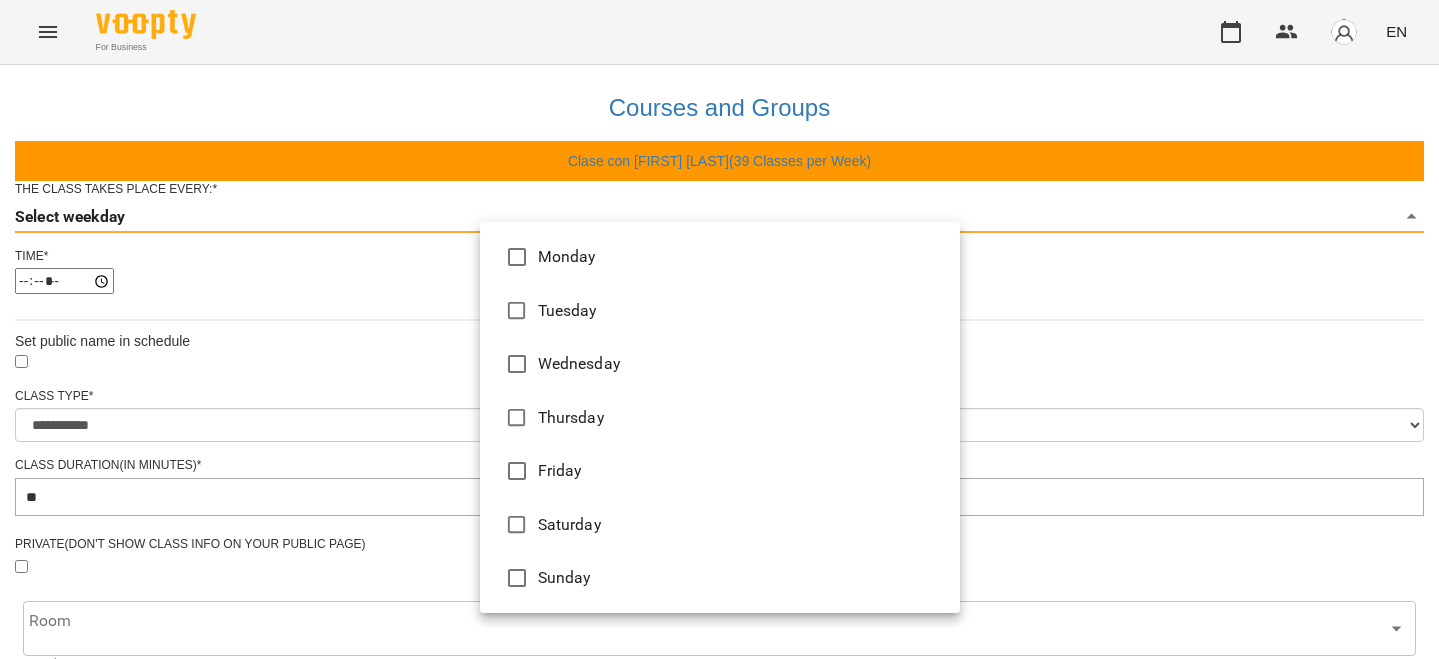 type on "*" 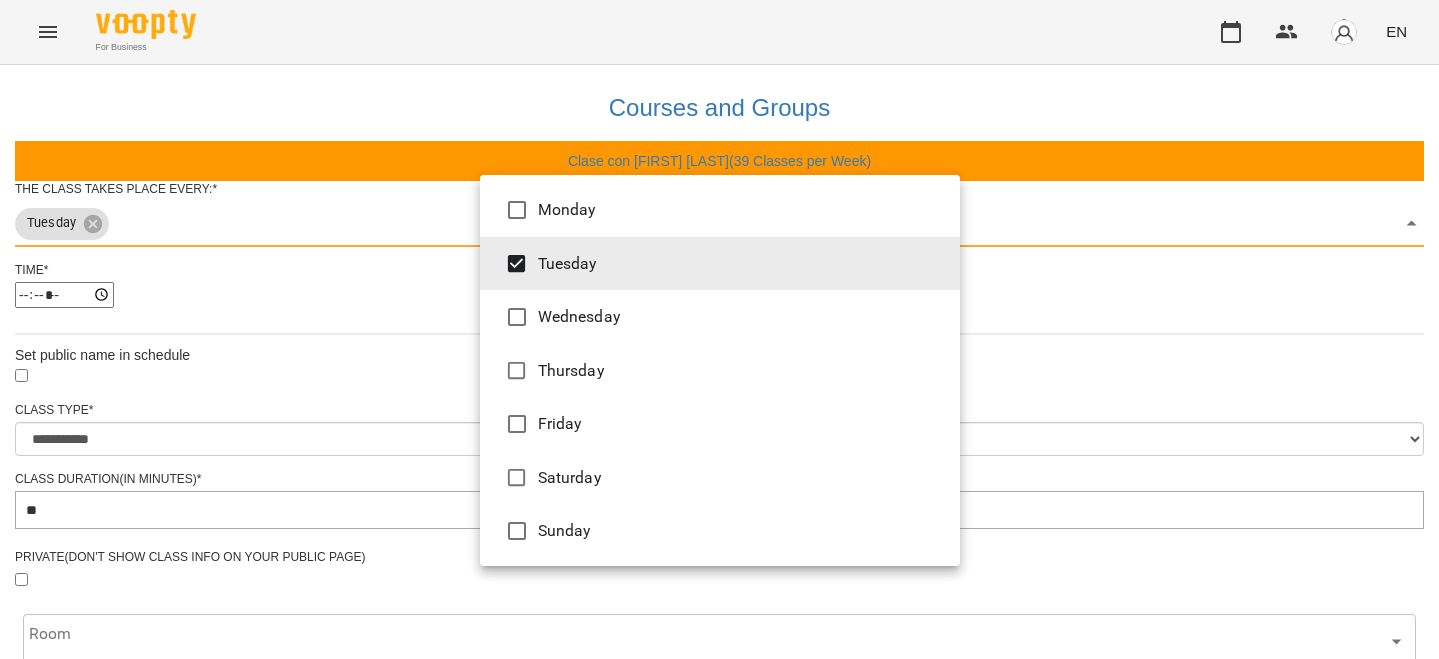 click at bounding box center (719, 329) 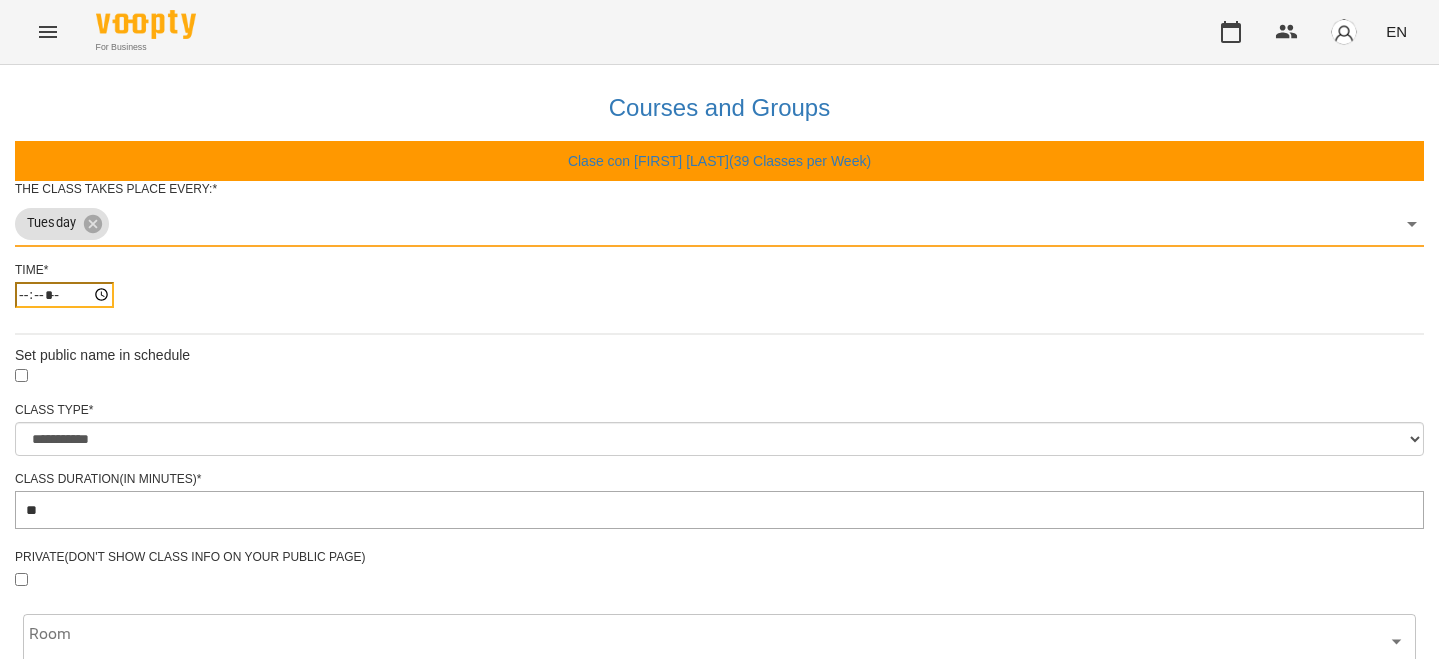 click on "*****" at bounding box center [64, 295] 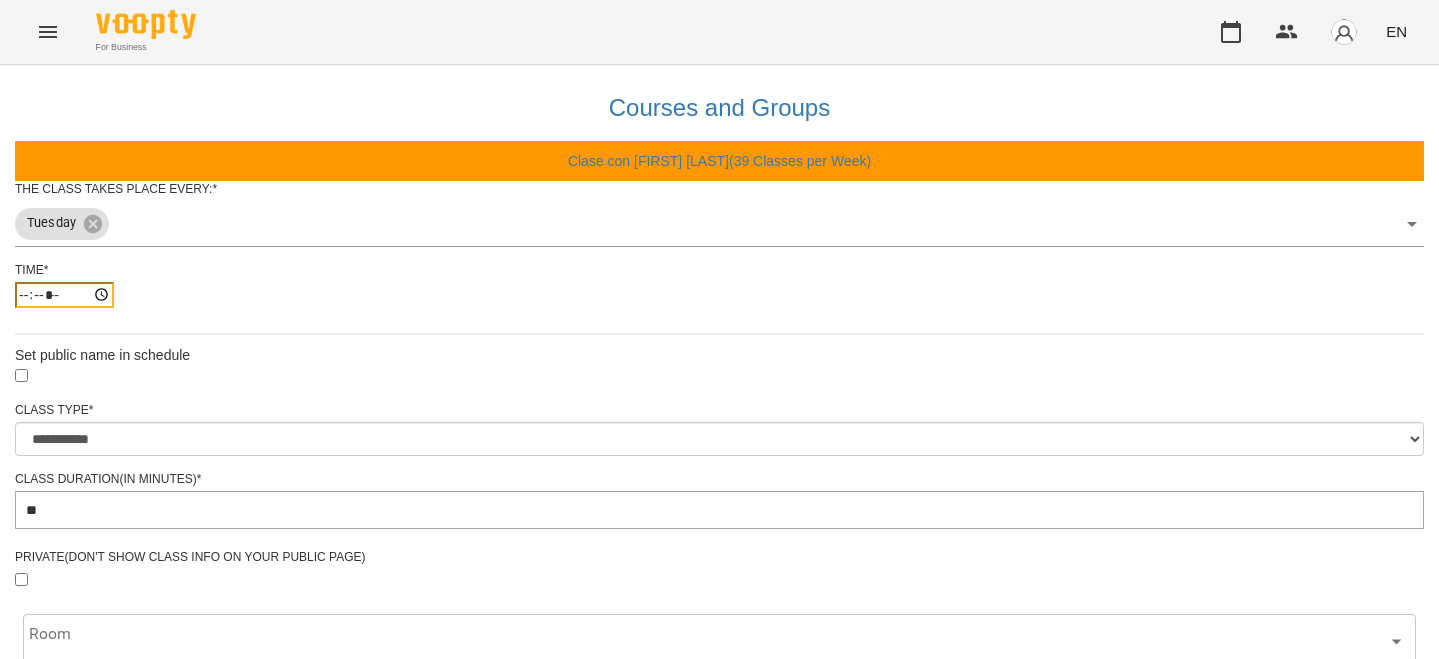 type on "*****" 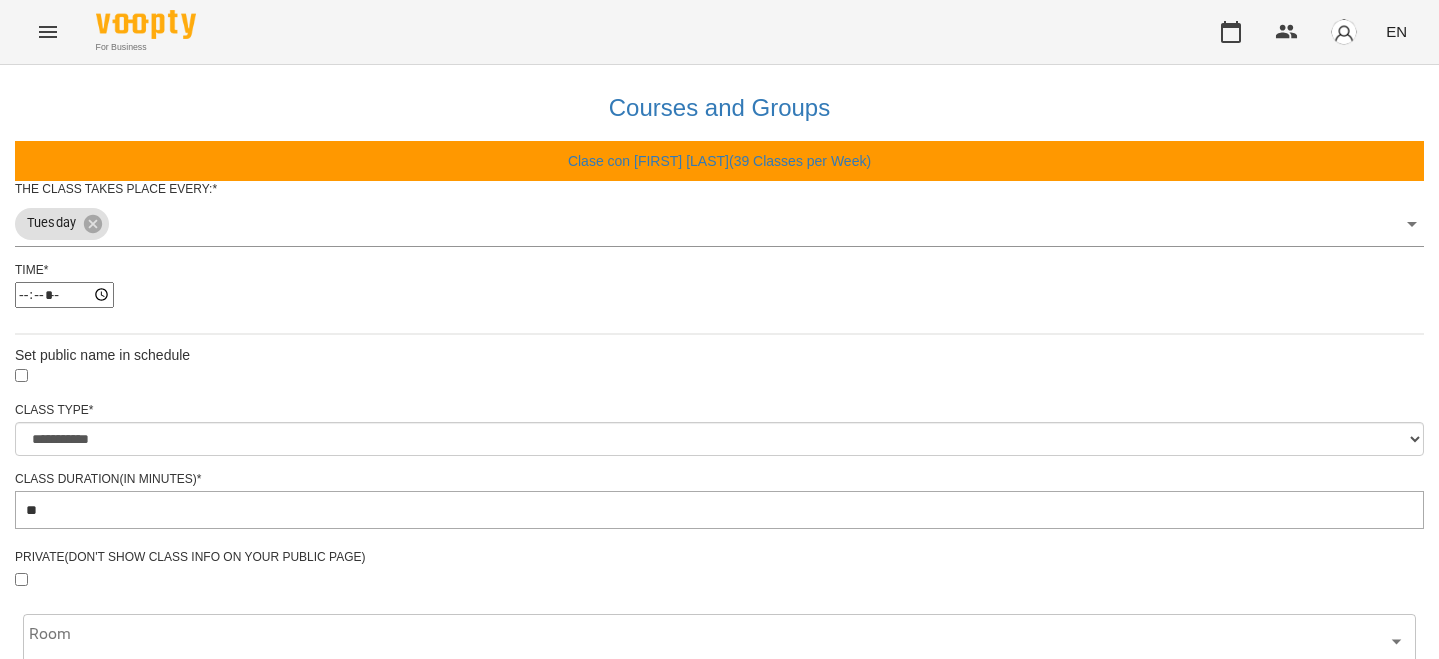 click on "**********" at bounding box center (719, 649) 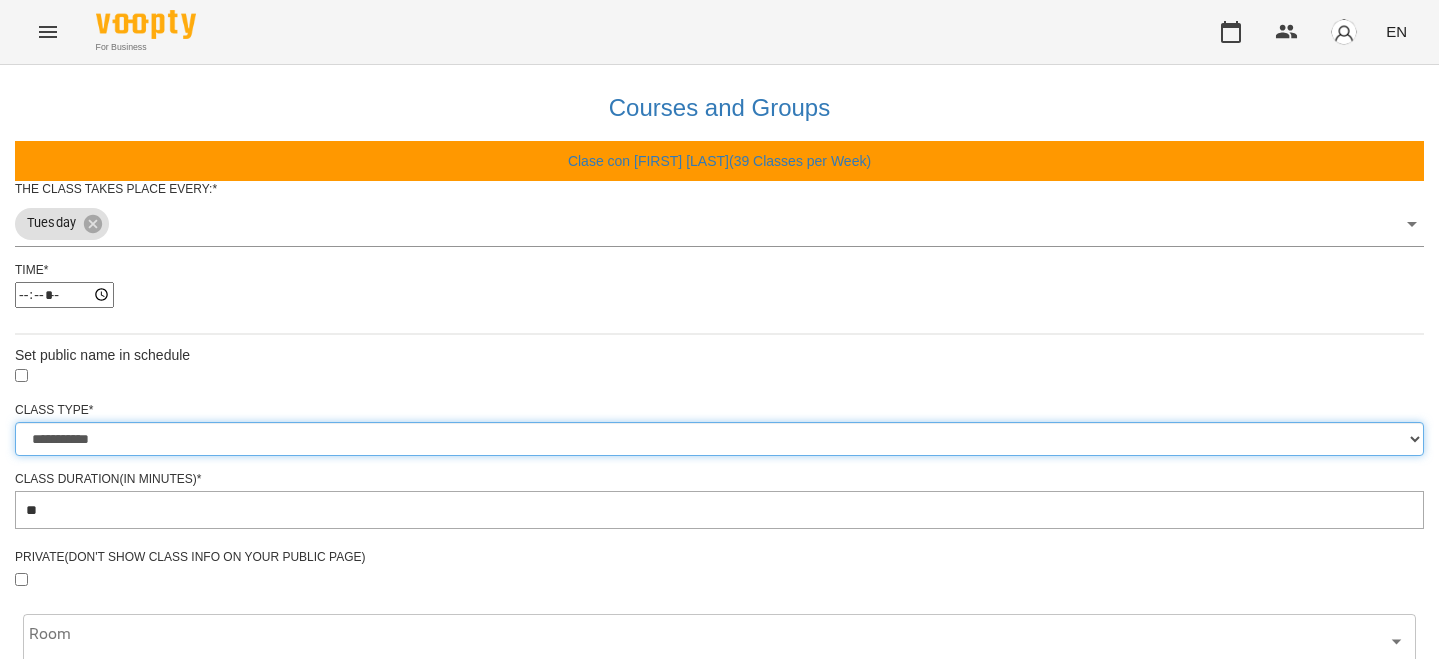 click on "**********" at bounding box center [719, 439] 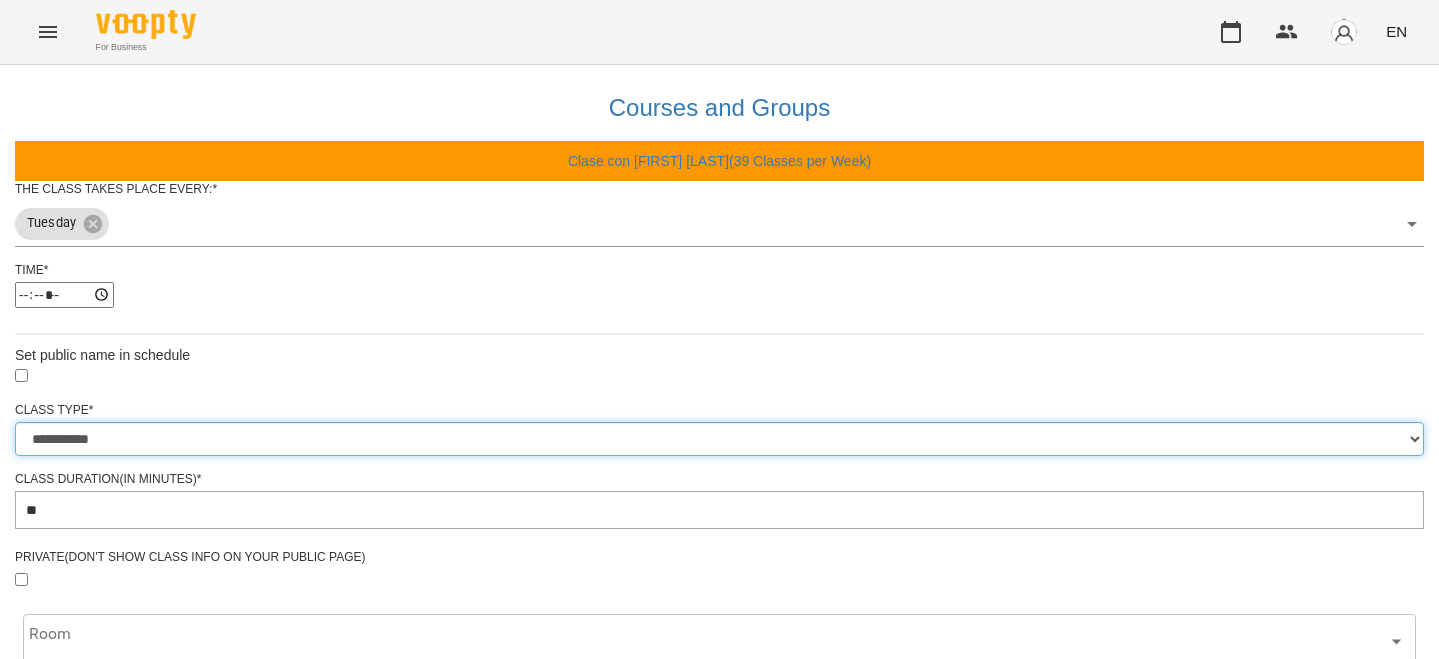 select on "**********" 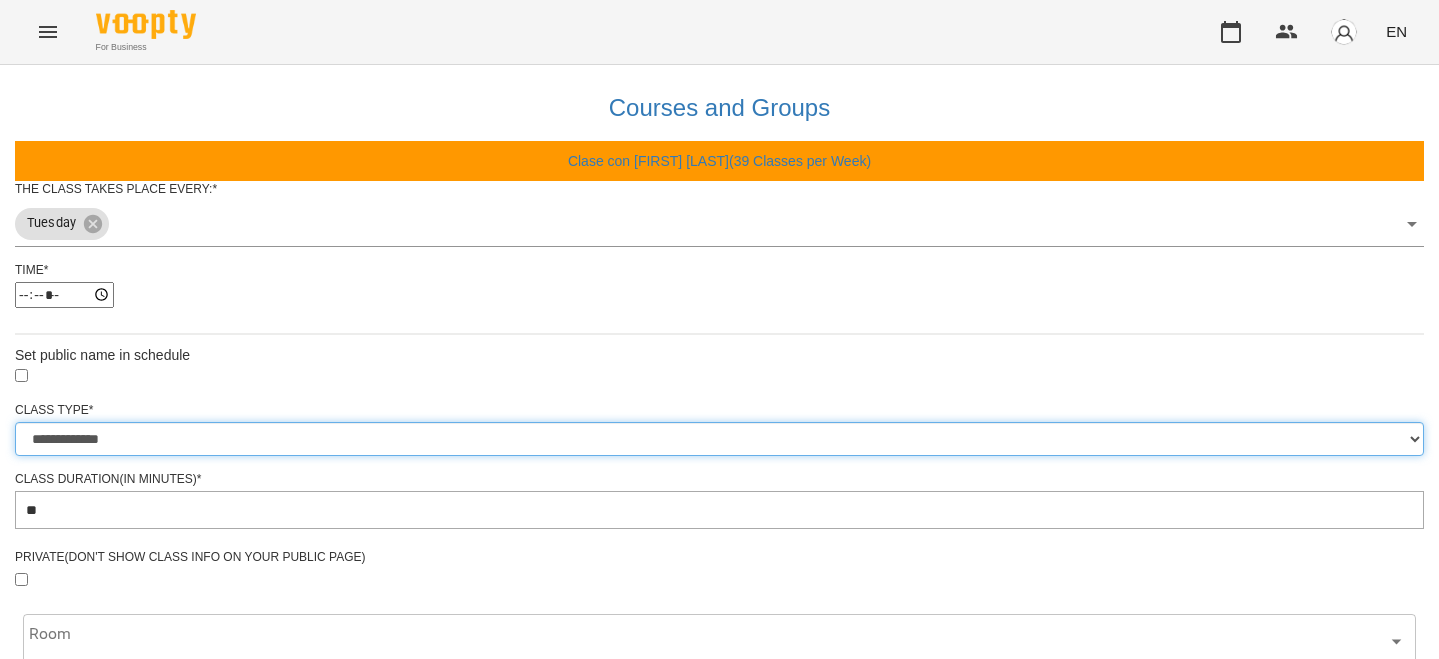 type on "**" 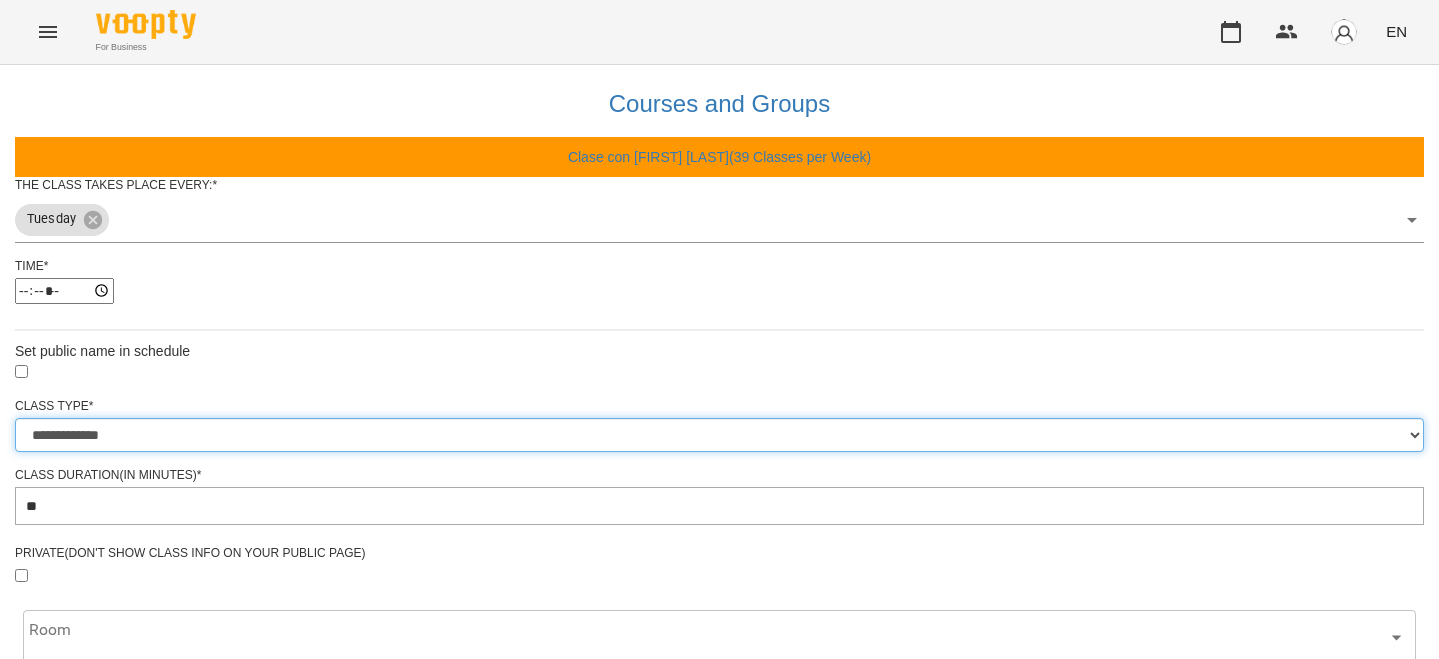 scroll, scrollTop: 677, scrollLeft: 0, axis: vertical 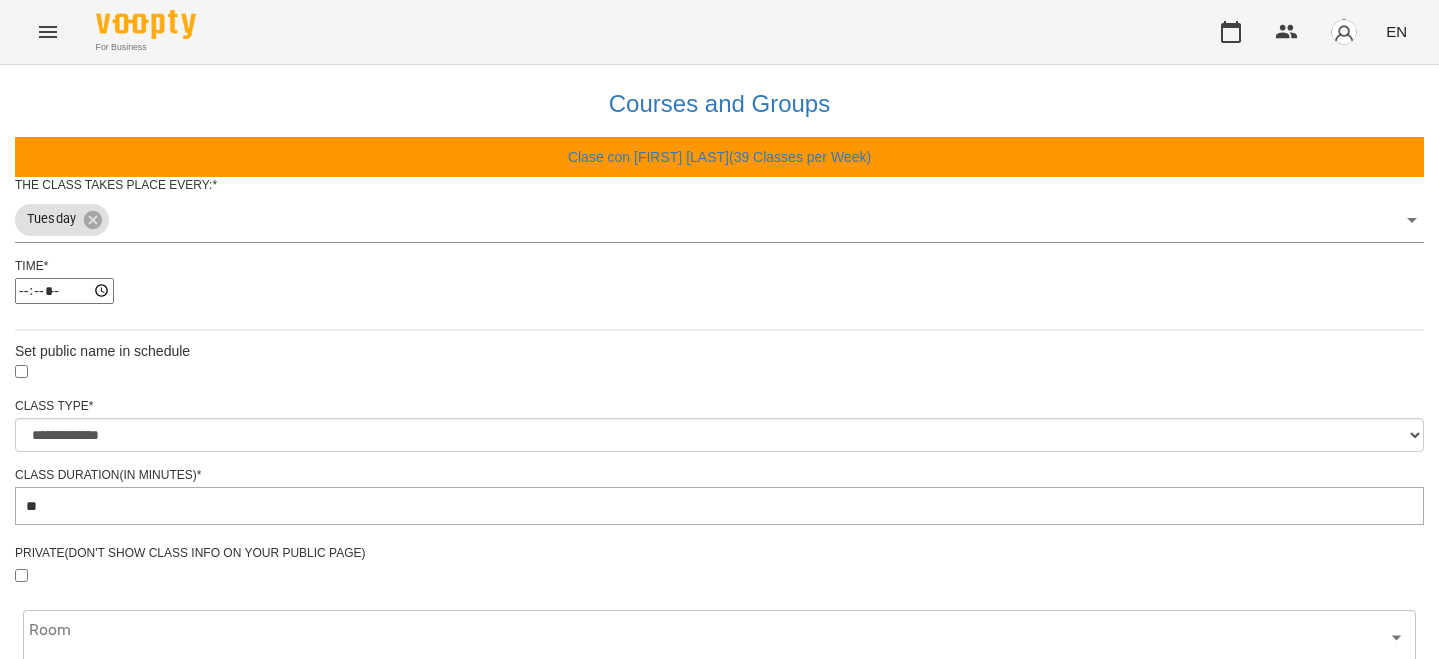 click at bounding box center (719, 1211) 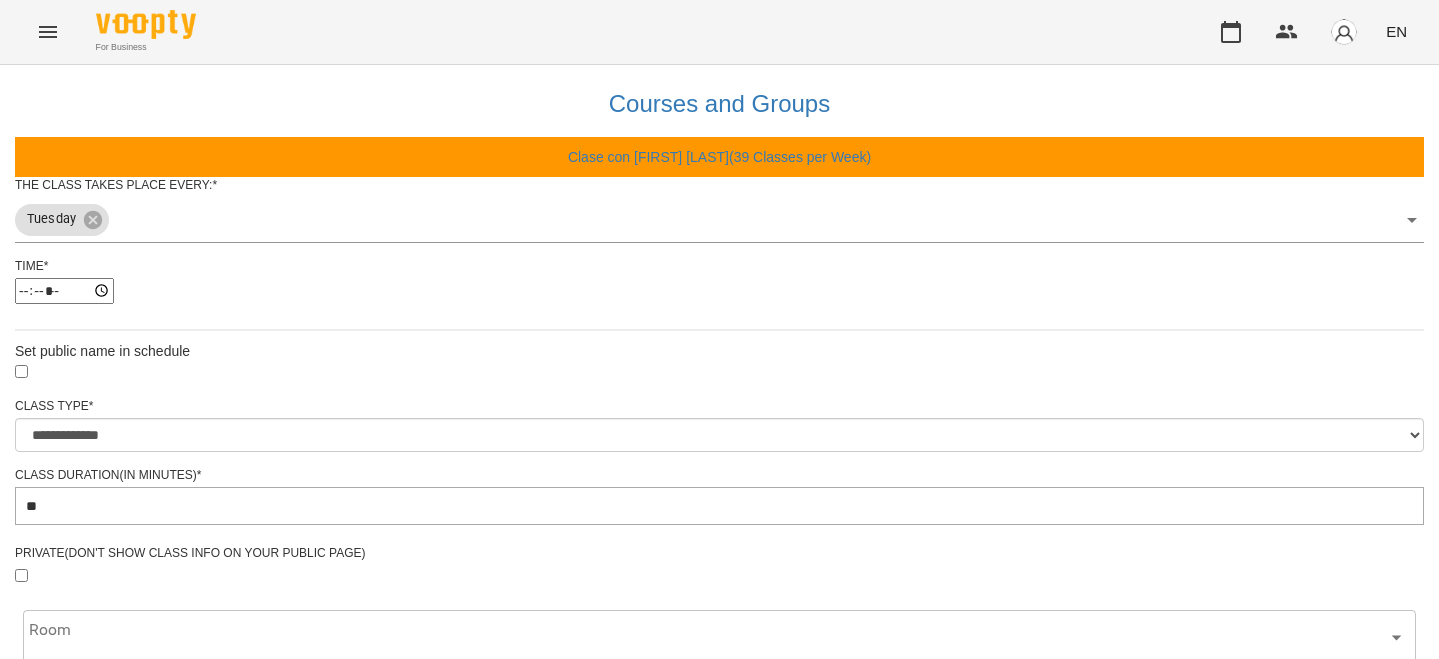 click on "**********" at bounding box center (108, 1265) 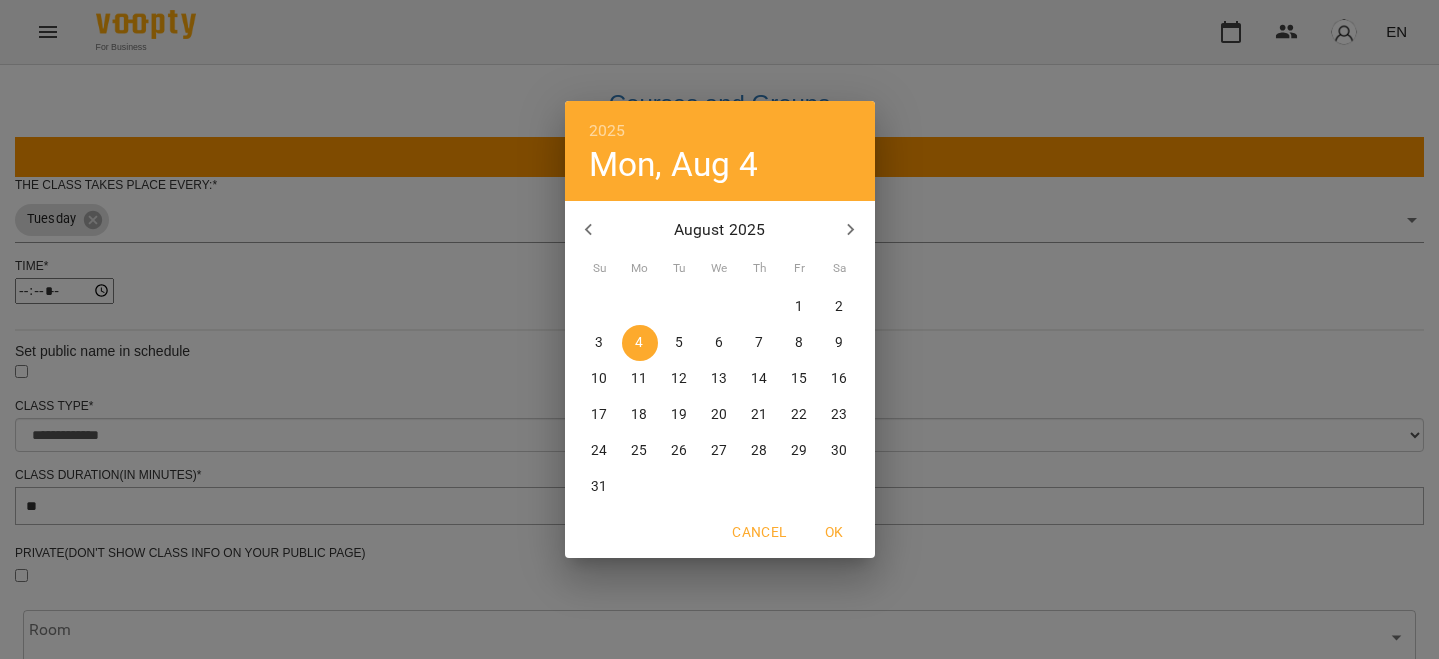 click on "6" at bounding box center (720, 343) 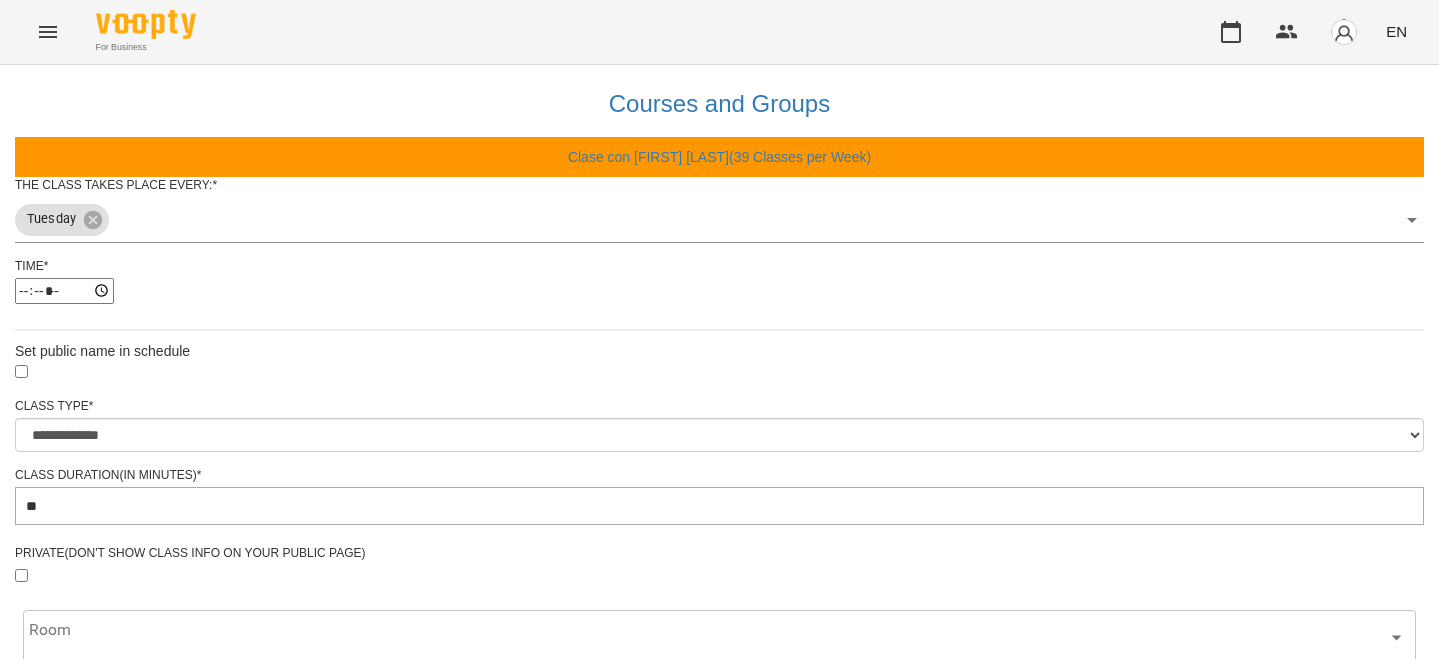 scroll, scrollTop: 804, scrollLeft: 0, axis: vertical 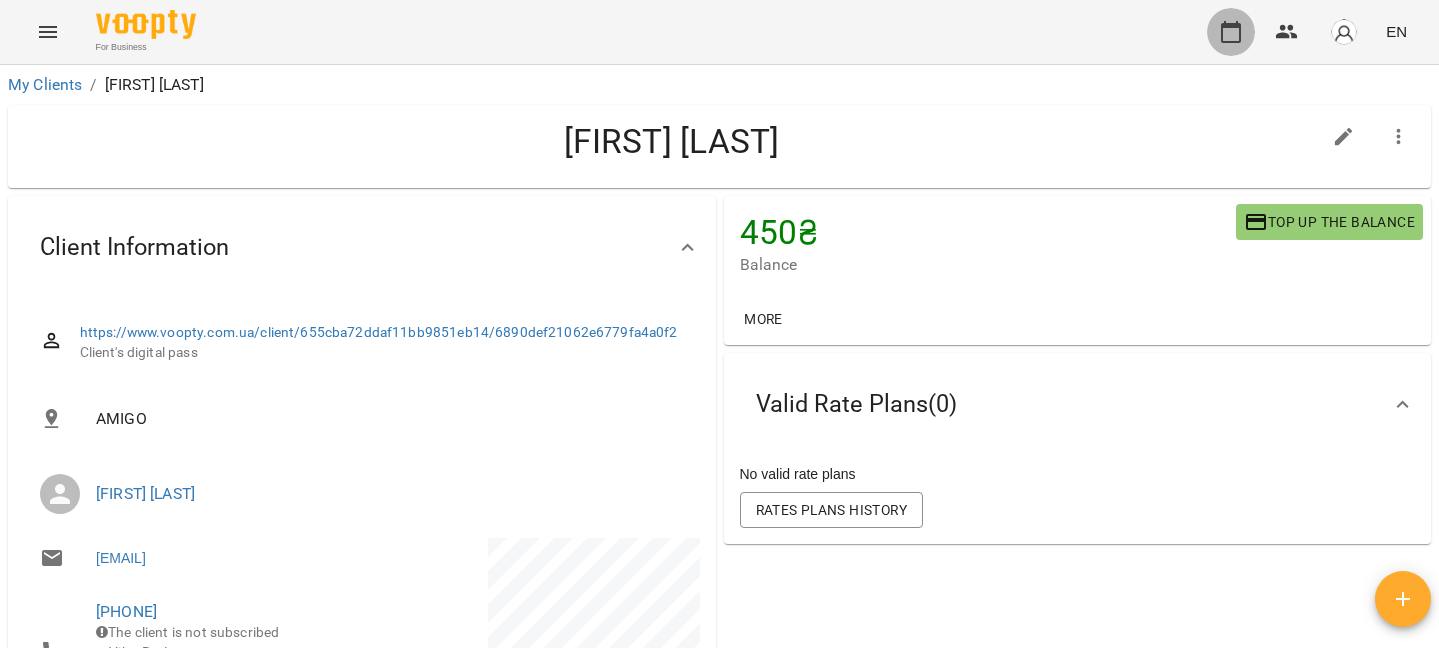 click 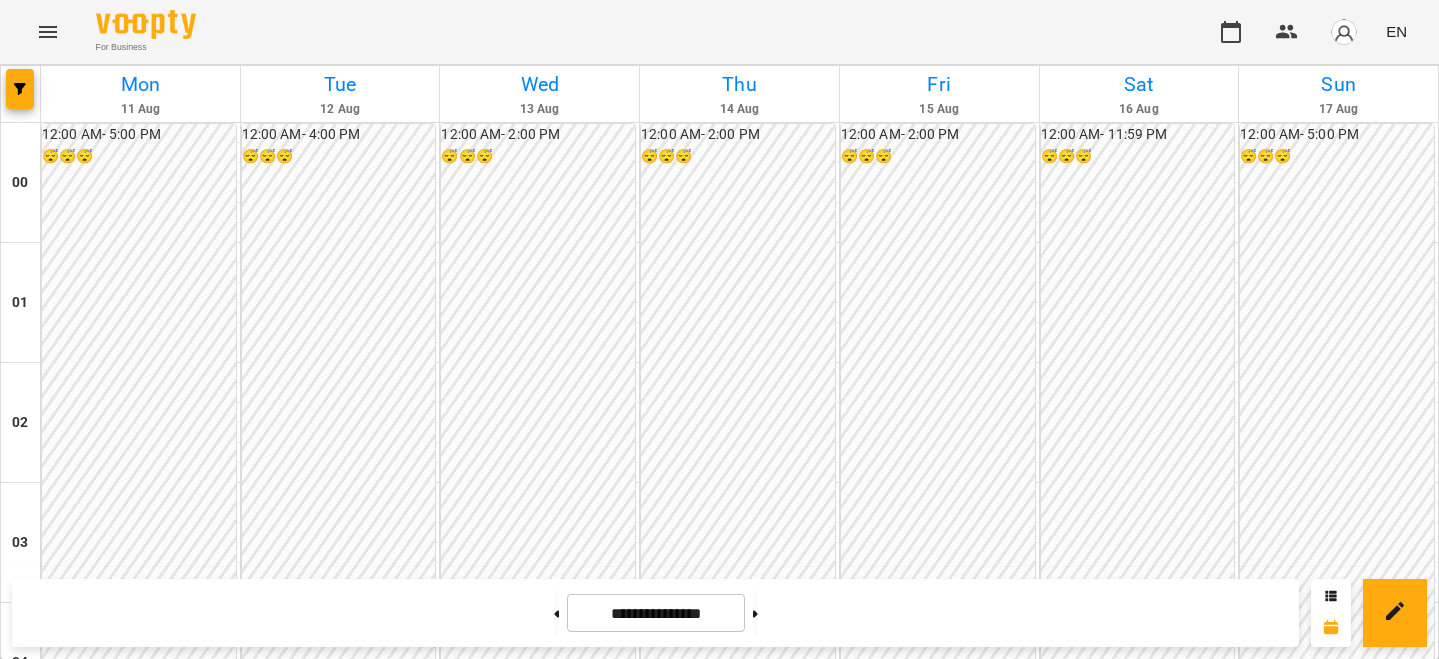 scroll, scrollTop: 1798, scrollLeft: 0, axis: vertical 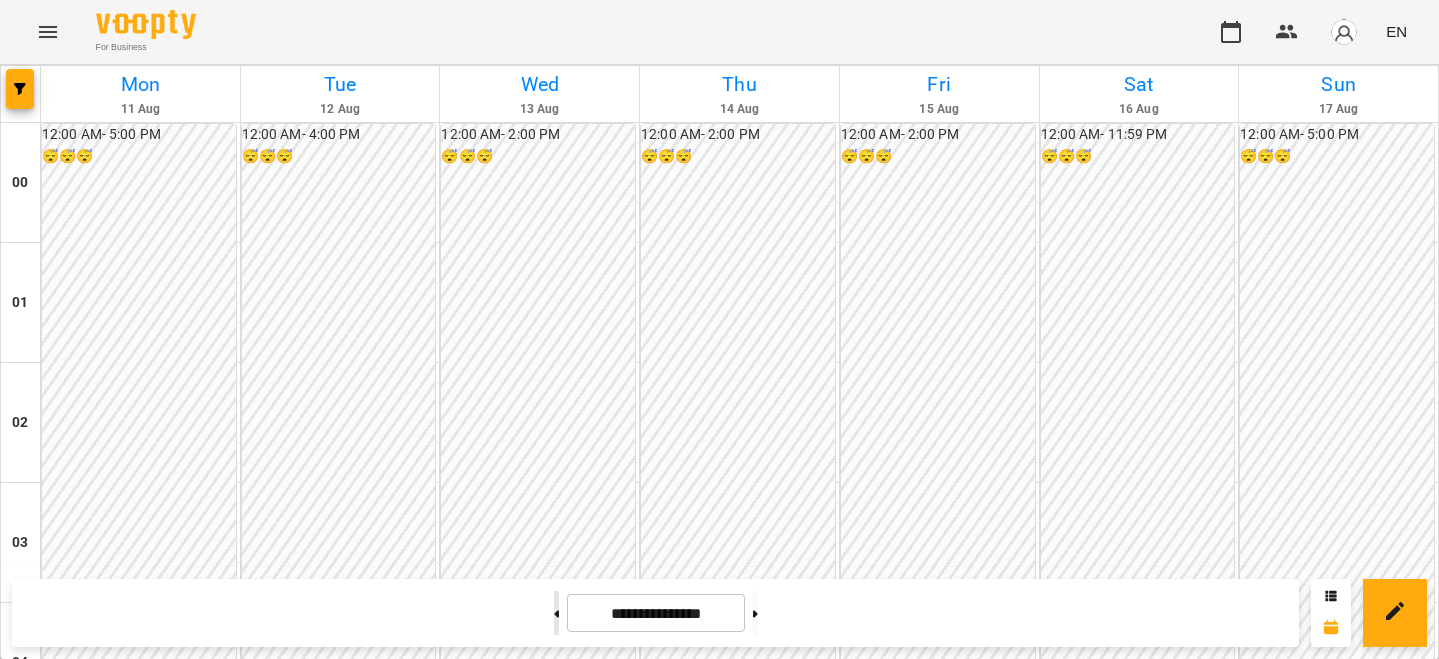 click at bounding box center [556, 613] 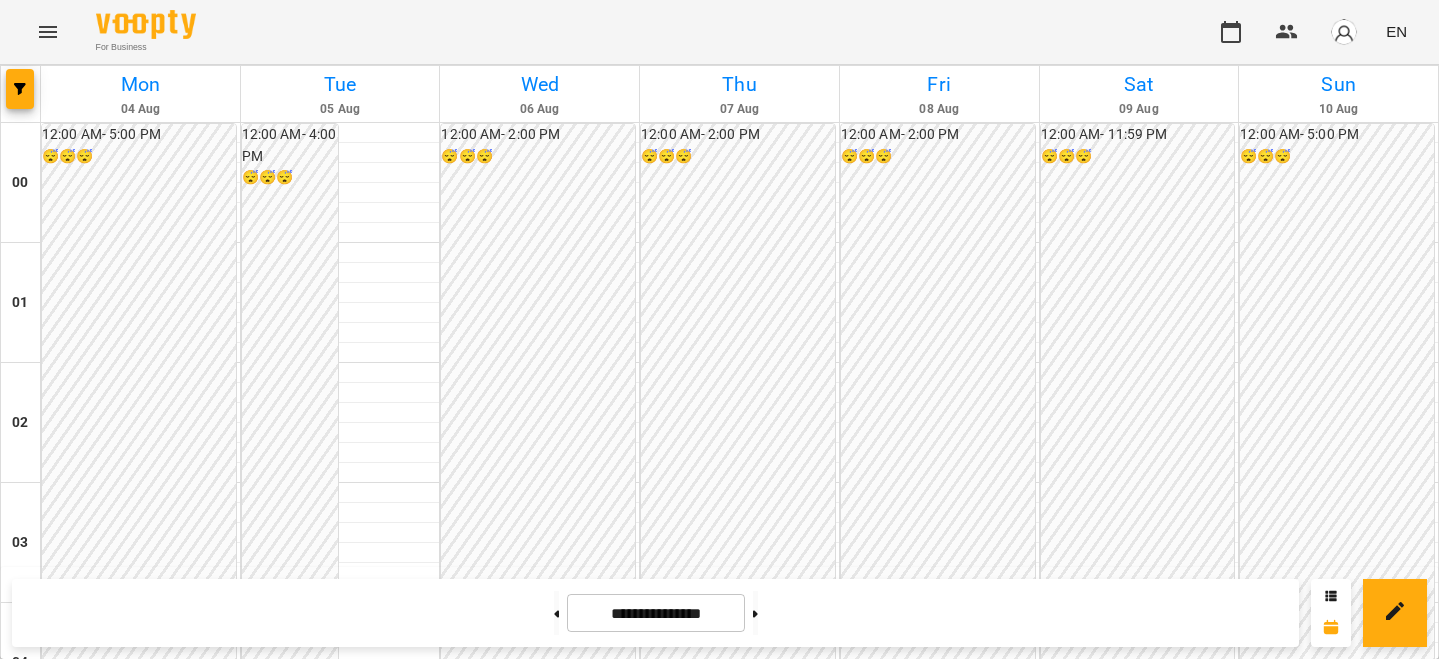scroll, scrollTop: 1744, scrollLeft: 0, axis: vertical 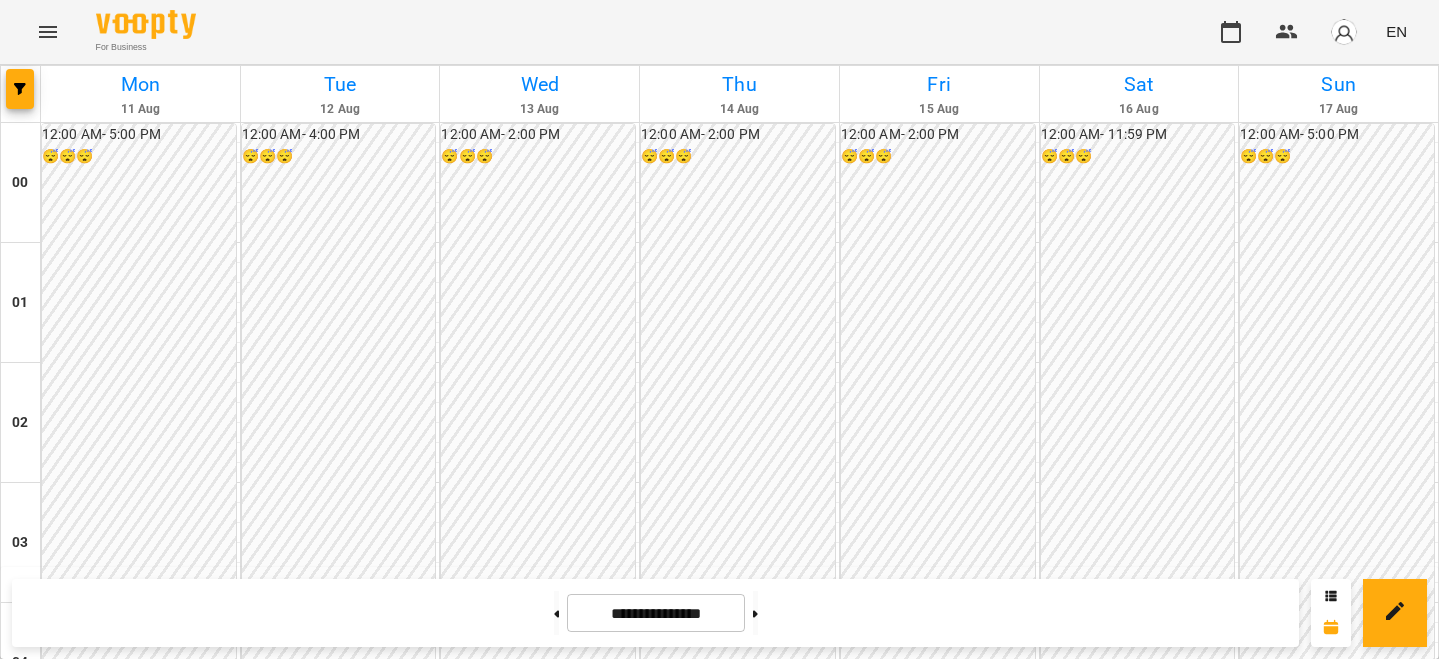 click on "5:00 PM Irene Nikolaienko" at bounding box center [140, 2191] 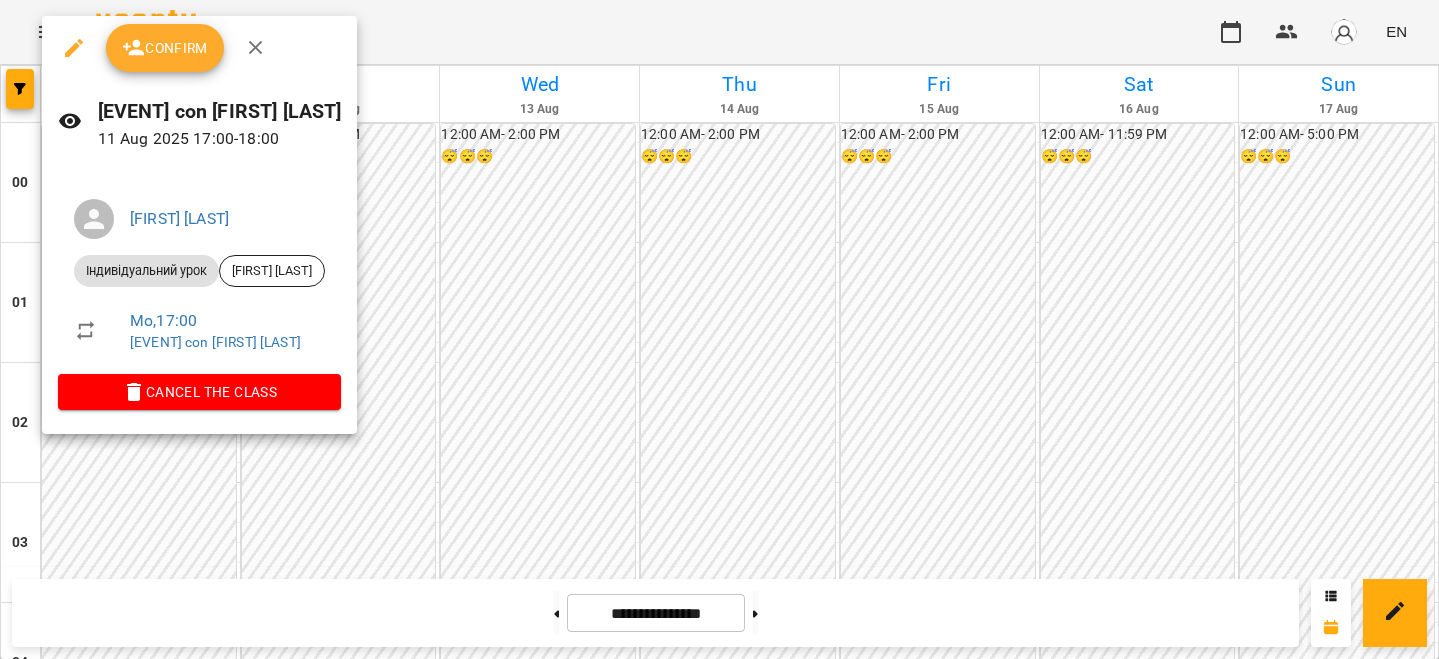 click 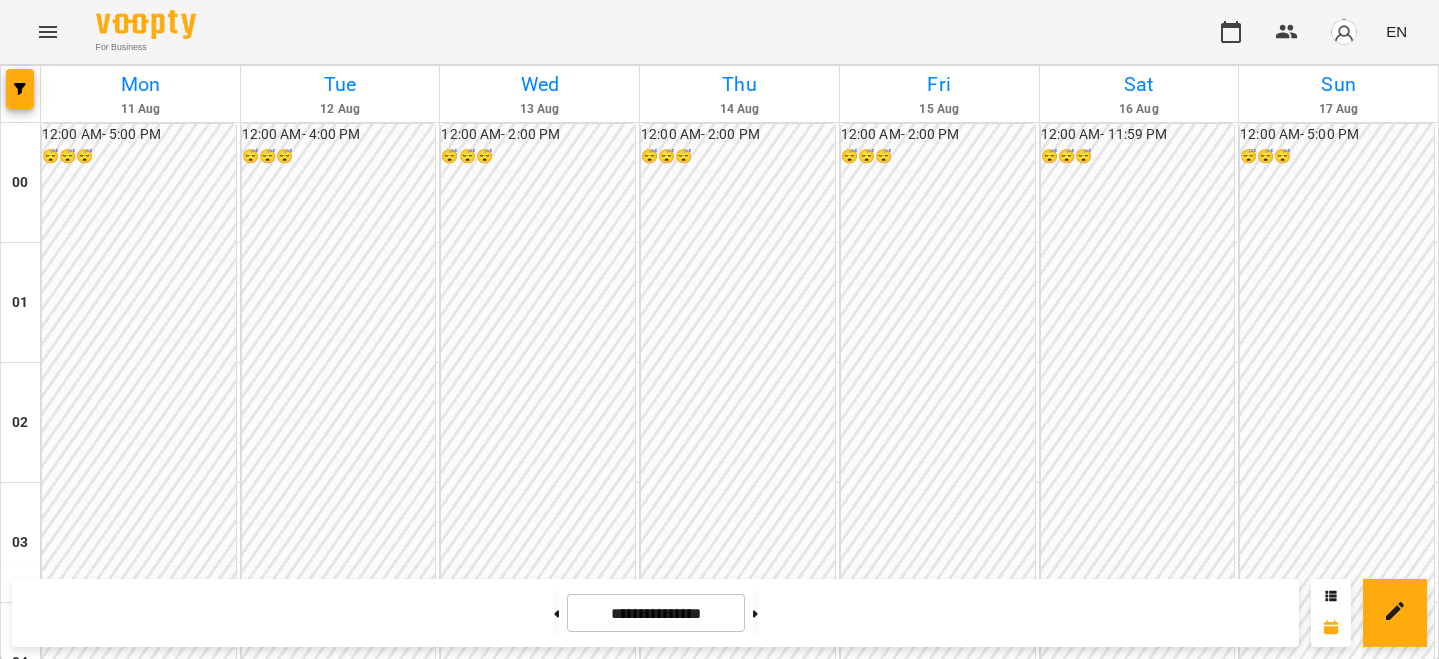 scroll, scrollTop: 1898, scrollLeft: 0, axis: vertical 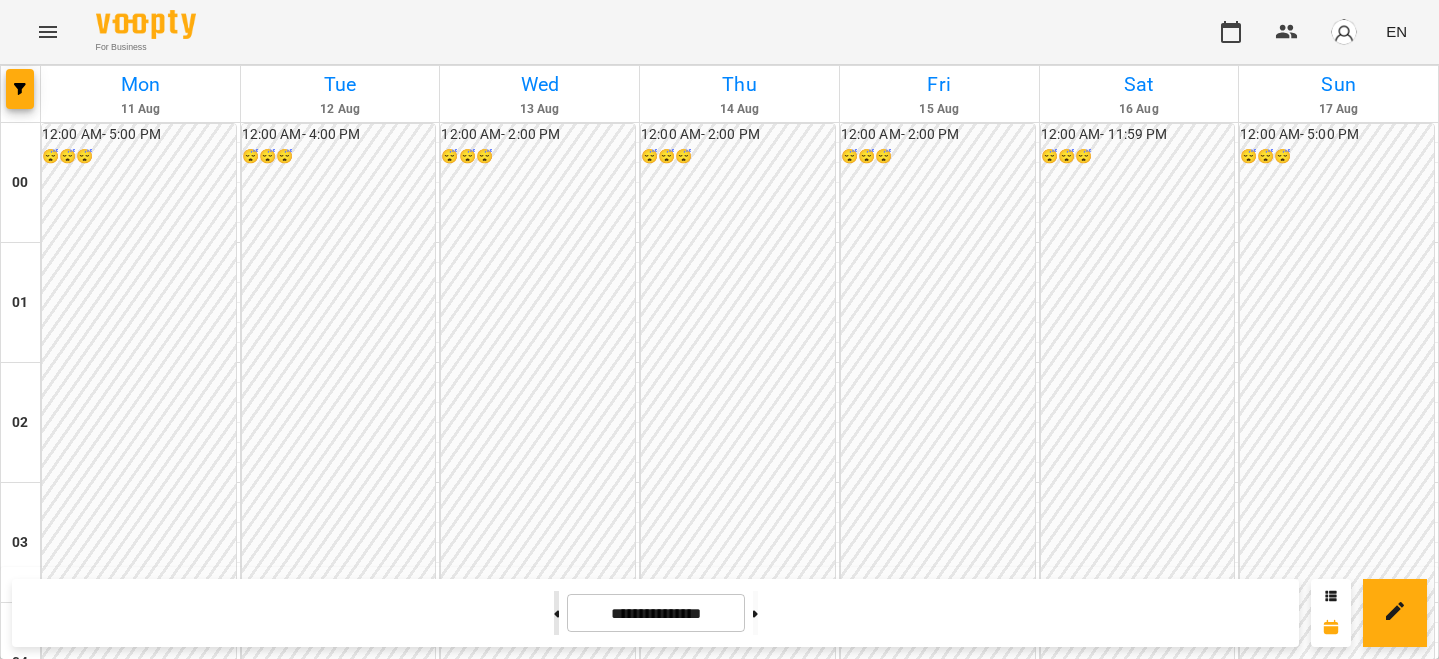 click at bounding box center [556, 613] 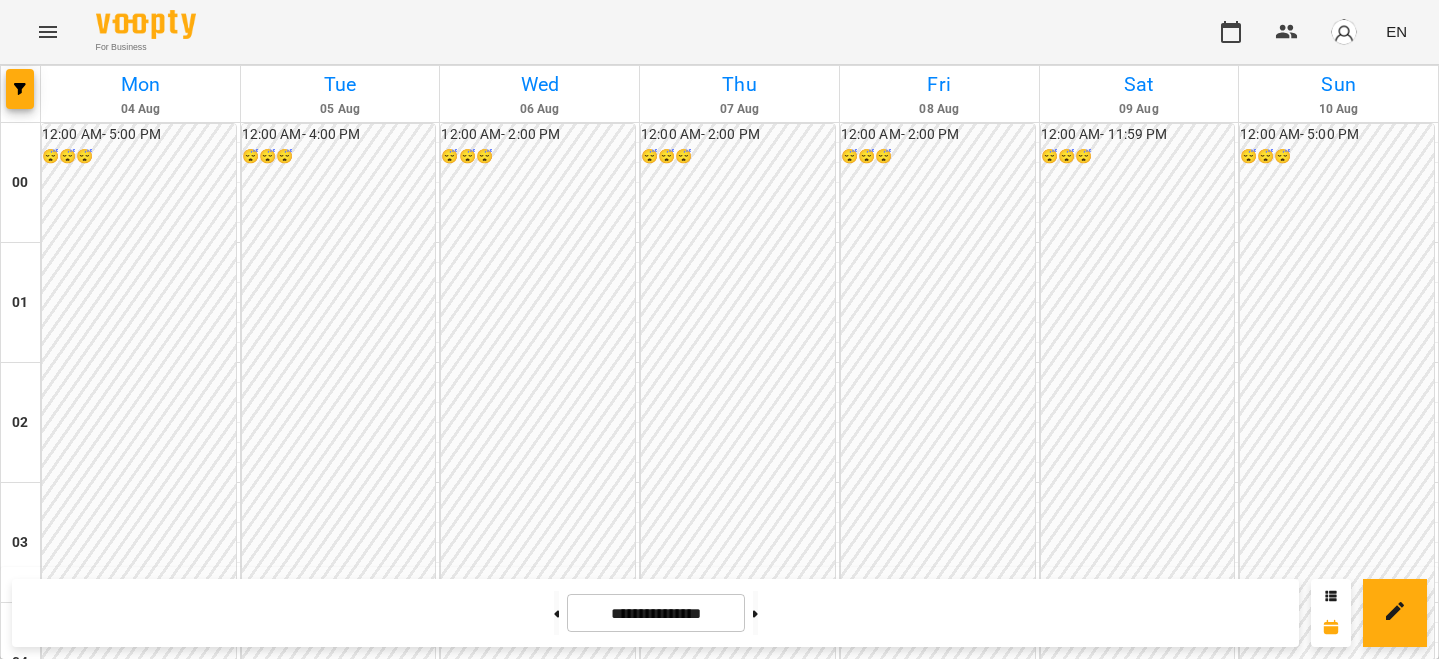 scroll, scrollTop: 2012, scrollLeft: 0, axis: vertical 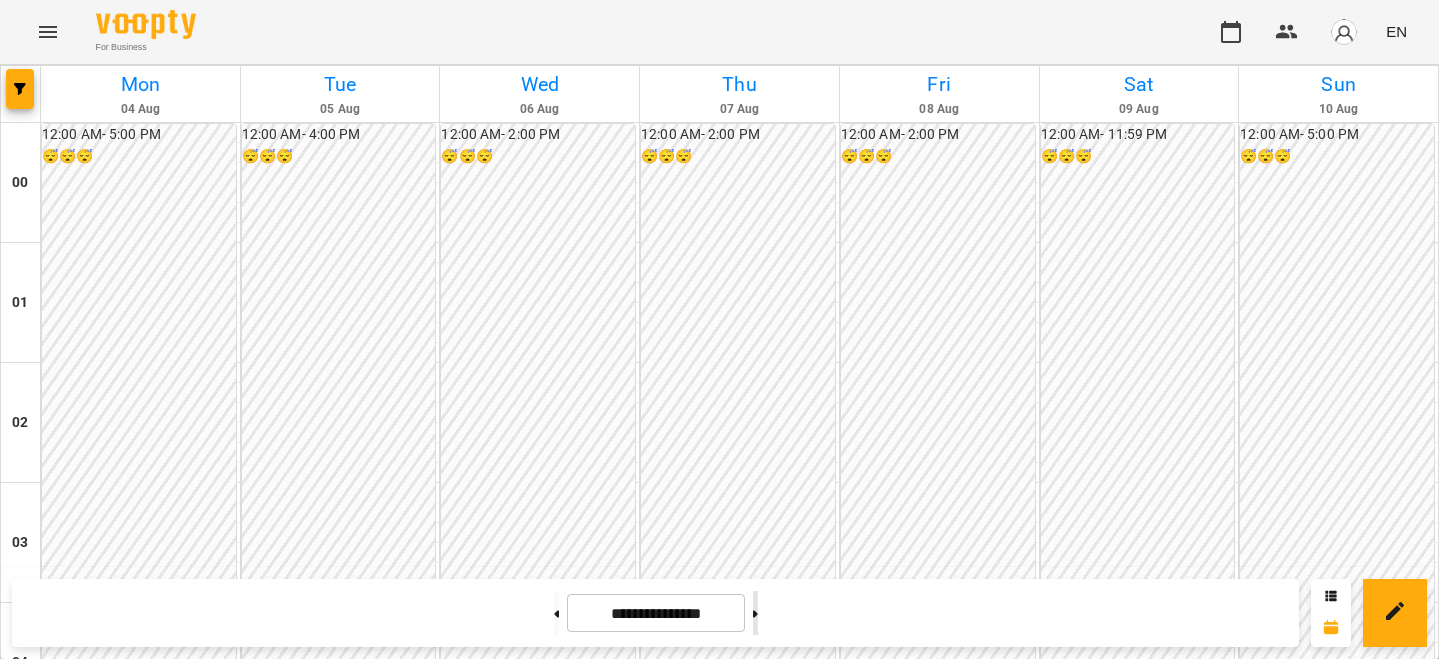 click at bounding box center (755, 613) 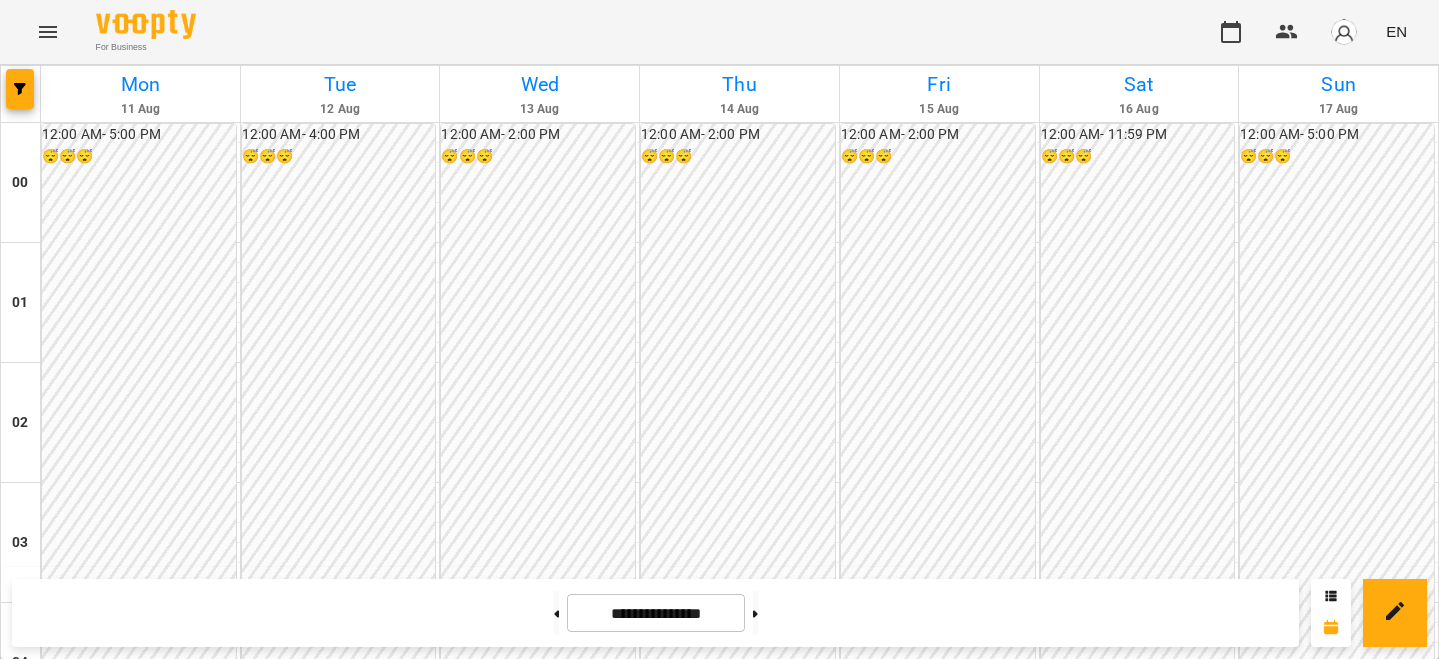 scroll, scrollTop: 1812, scrollLeft: 0, axis: vertical 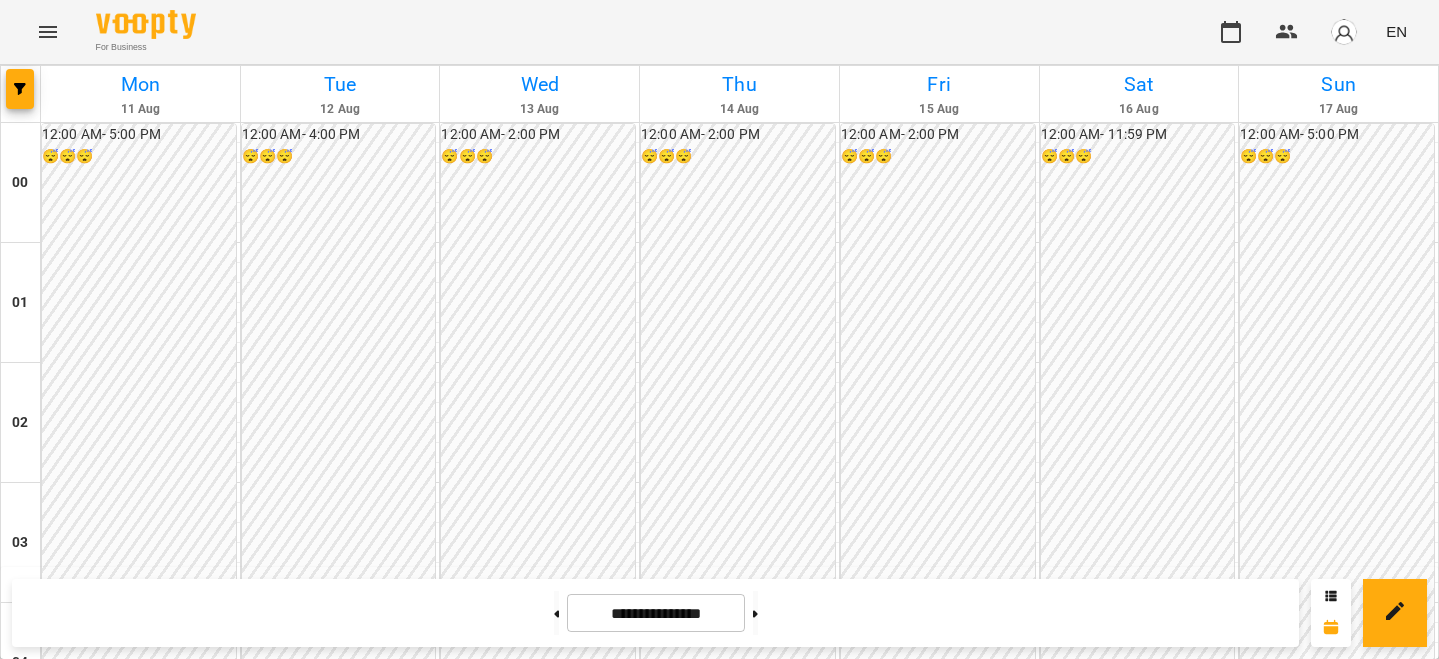 click at bounding box center [1344, 32] 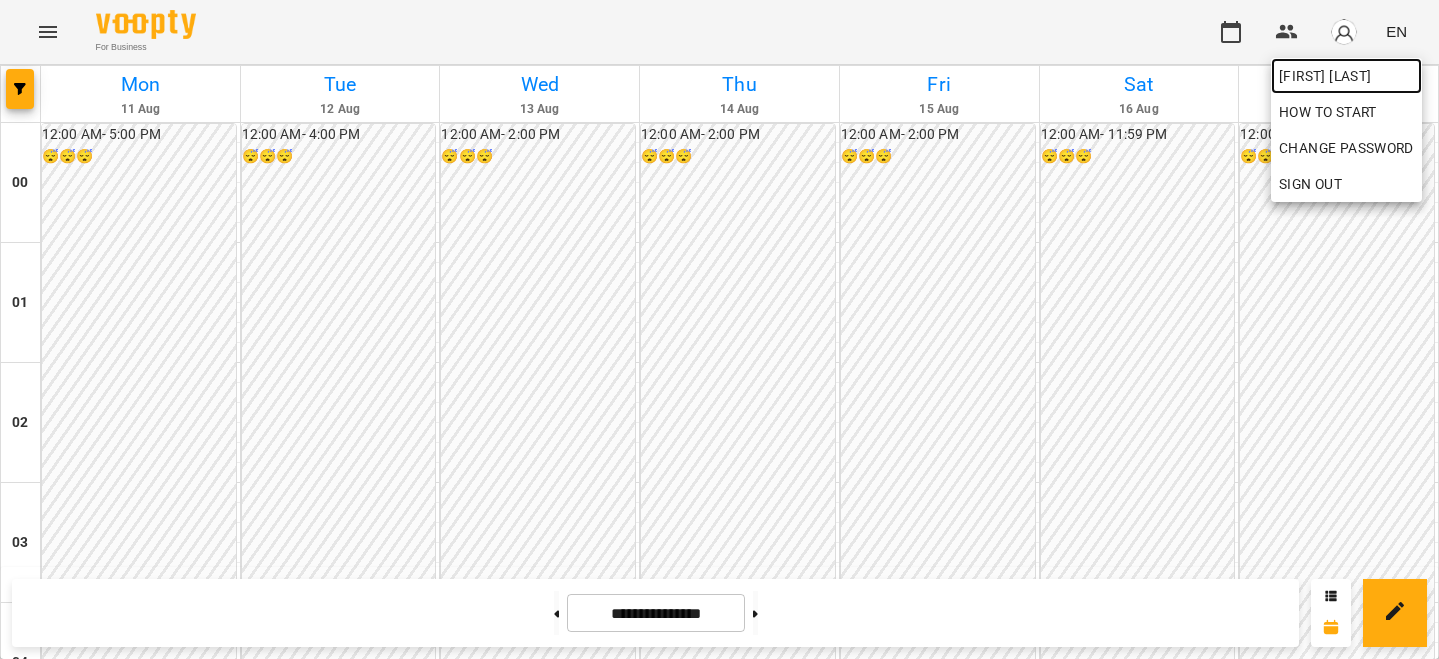 click on "[FIRST] [LAST]" at bounding box center [1346, 76] 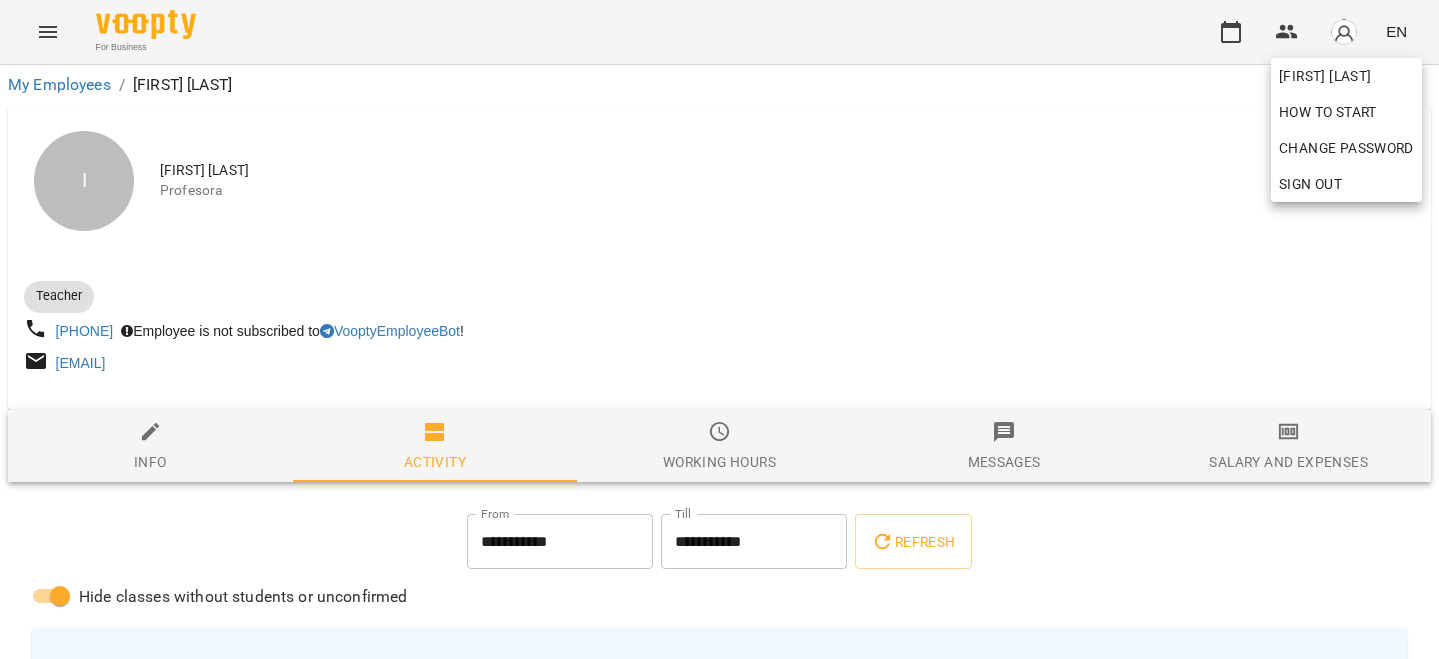 click at bounding box center (719, 329) 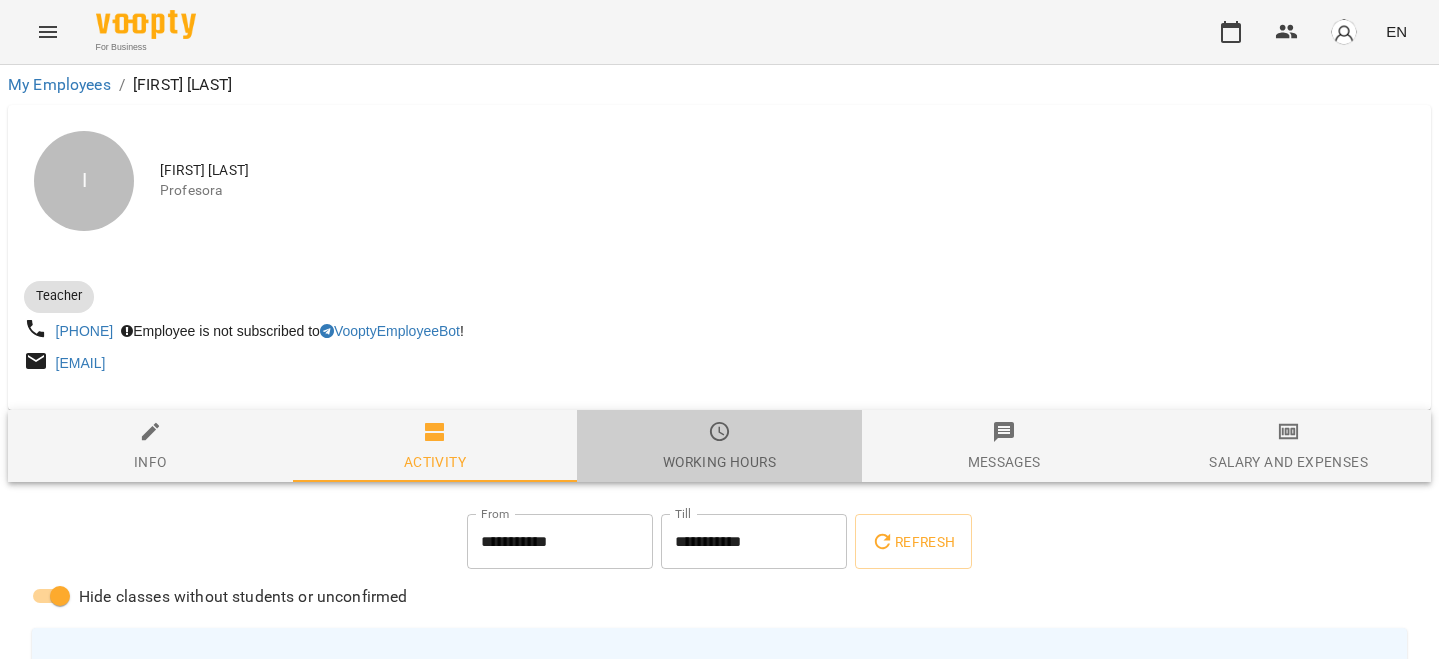 click 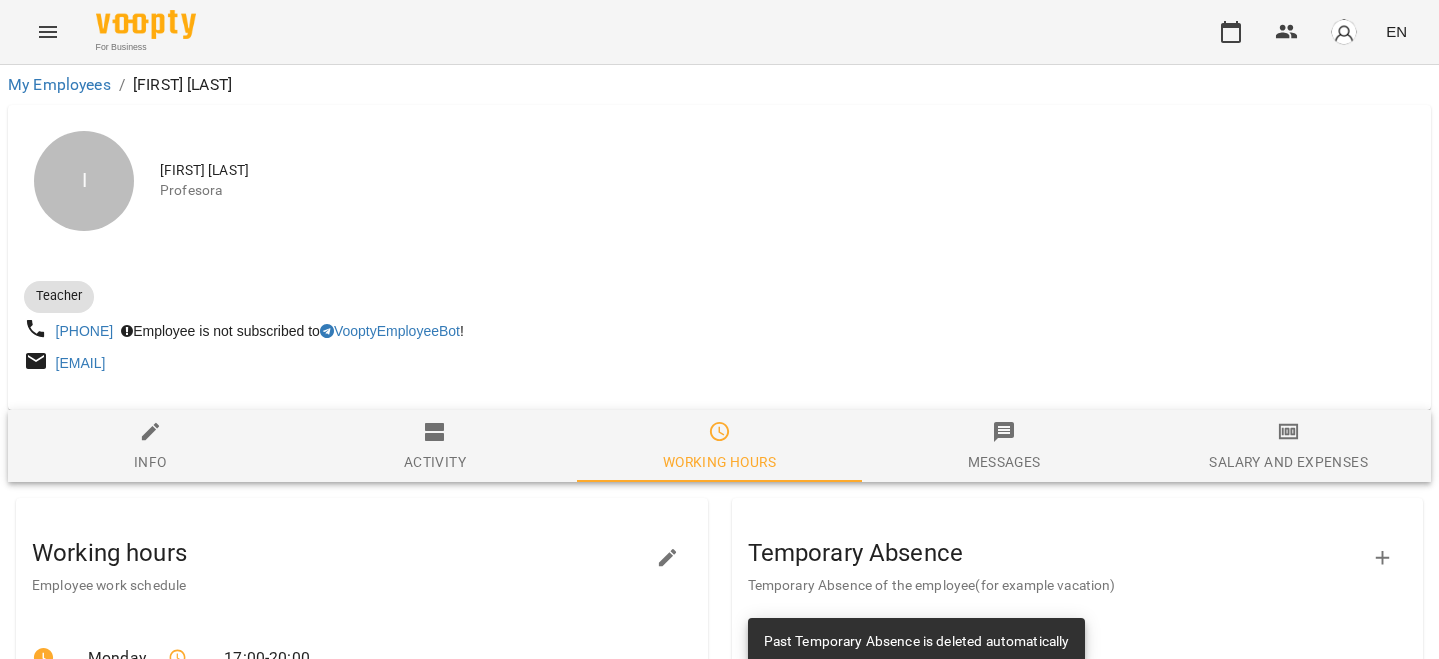 scroll, scrollTop: 260, scrollLeft: 0, axis: vertical 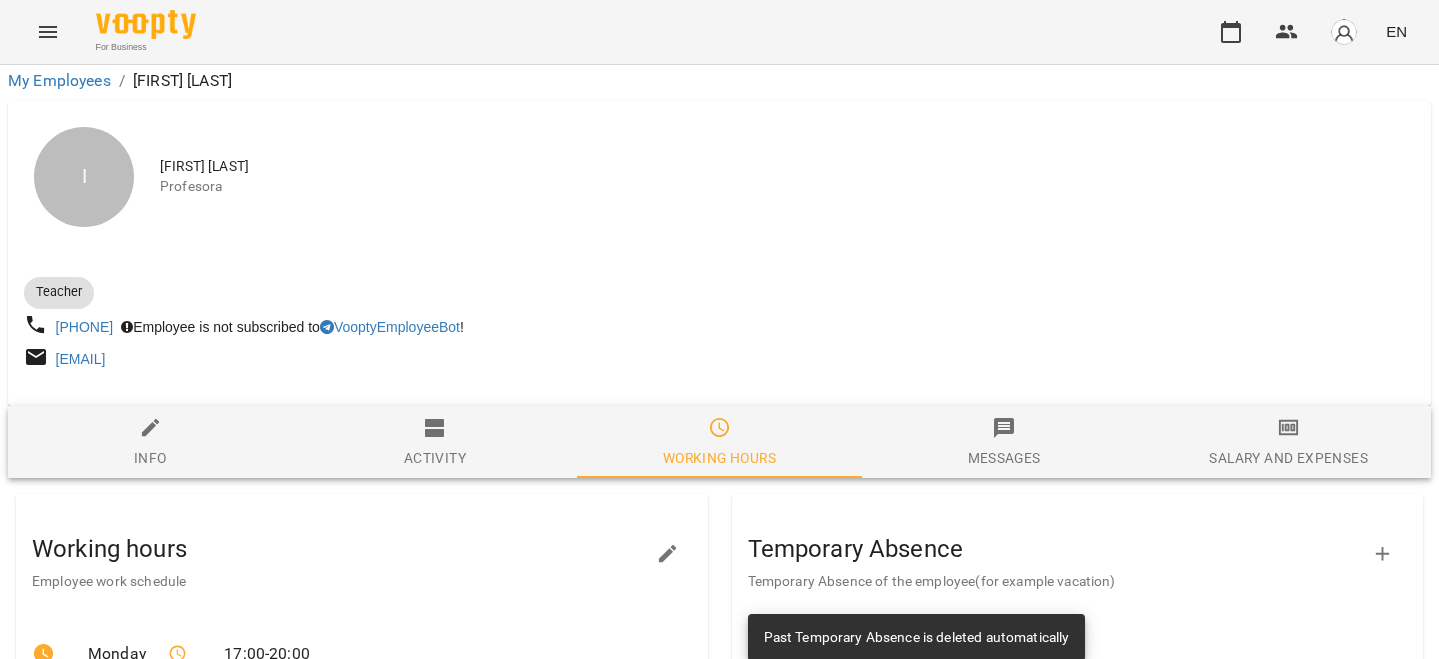 click 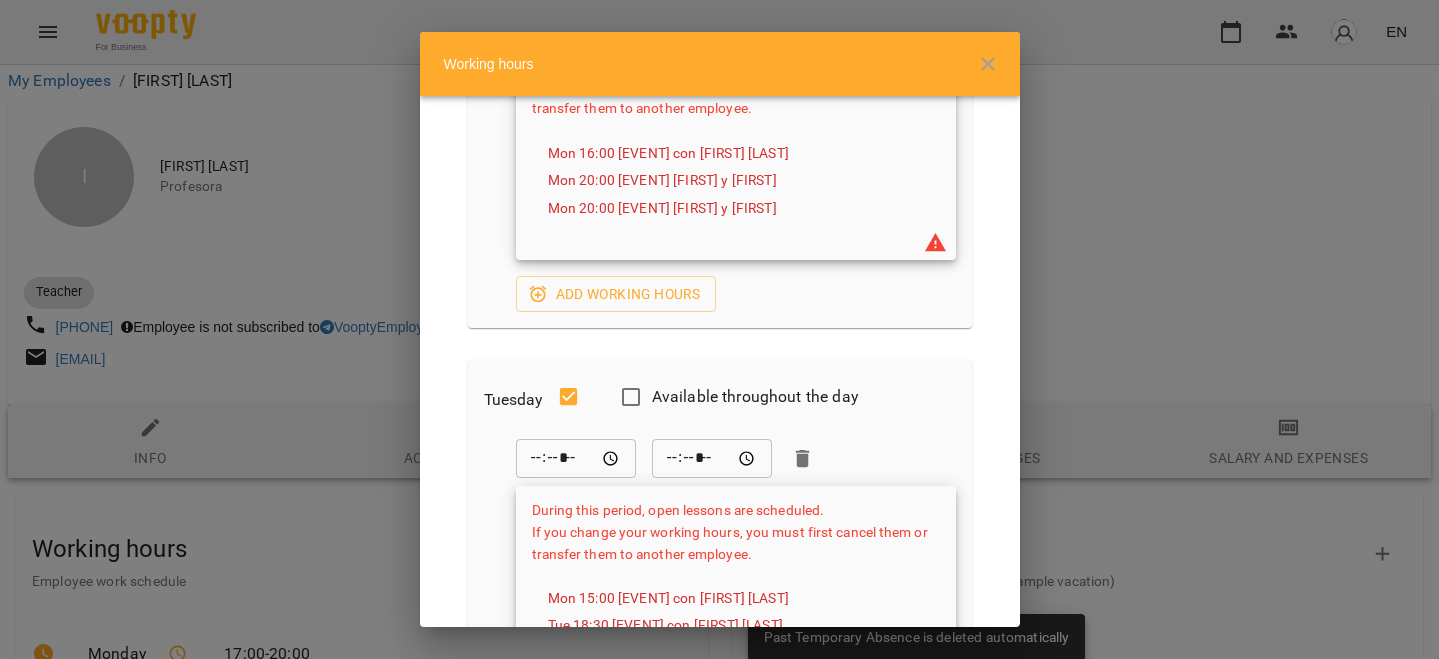 scroll, scrollTop: 229, scrollLeft: 0, axis: vertical 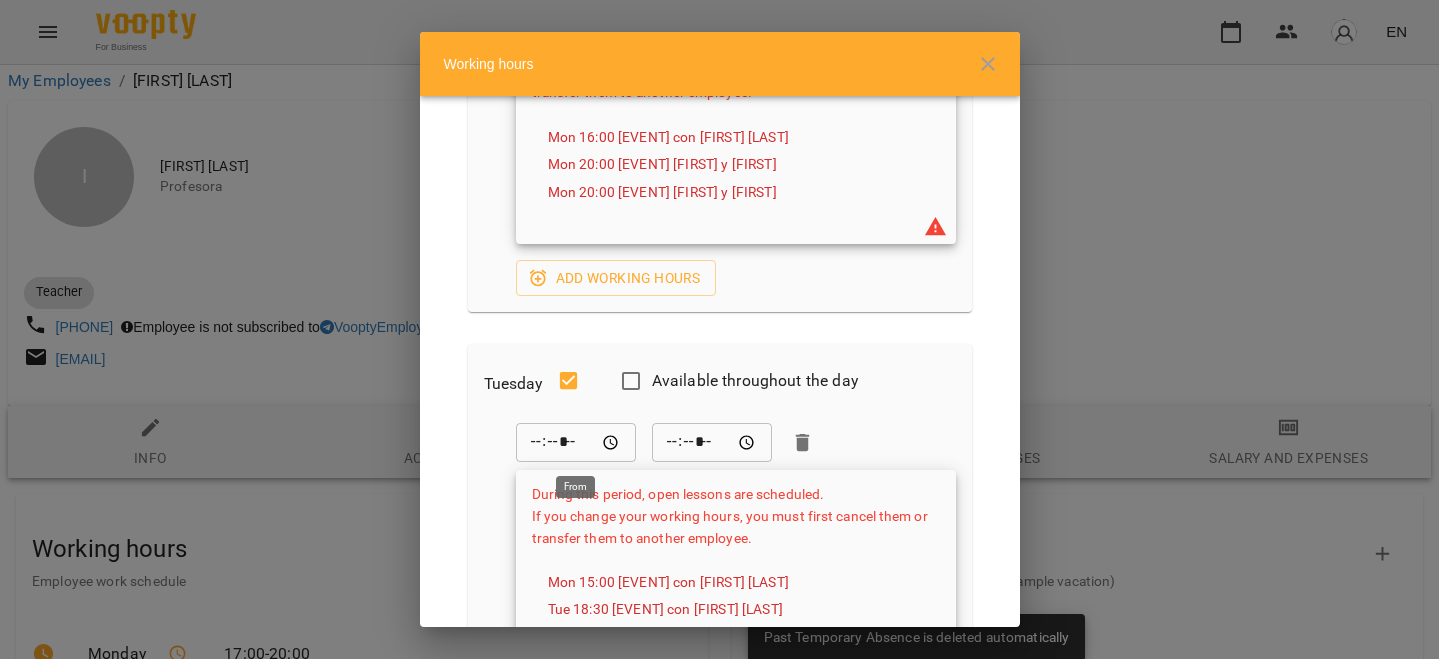 click on "*****" at bounding box center (576, 443) 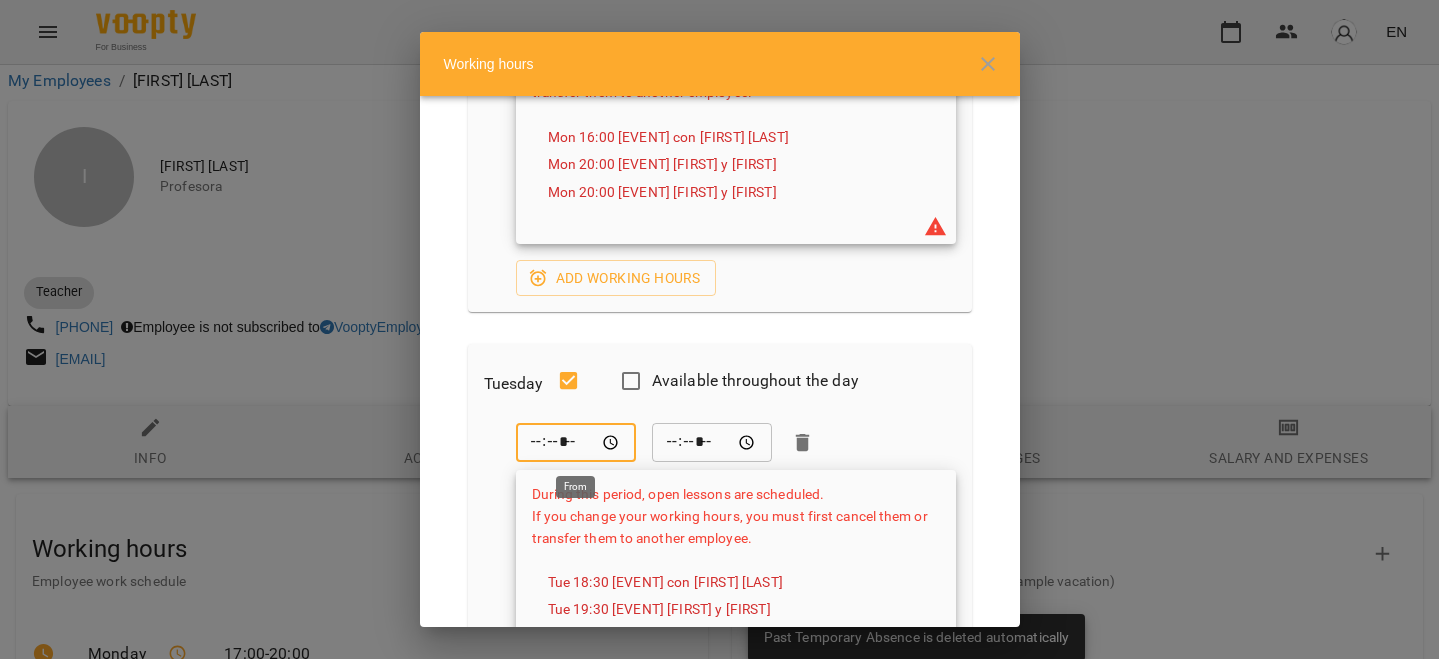 type on "*****" 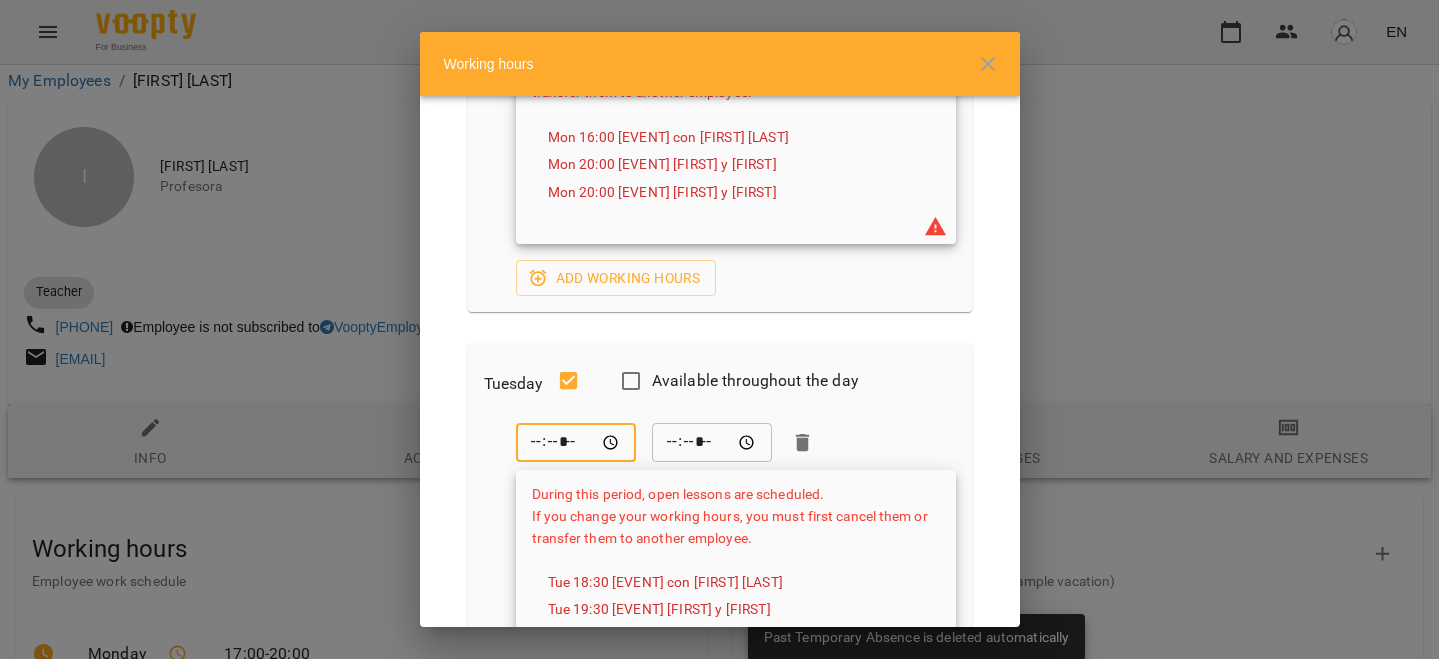 click on "***** ​ ***** ​ During this period, open lessons are scheduled.  If you change your working hours, you must first cancel them or transfer them to another employee. Tue   18:30   Clase con Irene Nikolaienko Tue   19:30   Clase en pareja Alex y Oleksii Tue   19:30   Clase con Irene Nikolaienko Tue   19:30   Clase con Irene Nikolaienko Tue   20:30   Clase en pareja Kris y Andrii Tue   20:30   Clase con Irene Nikolaienko Add working hours" at bounding box center [720, 624] 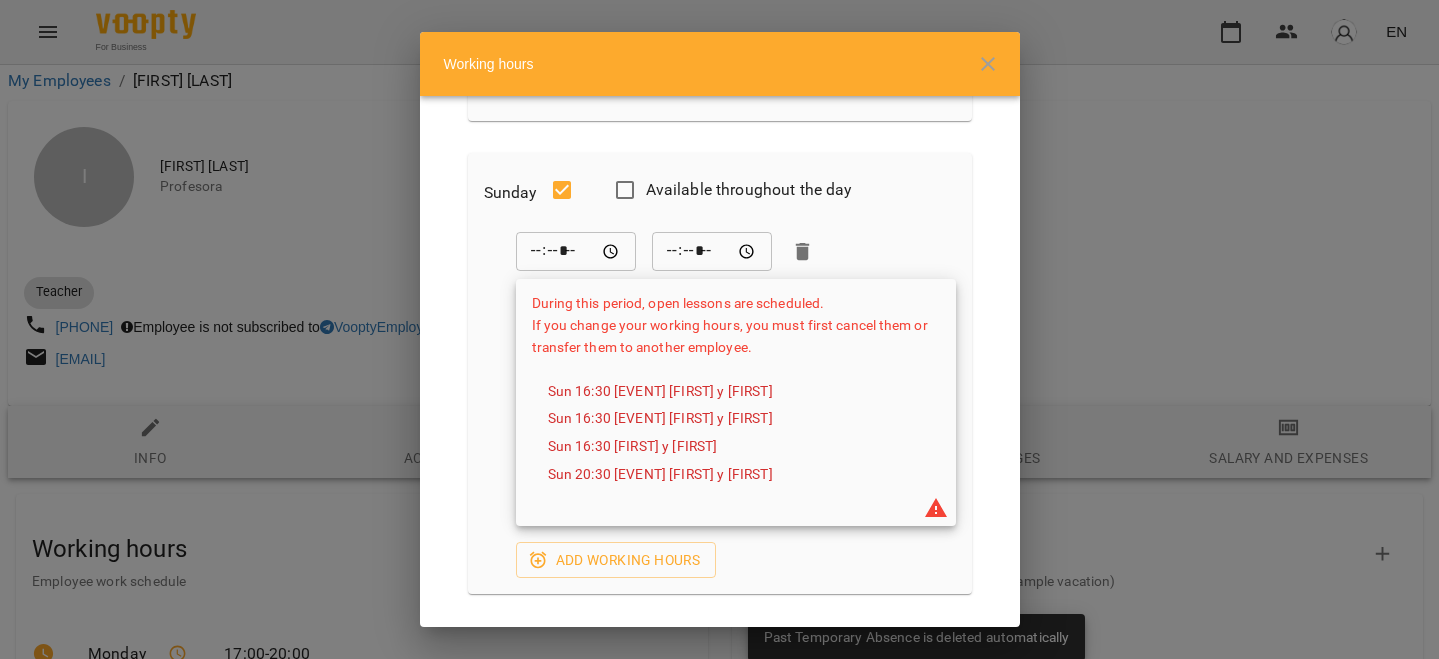 scroll, scrollTop: 2565, scrollLeft: 0, axis: vertical 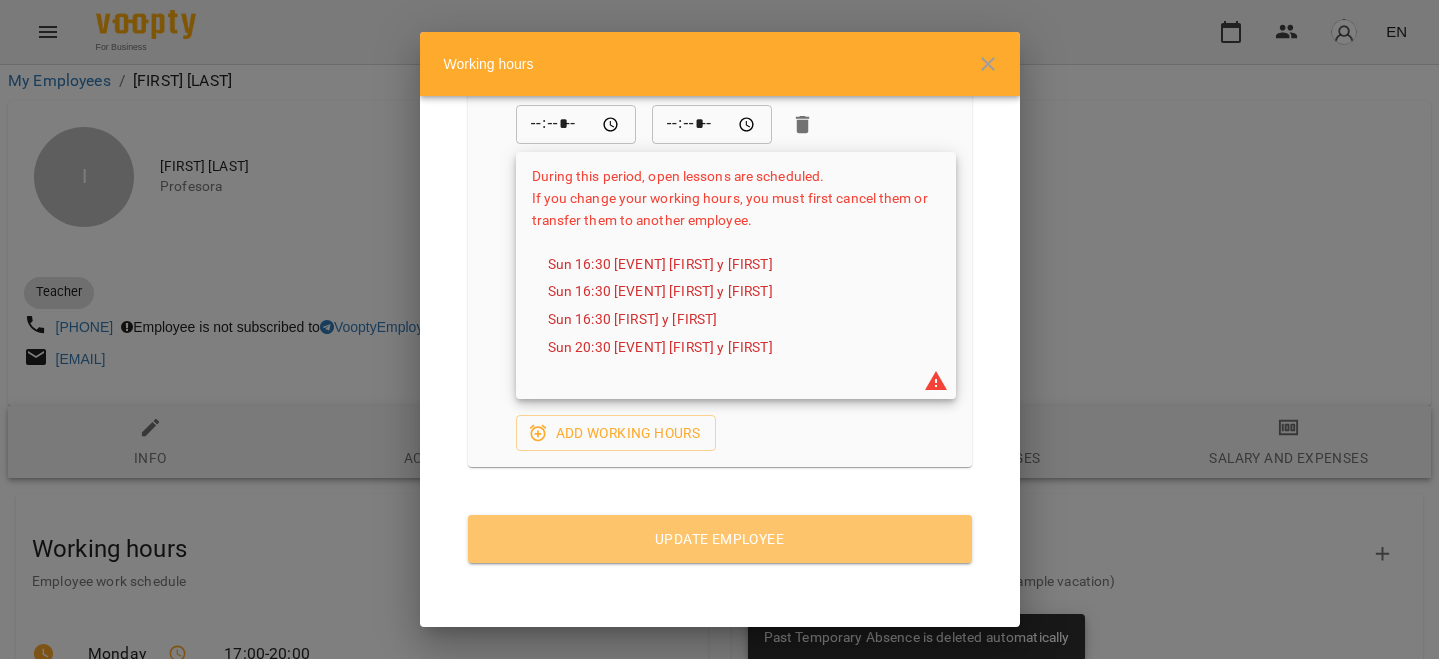 click on "Update Employee" at bounding box center (720, 539) 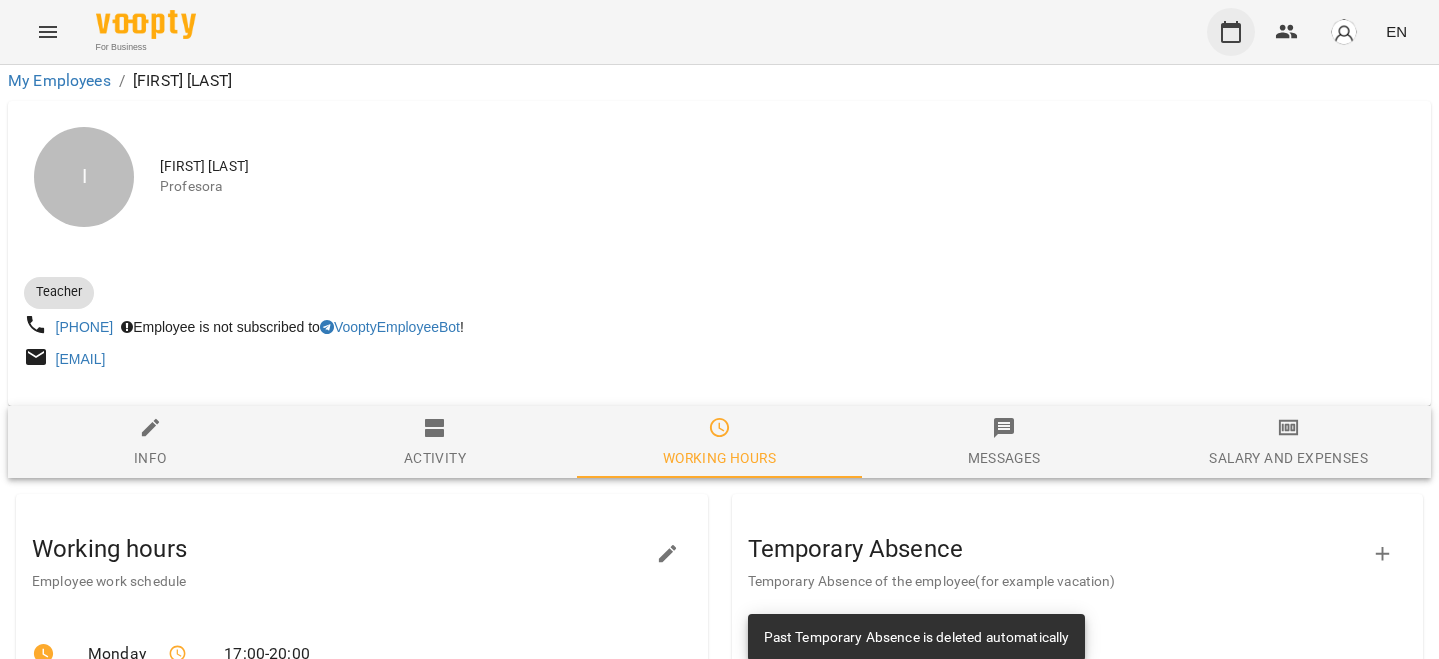 click at bounding box center [1231, 32] 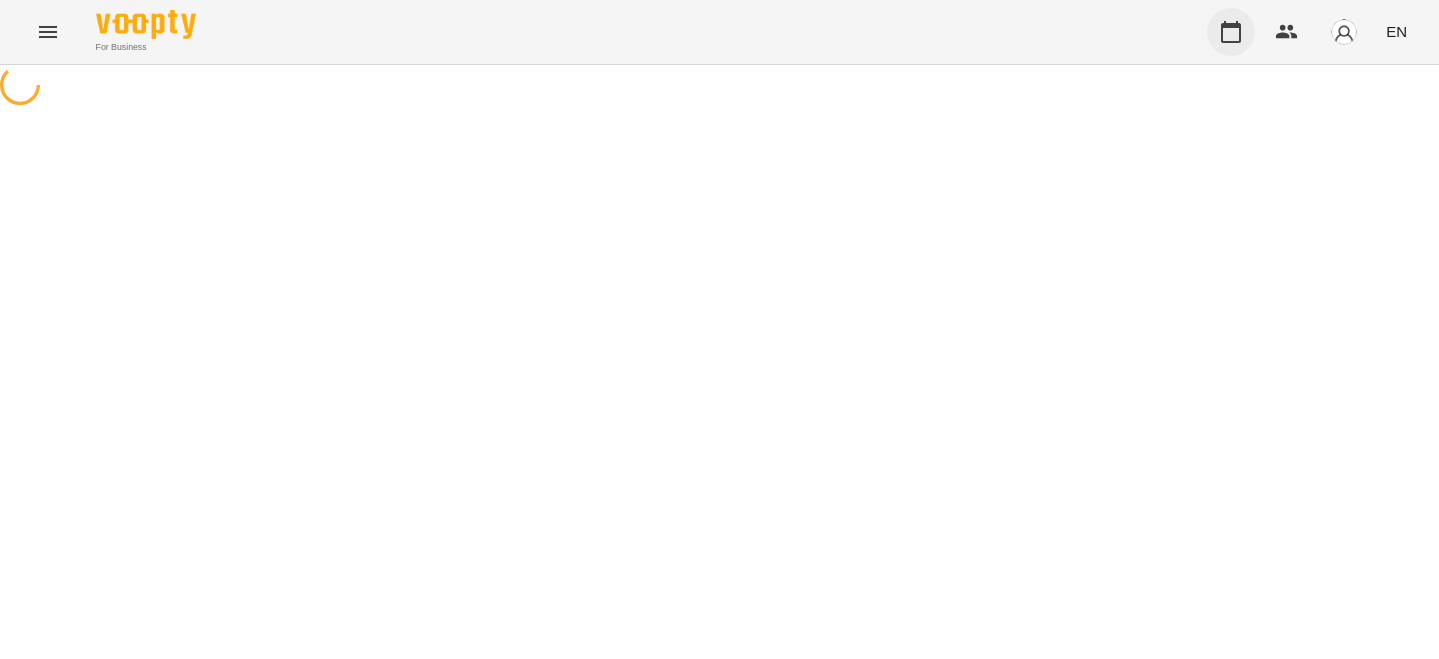 scroll, scrollTop: 0, scrollLeft: 0, axis: both 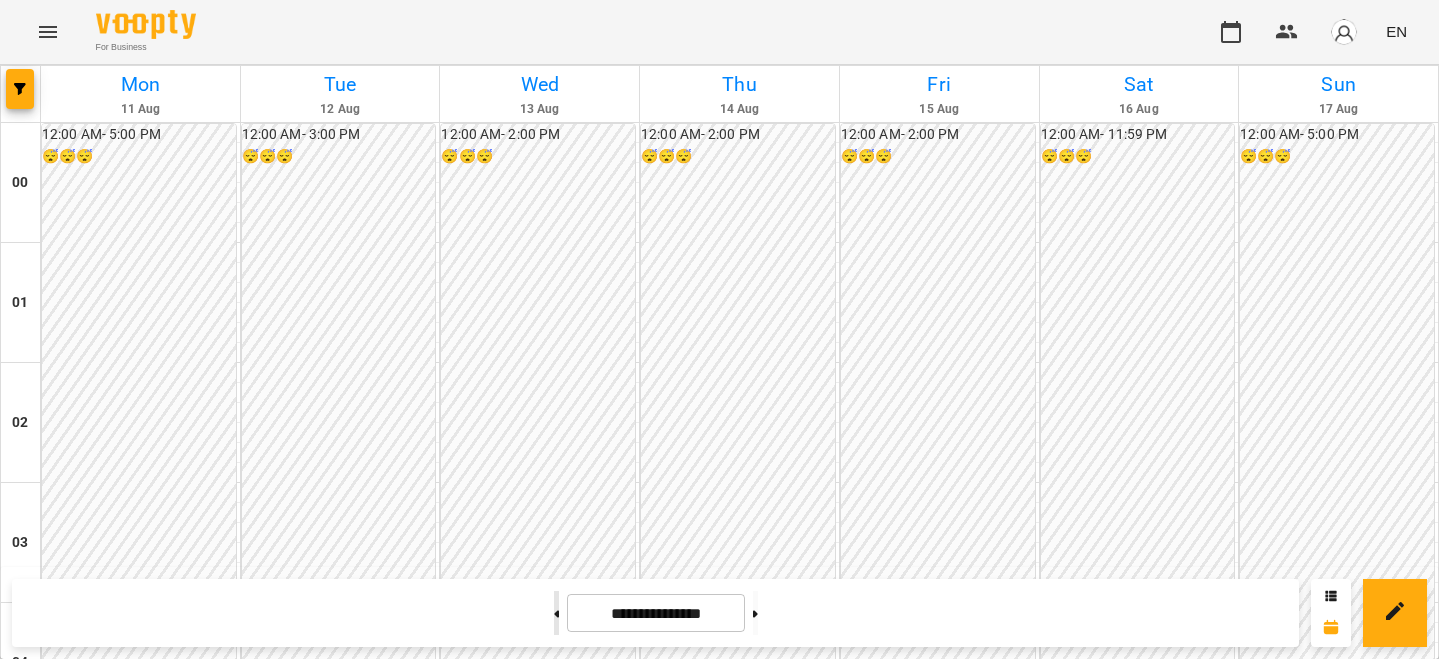 click at bounding box center [556, 613] 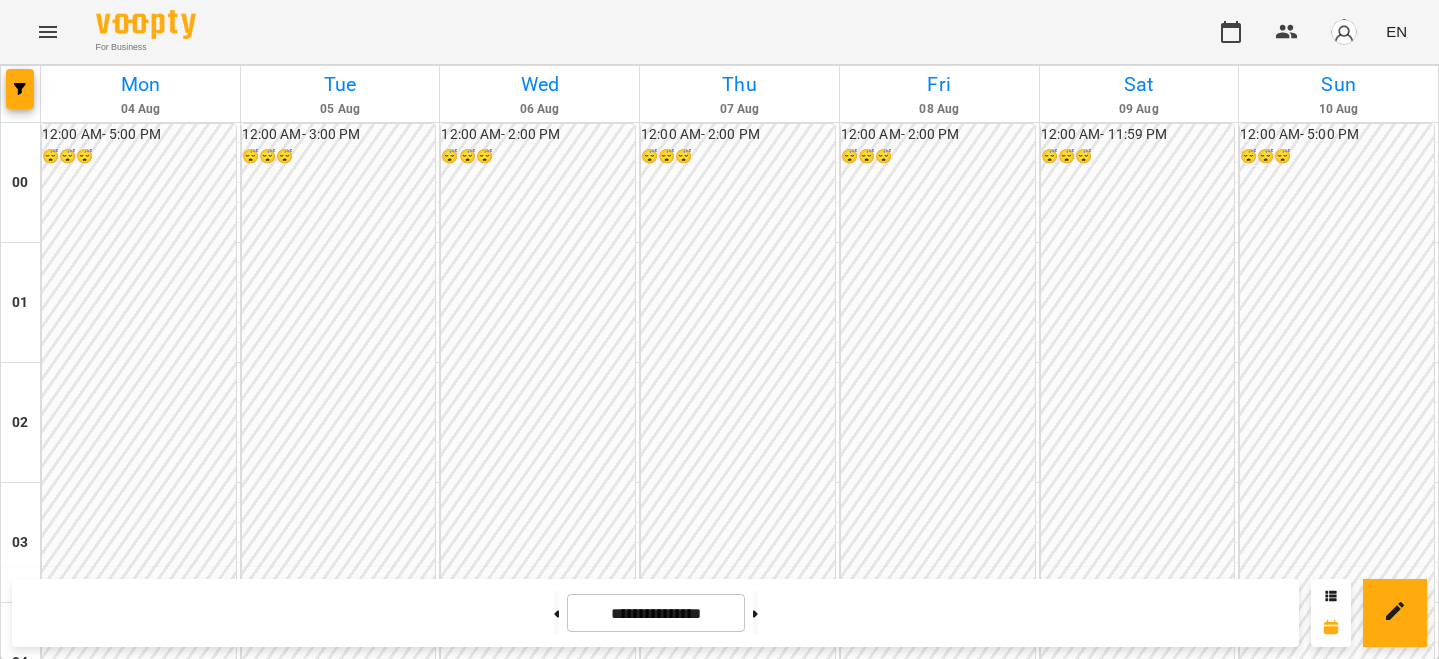 scroll, scrollTop: 1791, scrollLeft: 0, axis: vertical 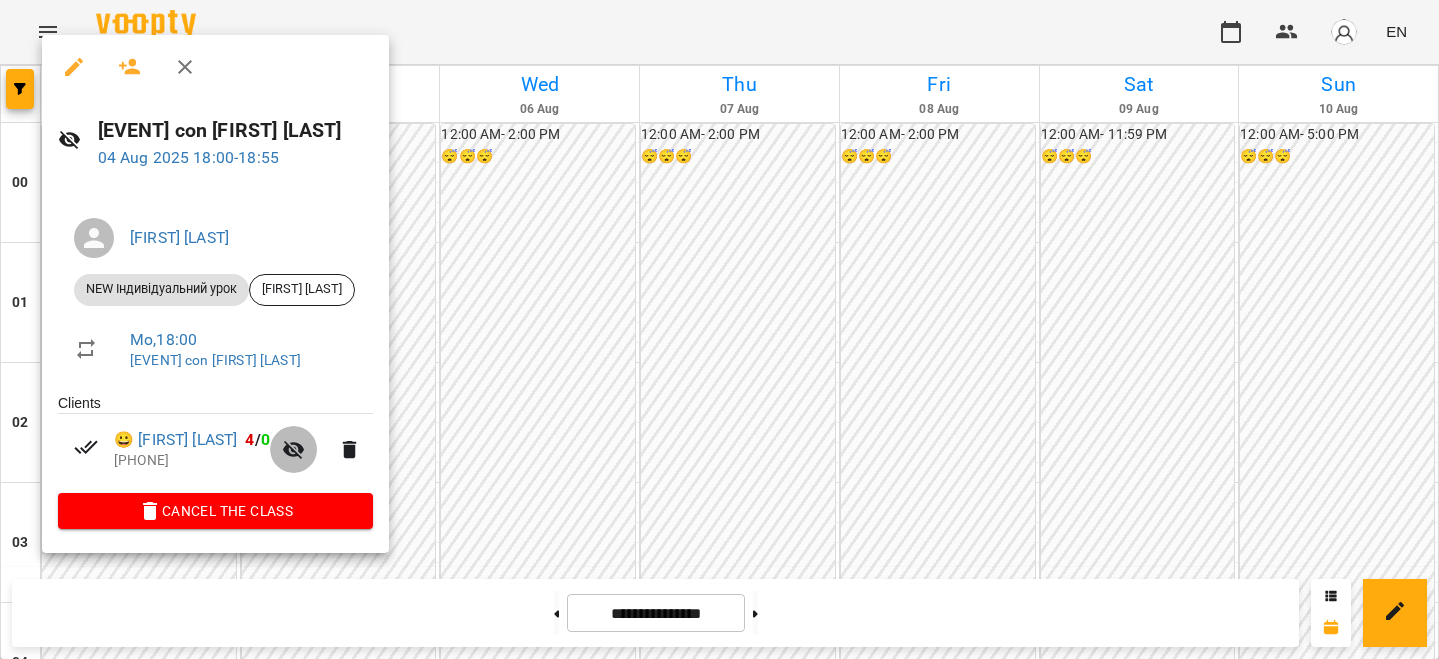 click 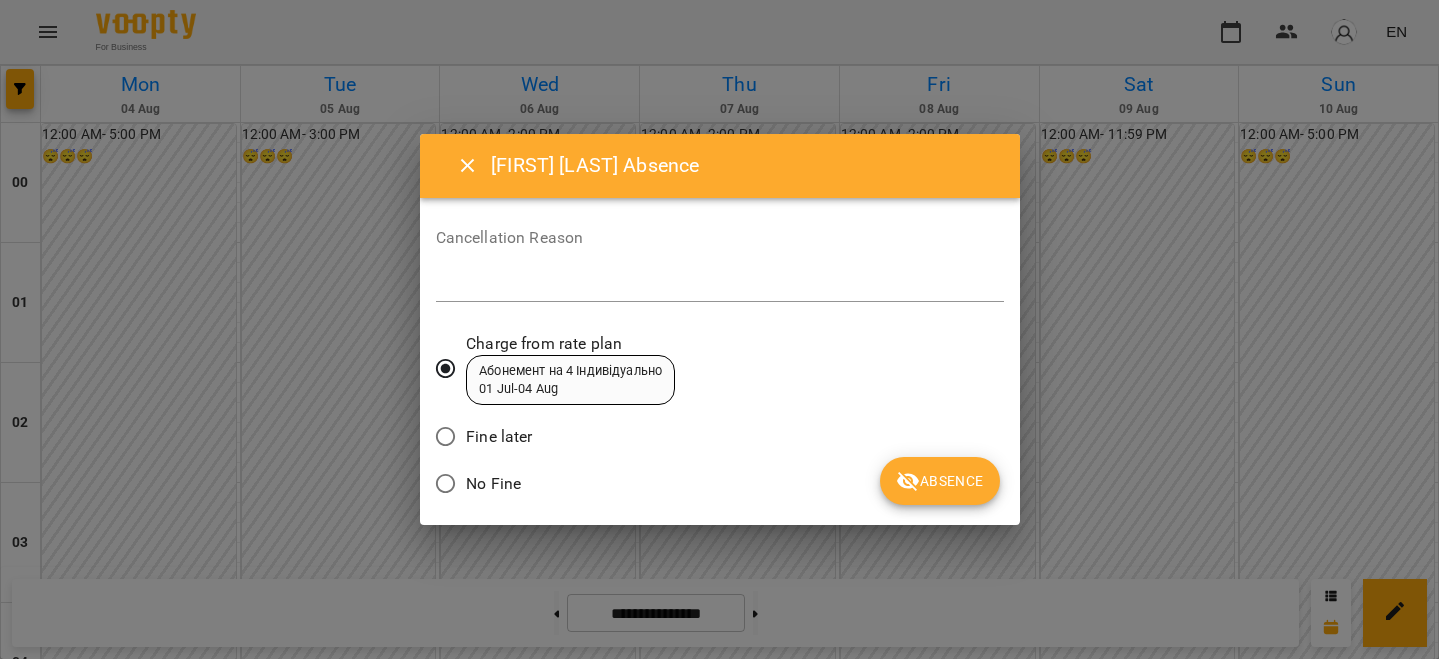 click at bounding box center (468, 166) 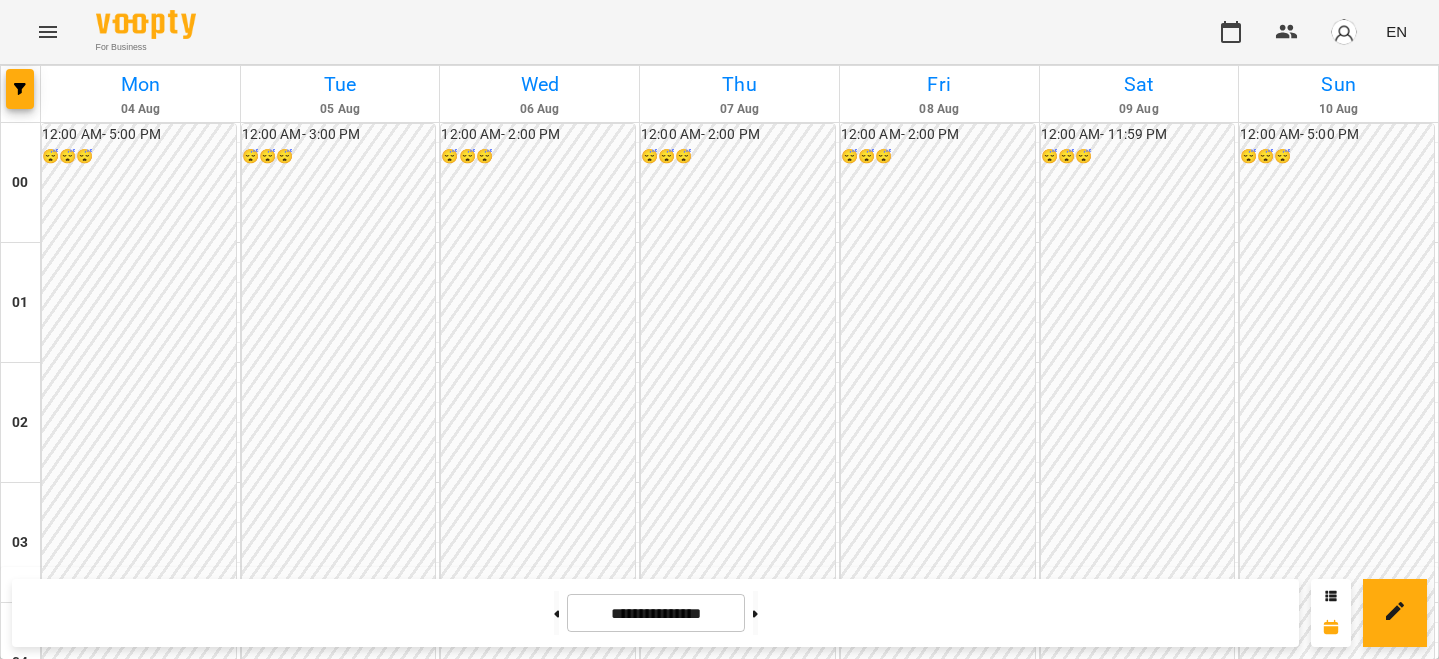 scroll, scrollTop: 1761, scrollLeft: 0, axis: vertical 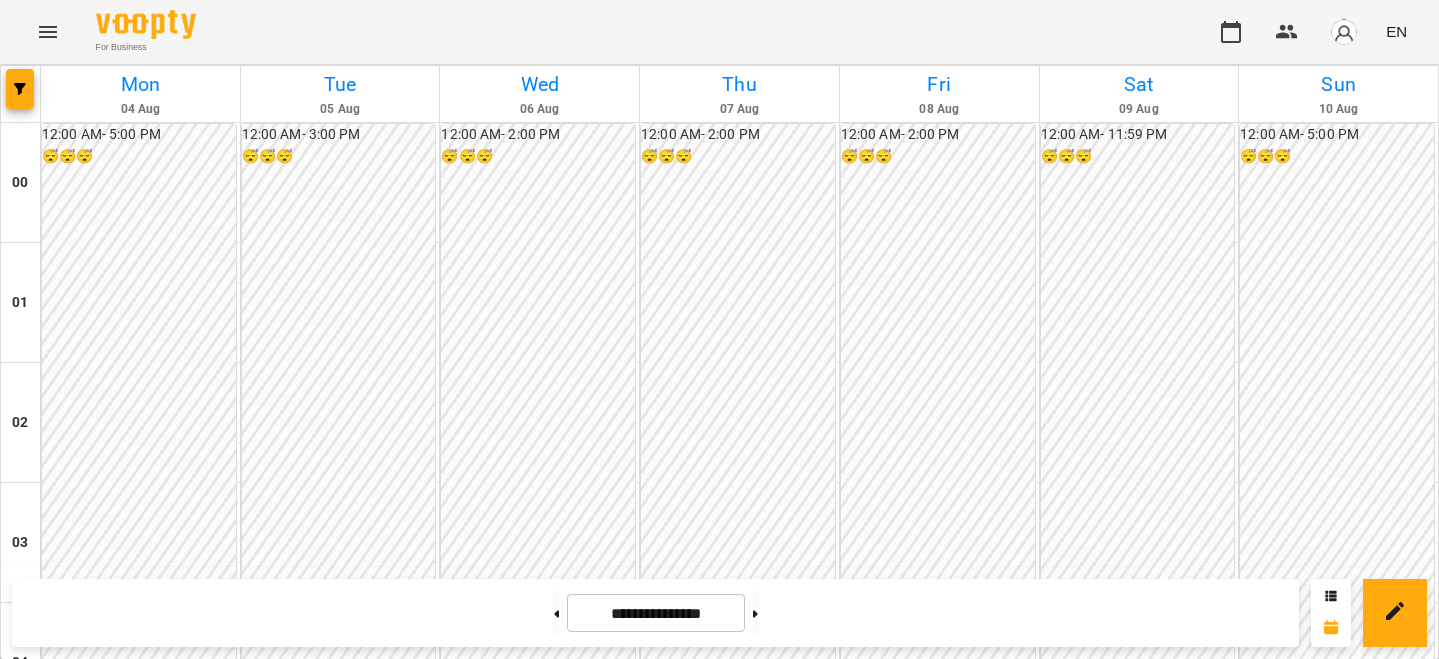 click on "Пробний Індів - Анна Тандура" at bounding box center (340, 1997) 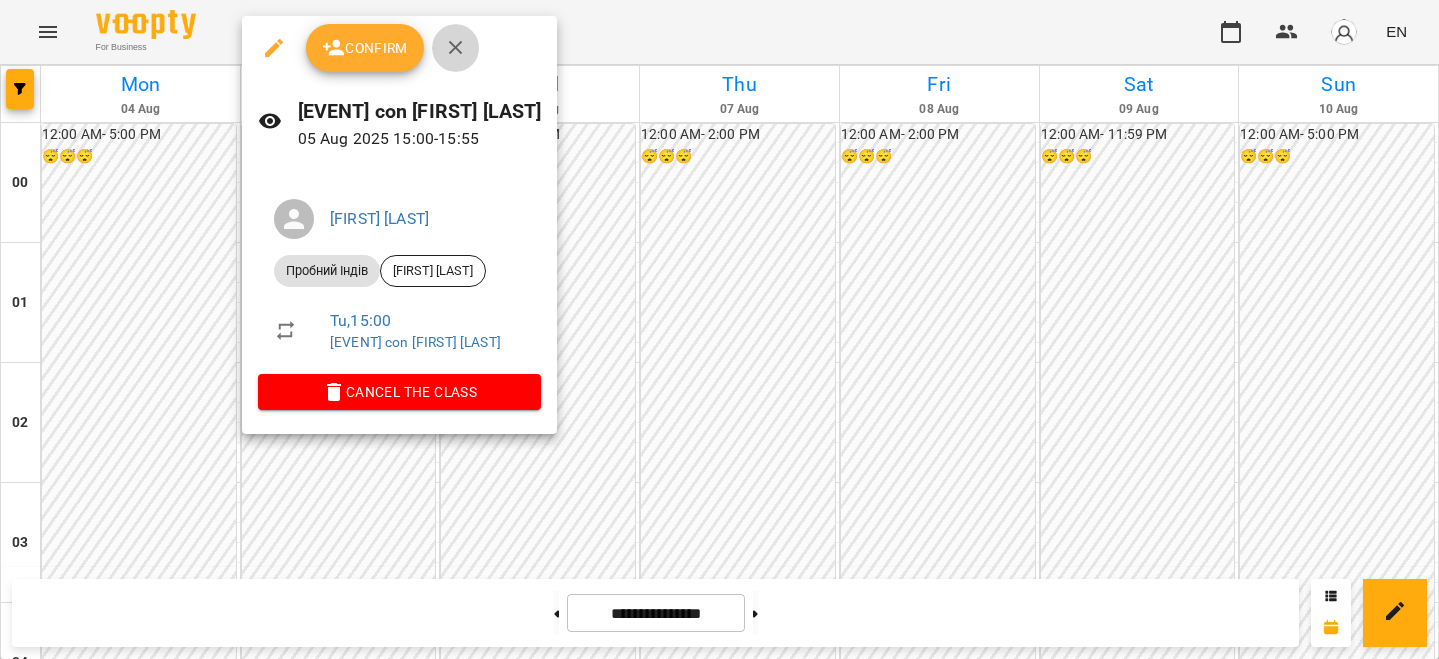 click at bounding box center [456, 48] 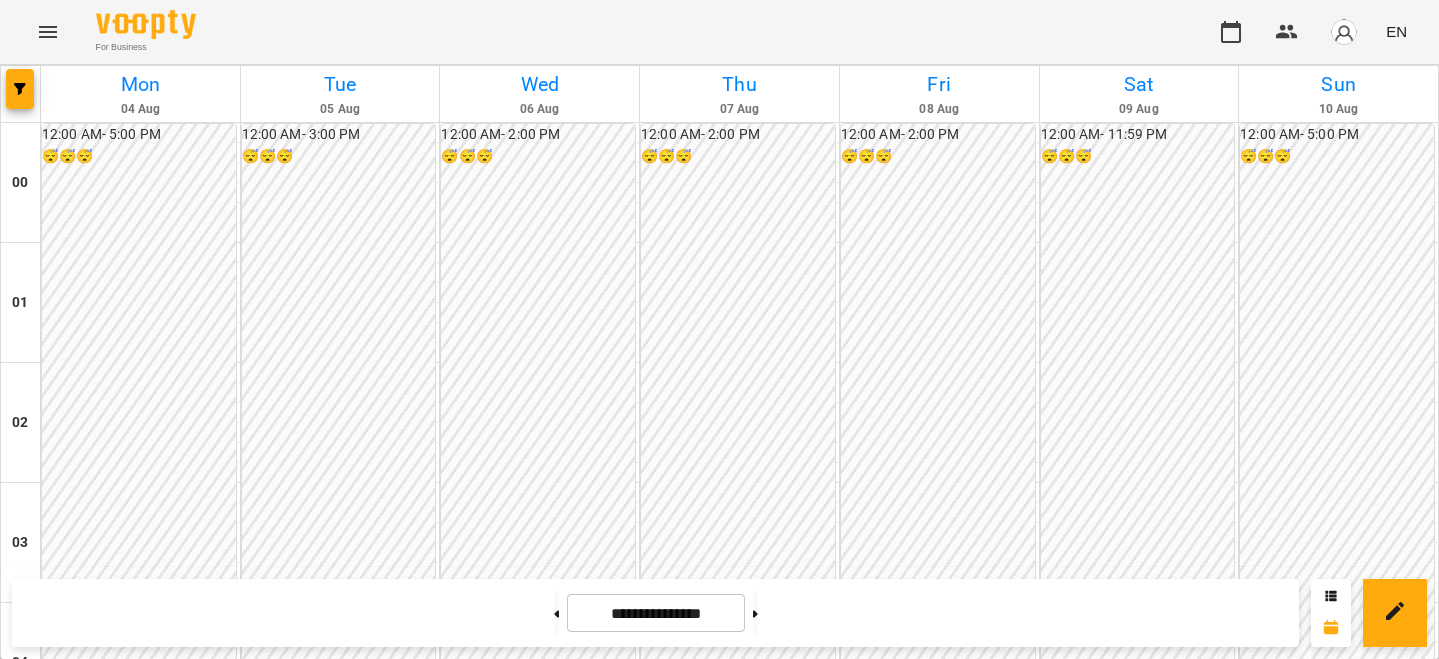 scroll, scrollTop: 1968, scrollLeft: 0, axis: vertical 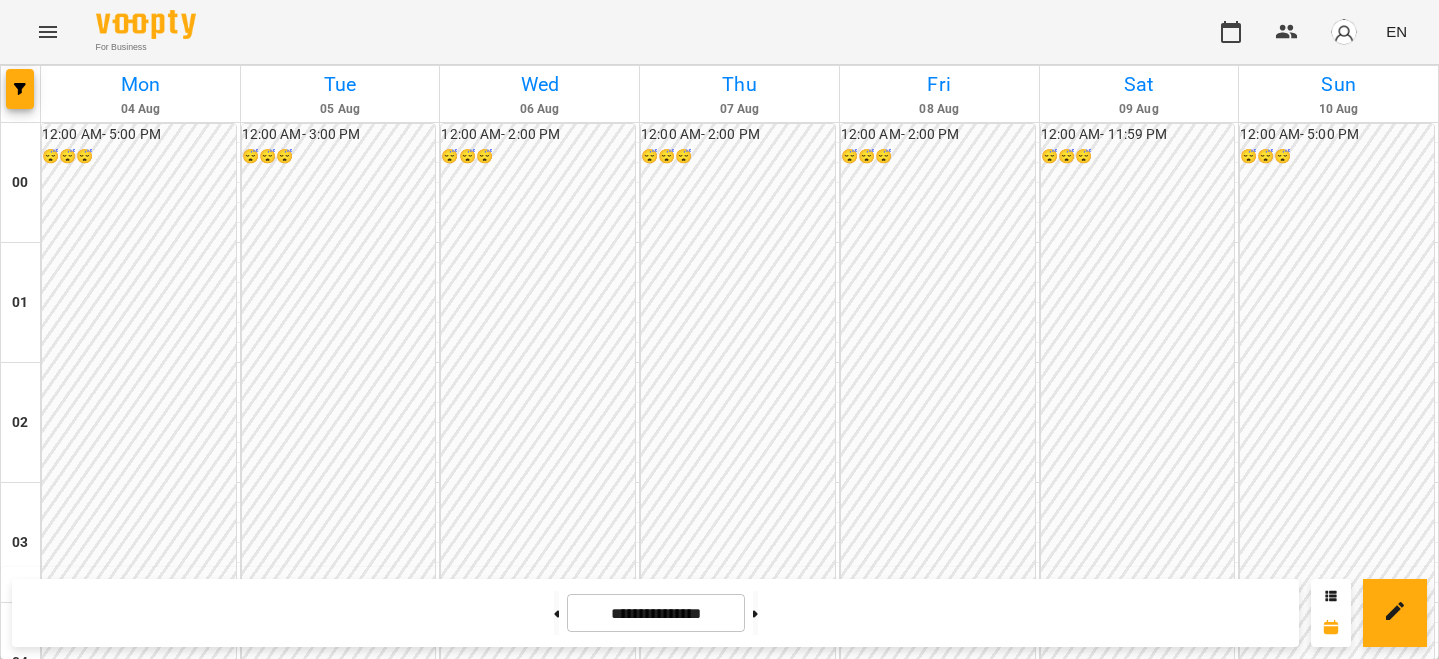 click on "7:00 PM Irene Nikolaienko" at bounding box center (140, 2431) 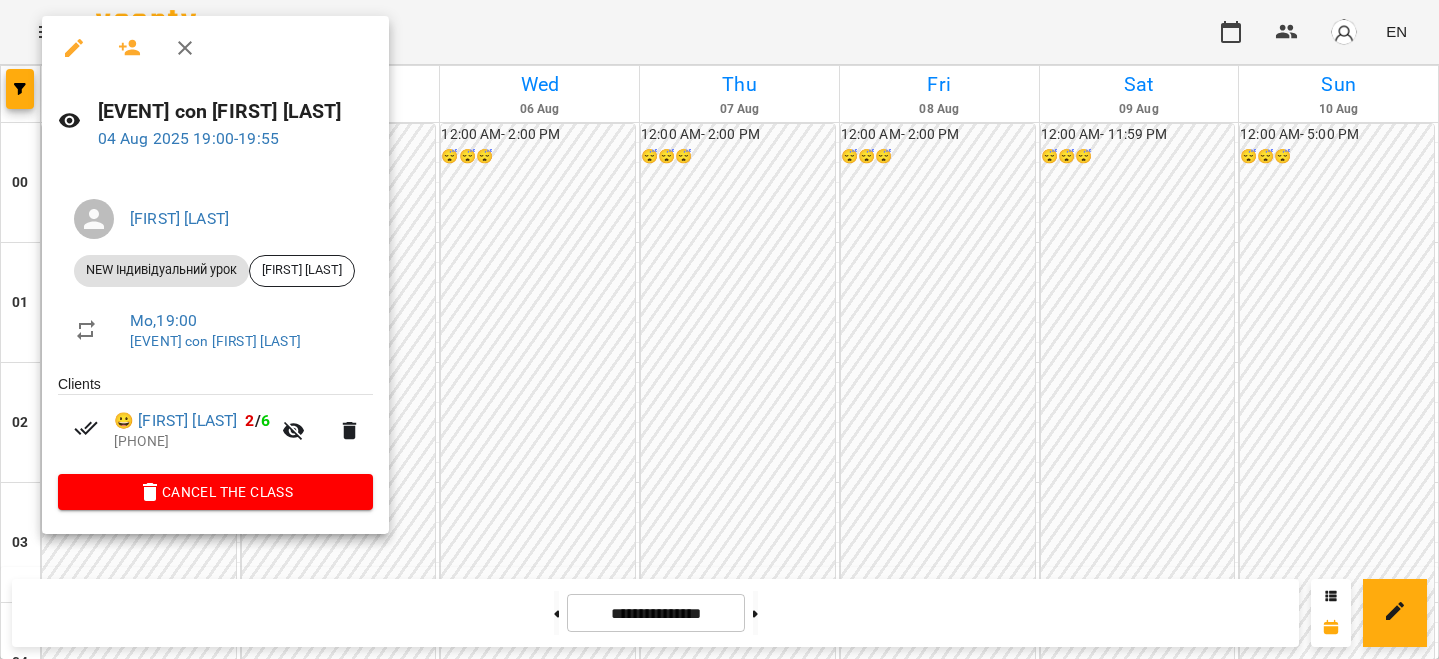 click 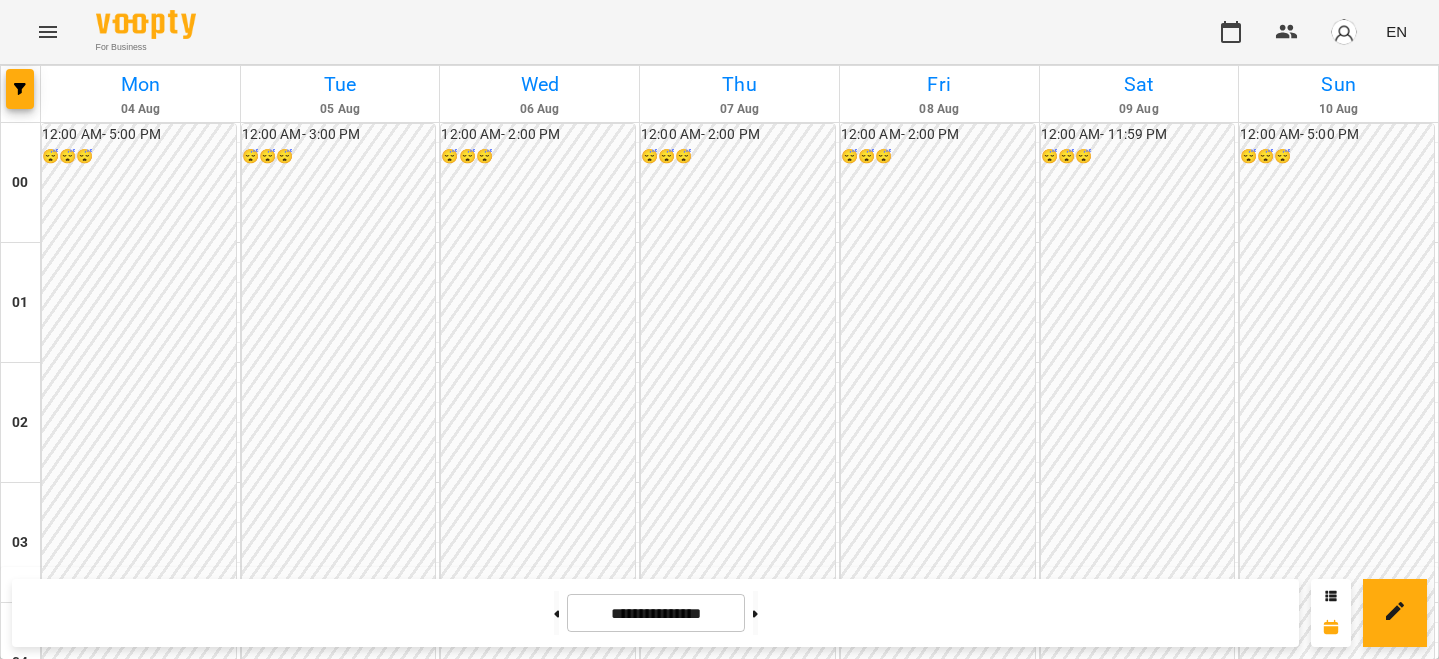 scroll, scrollTop: 2004, scrollLeft: 0, axis: vertical 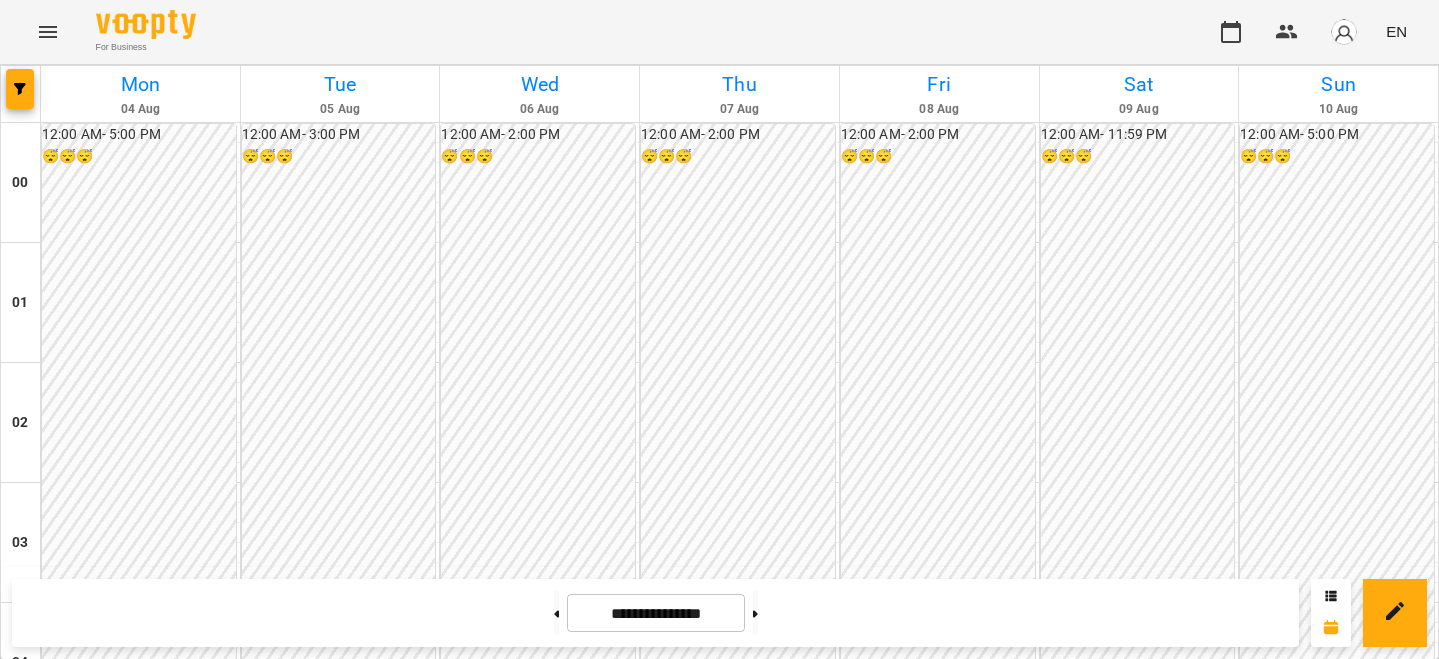 click on "NEW Індивідуальний урок" at bounding box center [140, 2381] 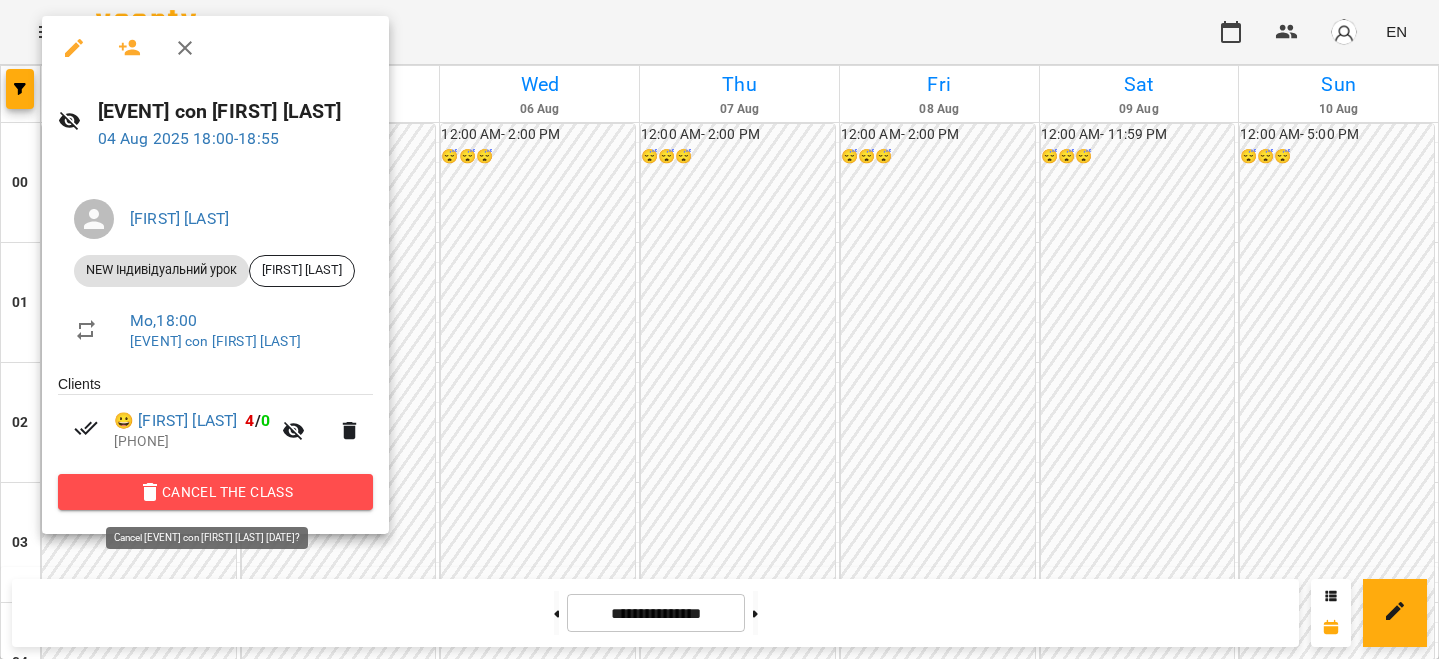 click on "Cancel the class" at bounding box center [215, 492] 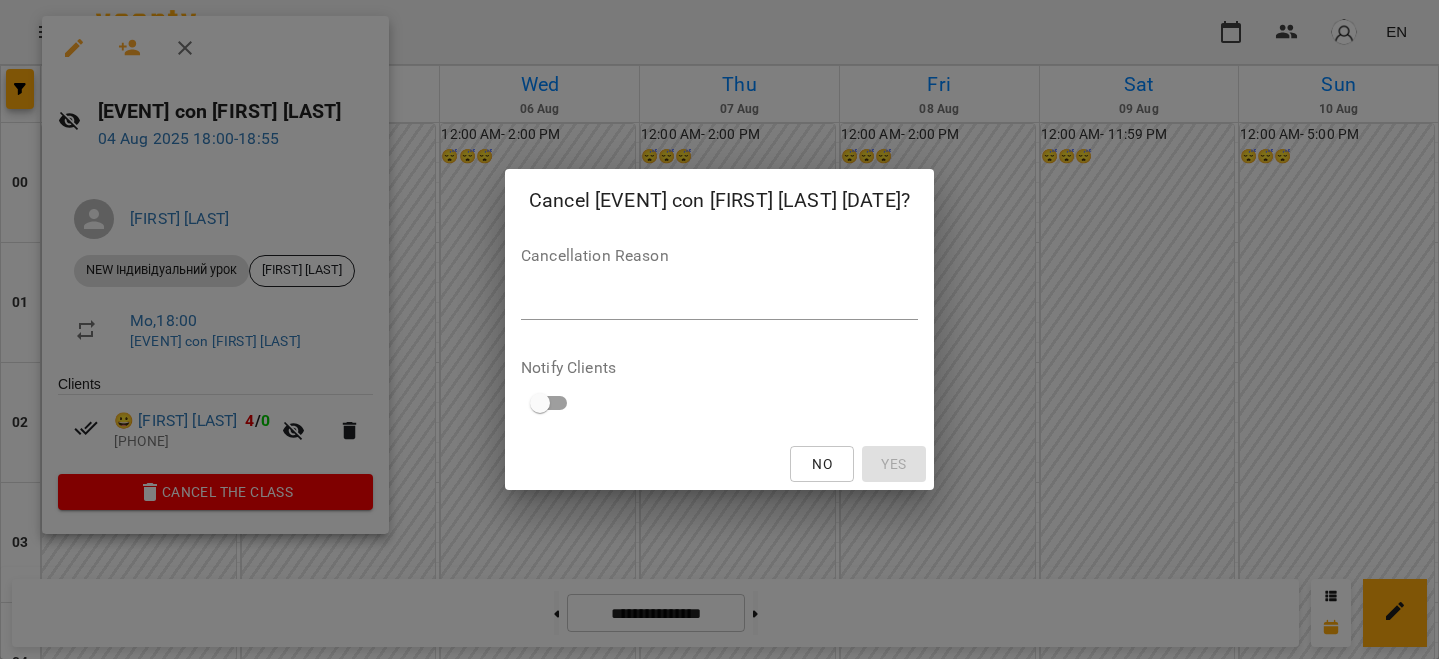 click on "Cancel Clase con Irene Nikolaienko 04 Aug 2025 18:00? Cancellation Reason * Notify Clients No Yes" at bounding box center [719, 329] 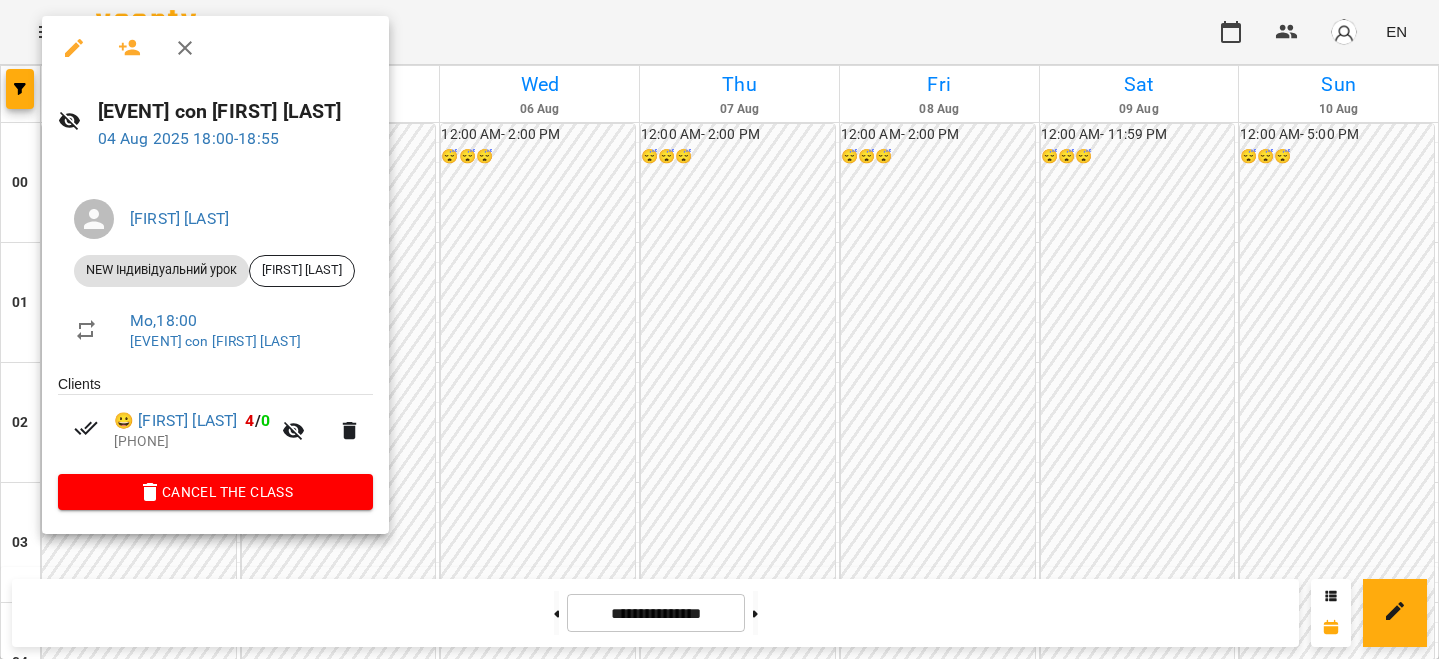 click 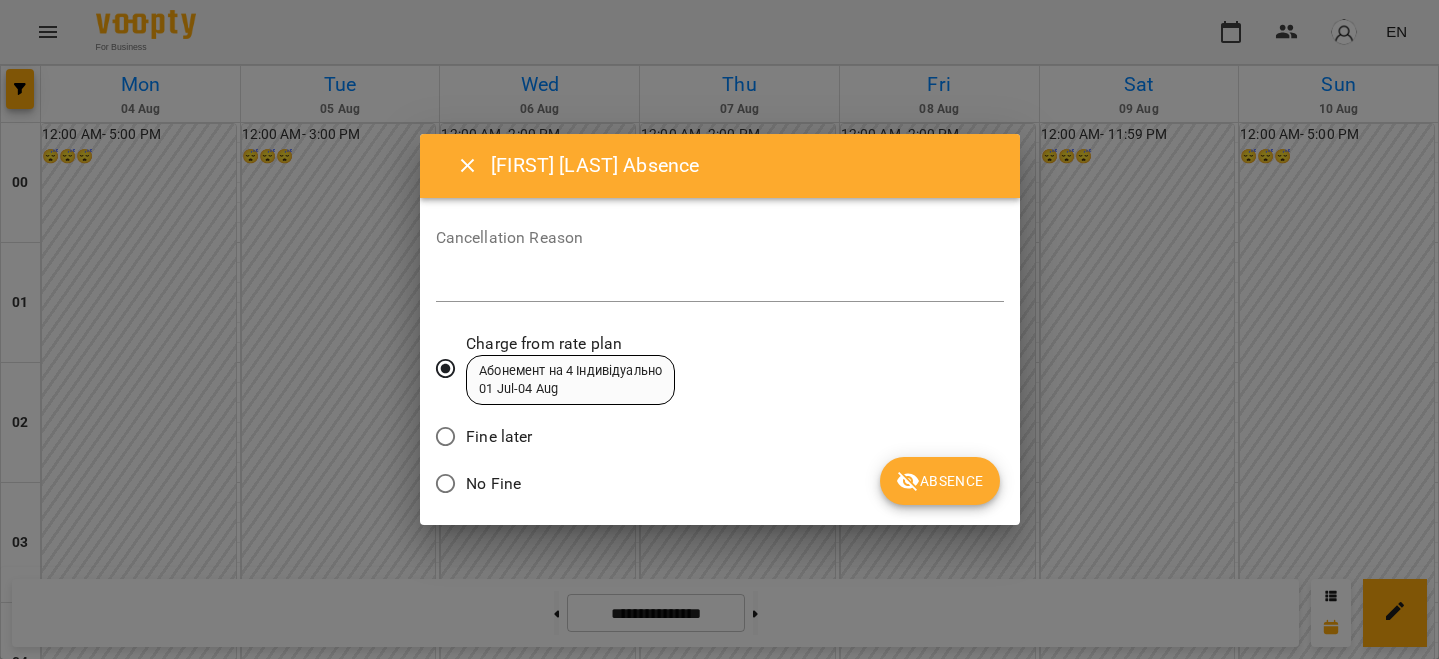 click 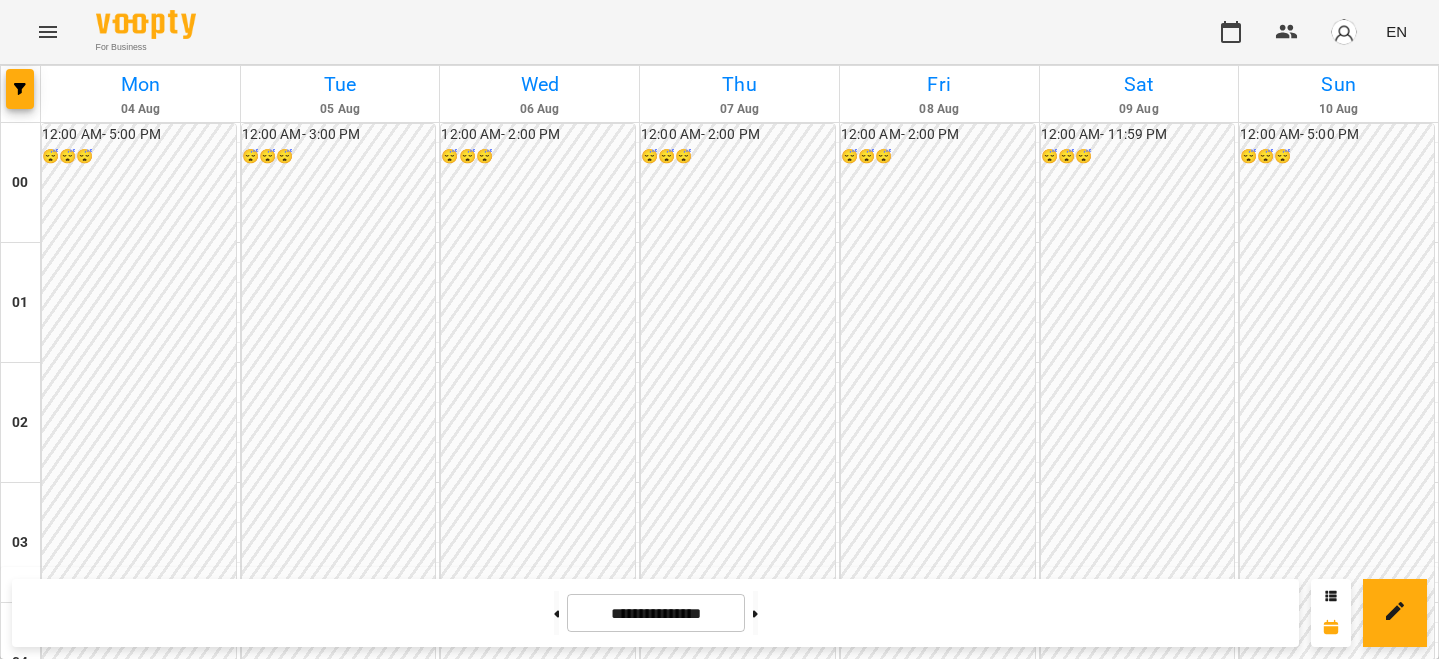 click on "0" at bounding box center [140, 2346] 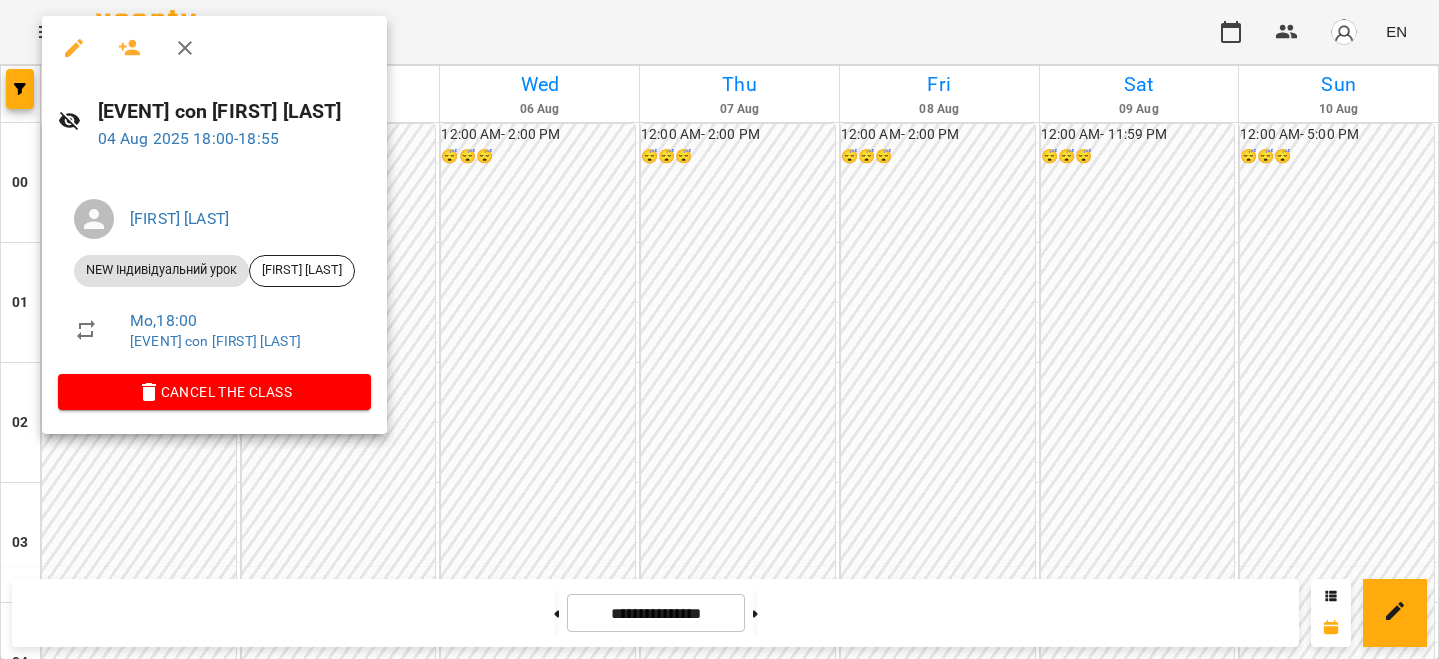click at bounding box center [74, 48] 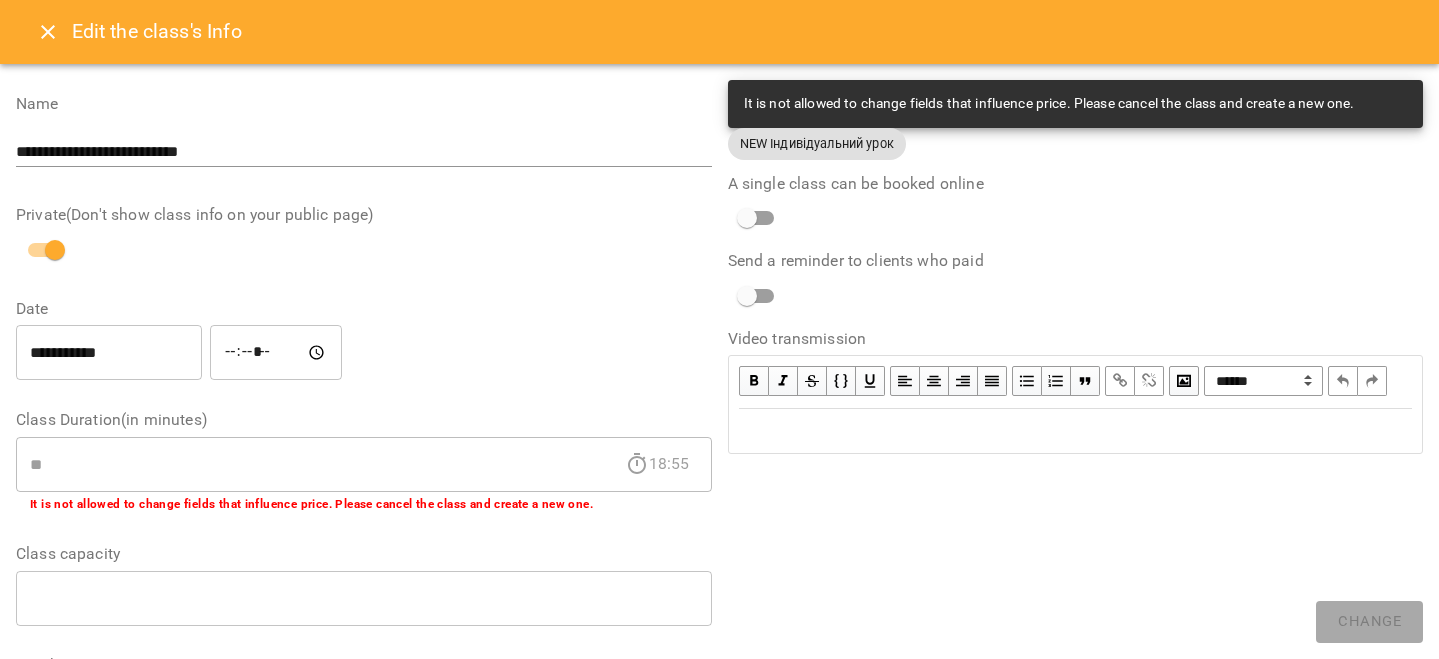 click 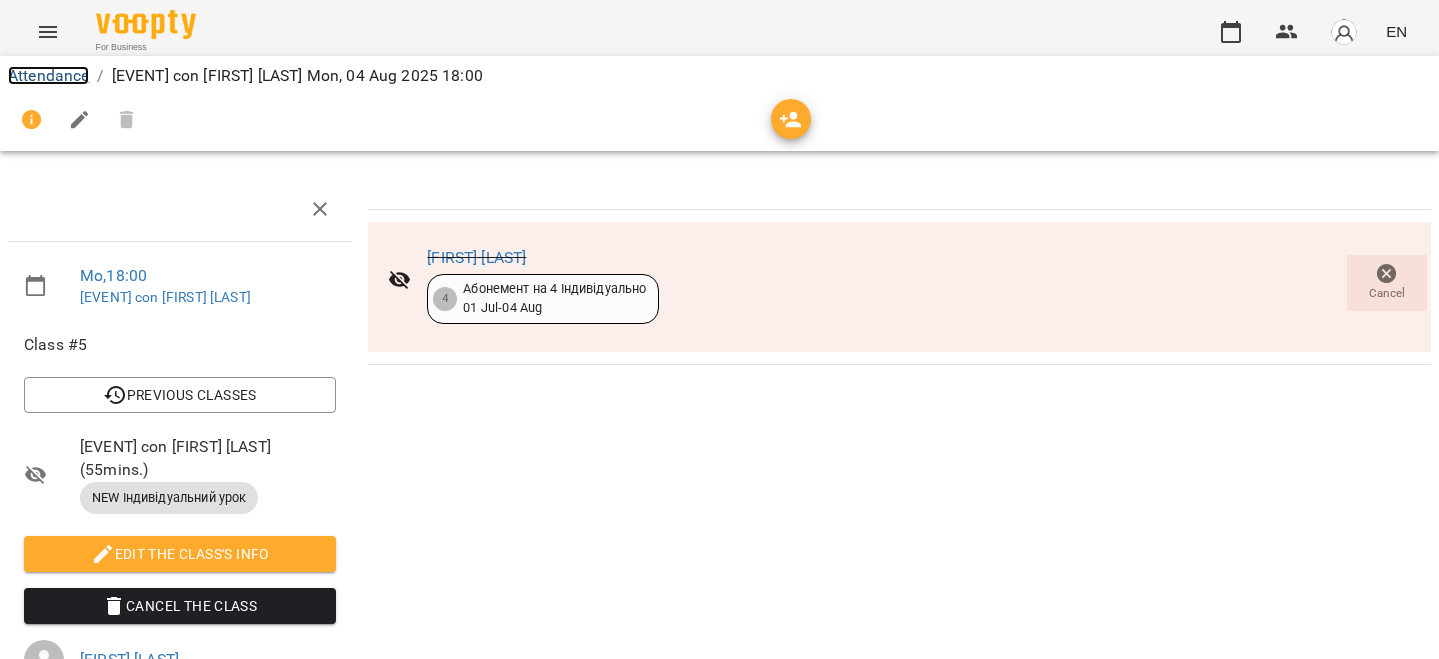 click on "Attendance" at bounding box center [48, 75] 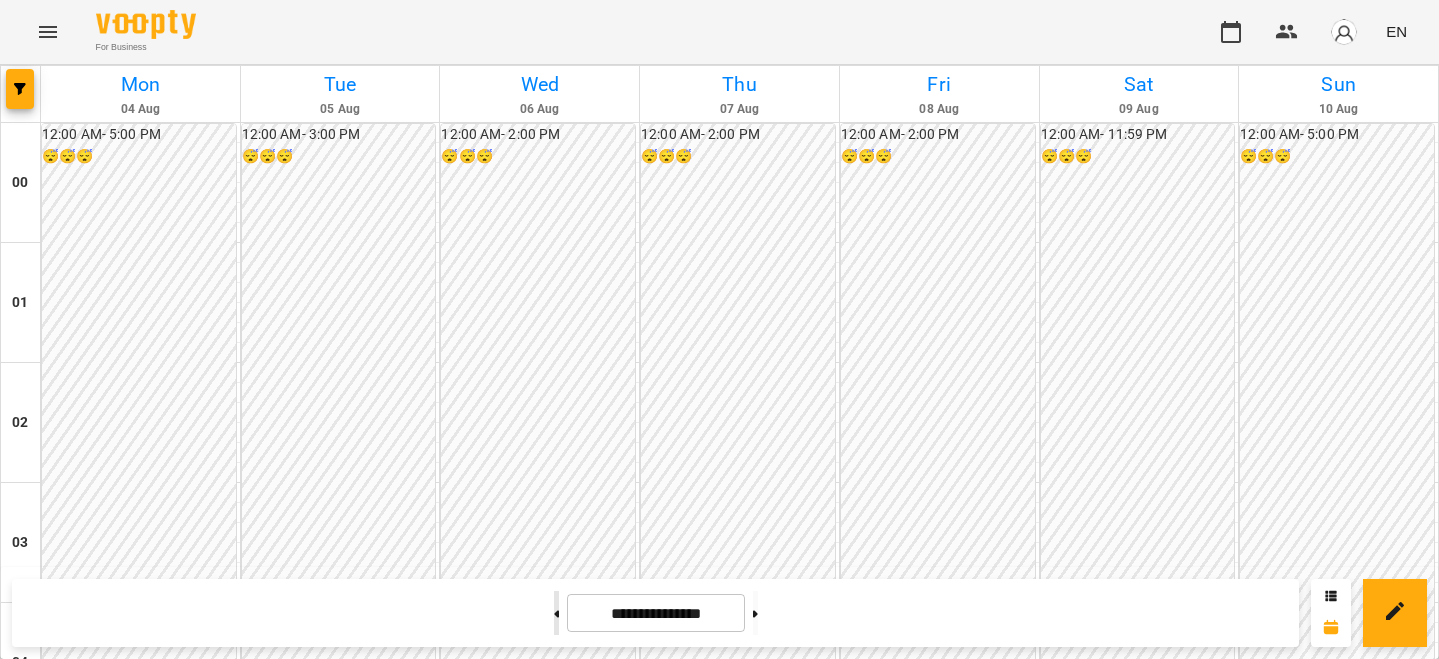 click at bounding box center (556, 613) 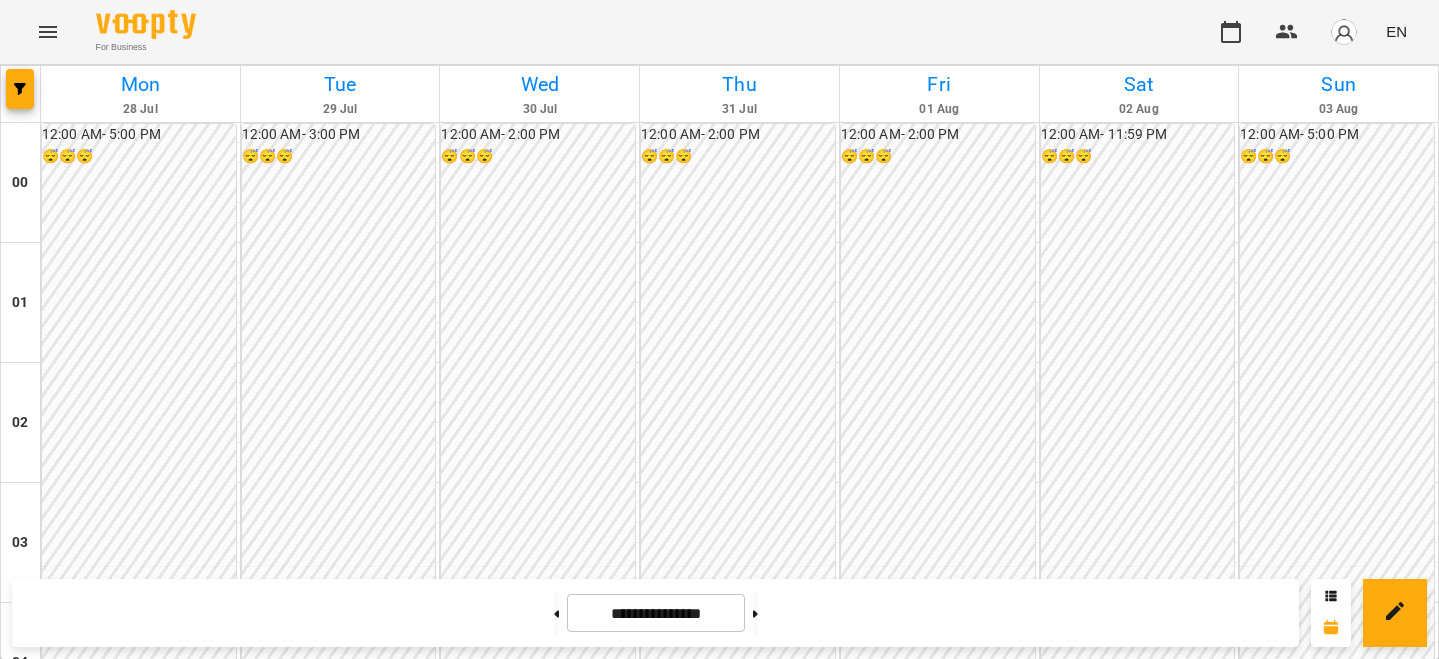 scroll, scrollTop: 1885, scrollLeft: 0, axis: vertical 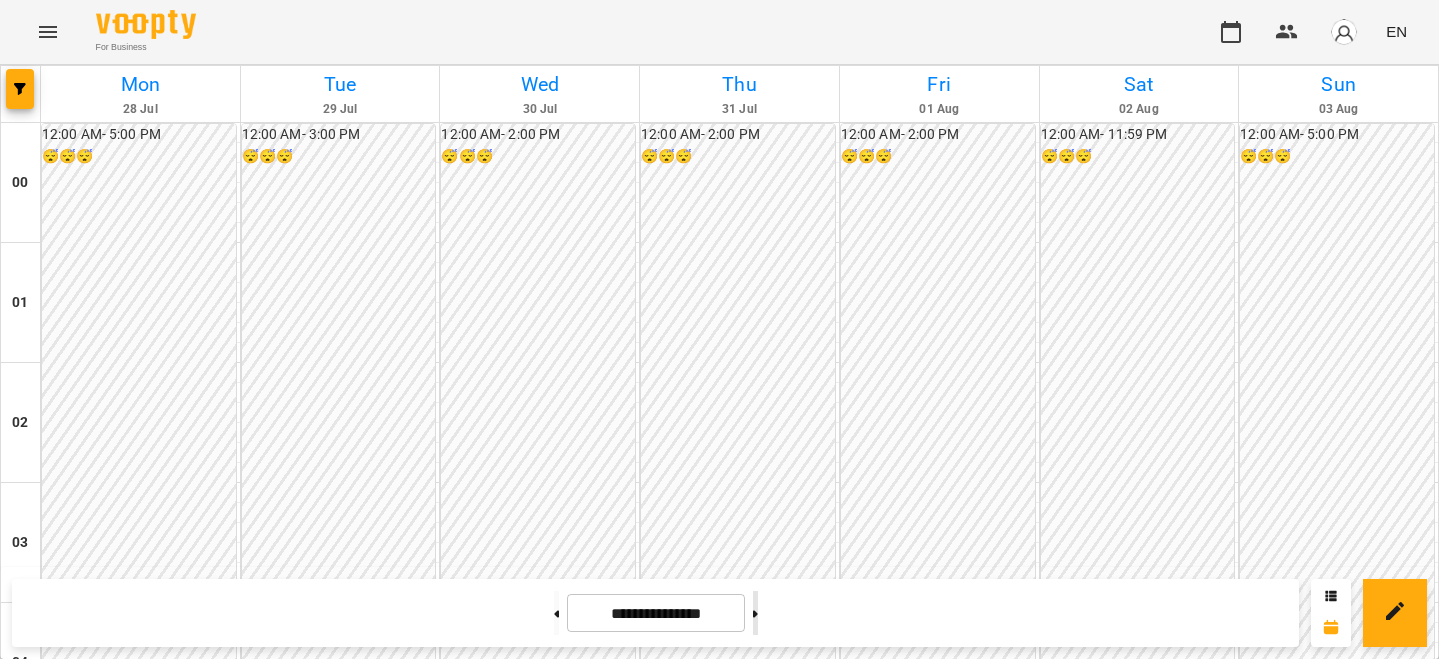 click at bounding box center (755, 613) 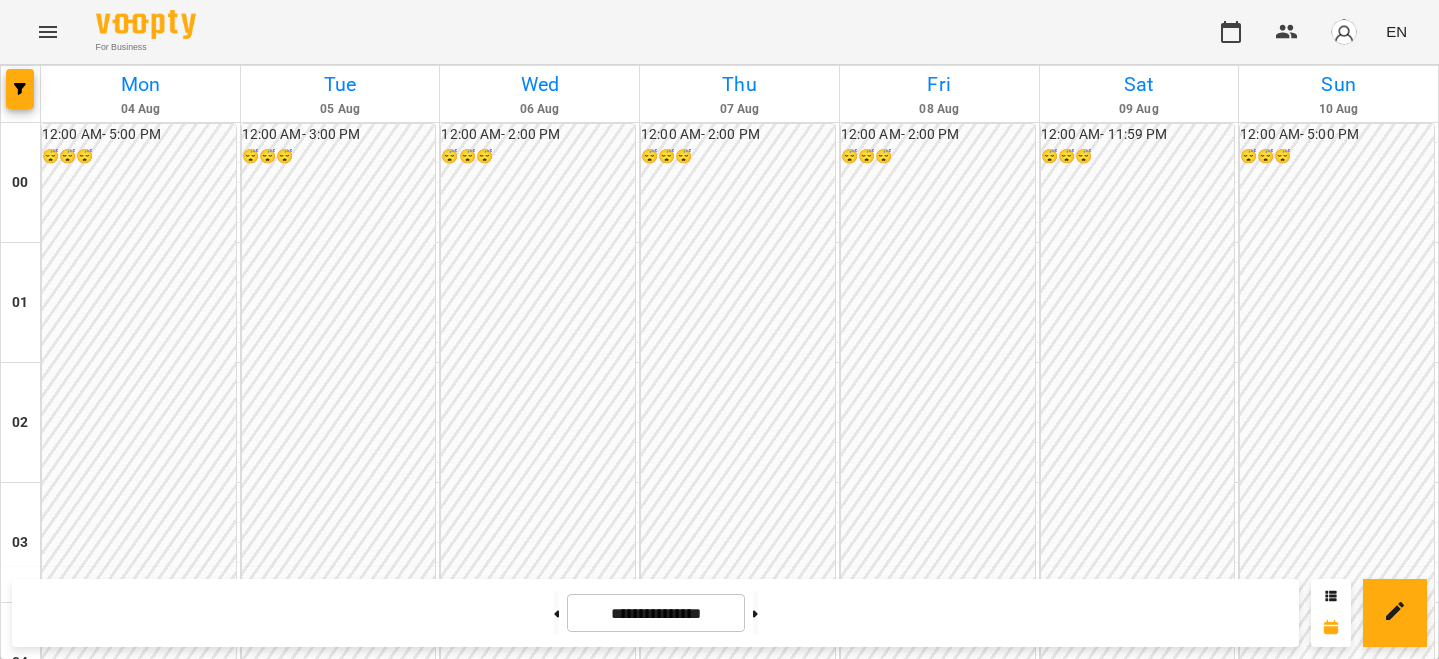 scroll, scrollTop: 1789, scrollLeft: 0, axis: vertical 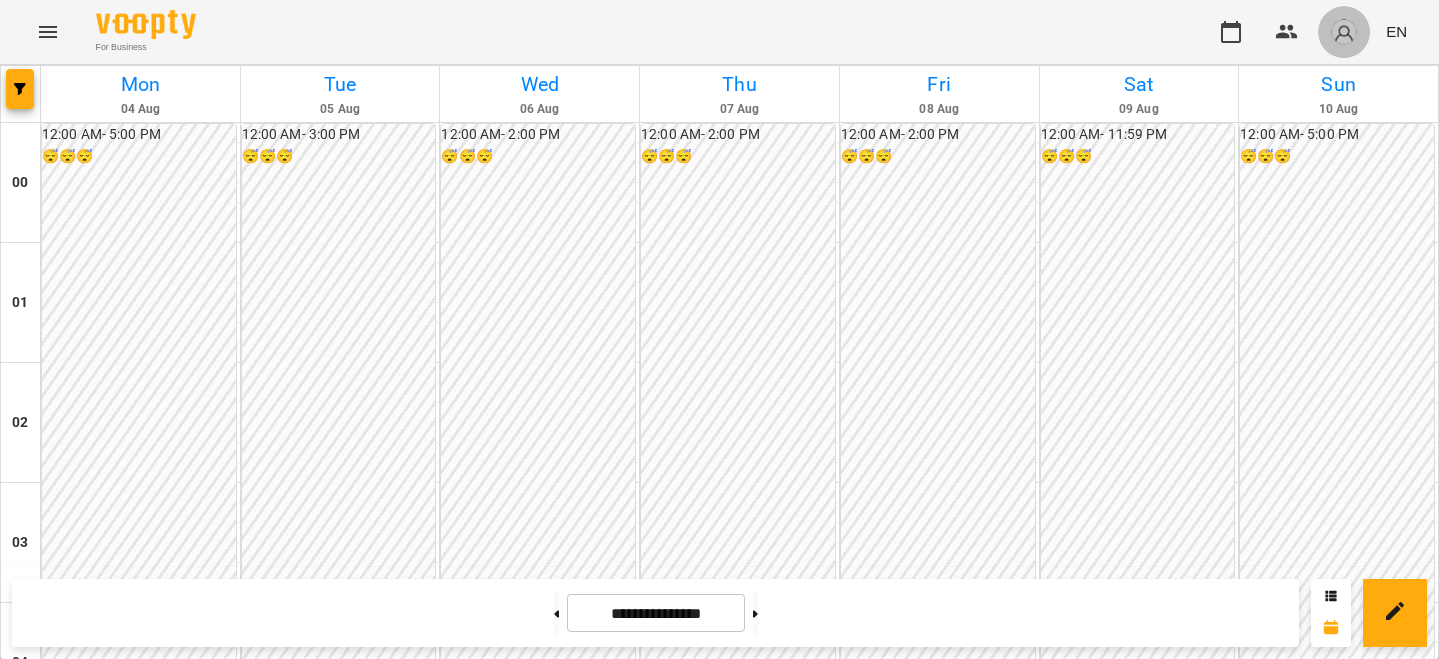 click at bounding box center [1344, 32] 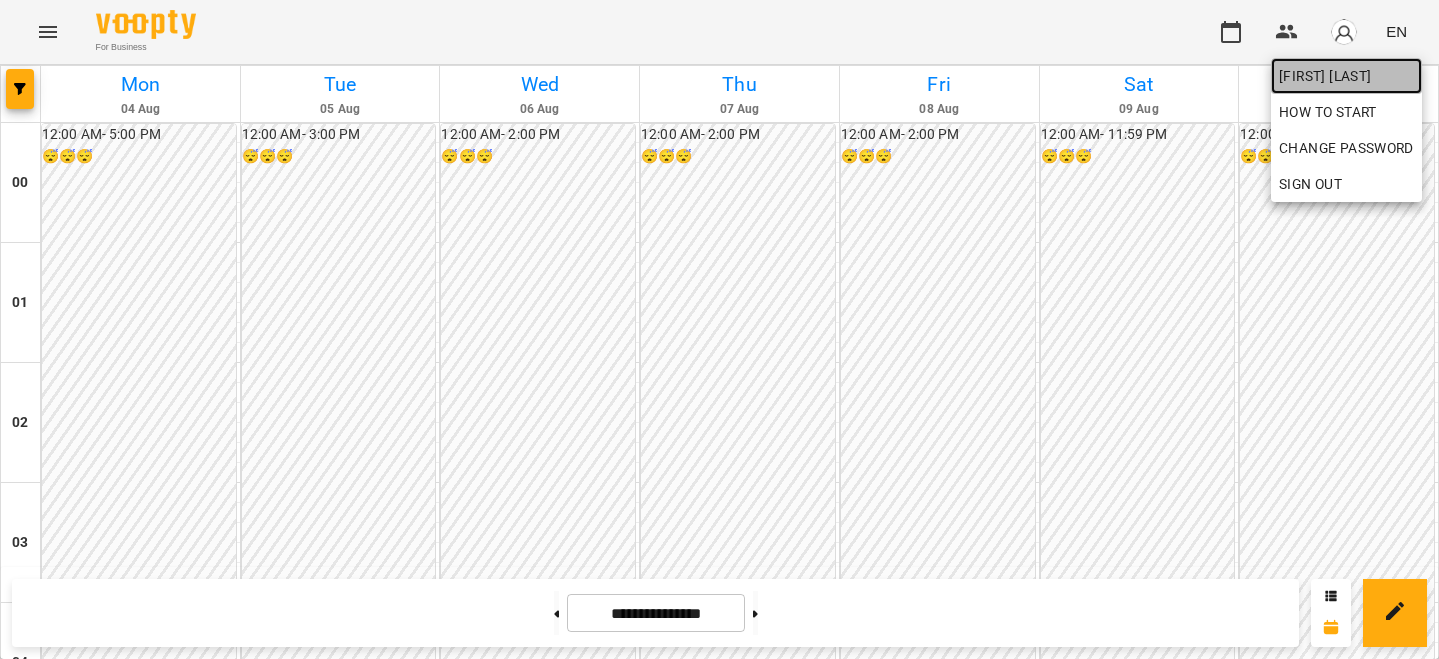 click on "[FIRST] [LAST]" at bounding box center [1346, 76] 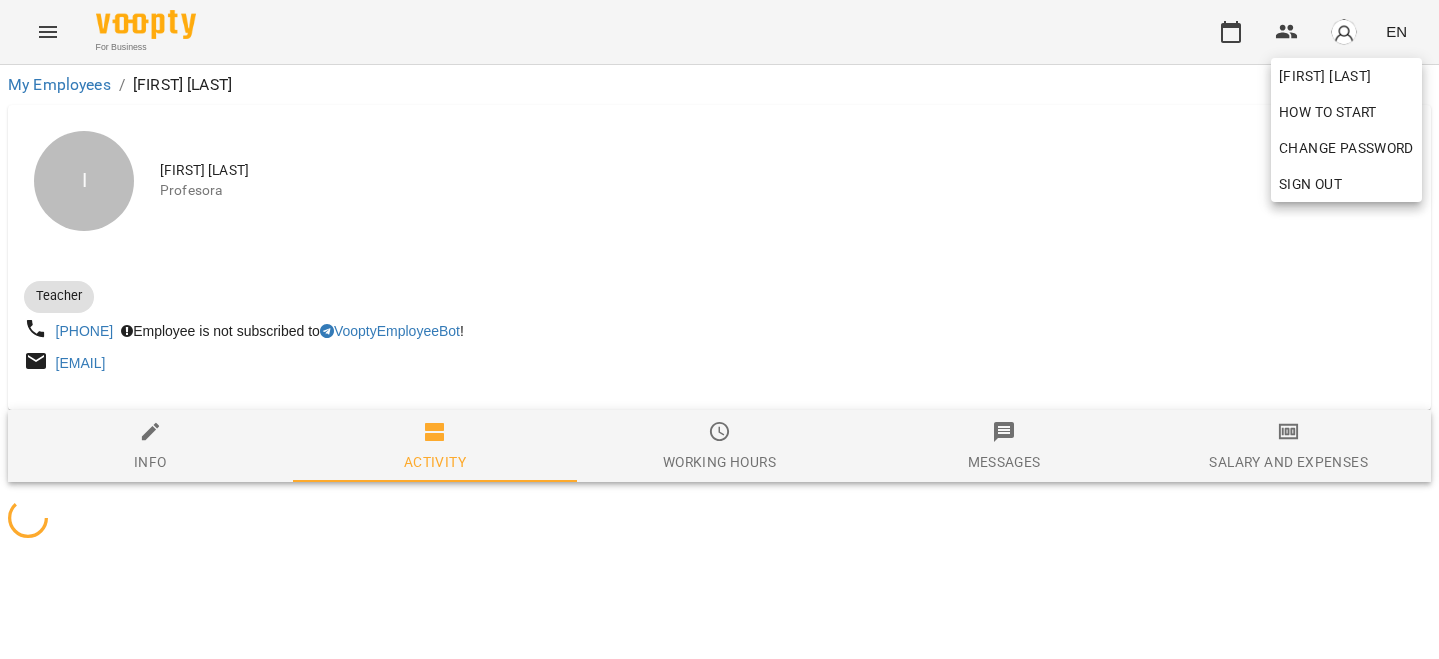 click at bounding box center [719, 329] 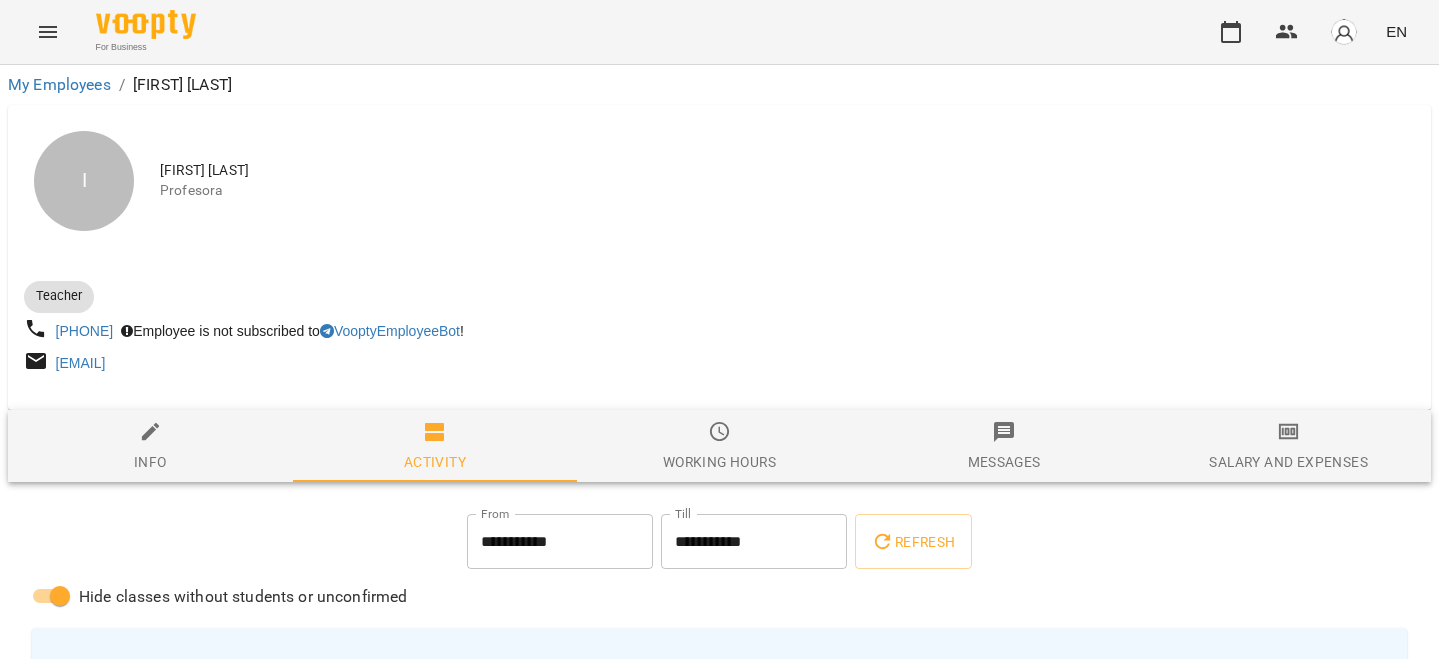 click 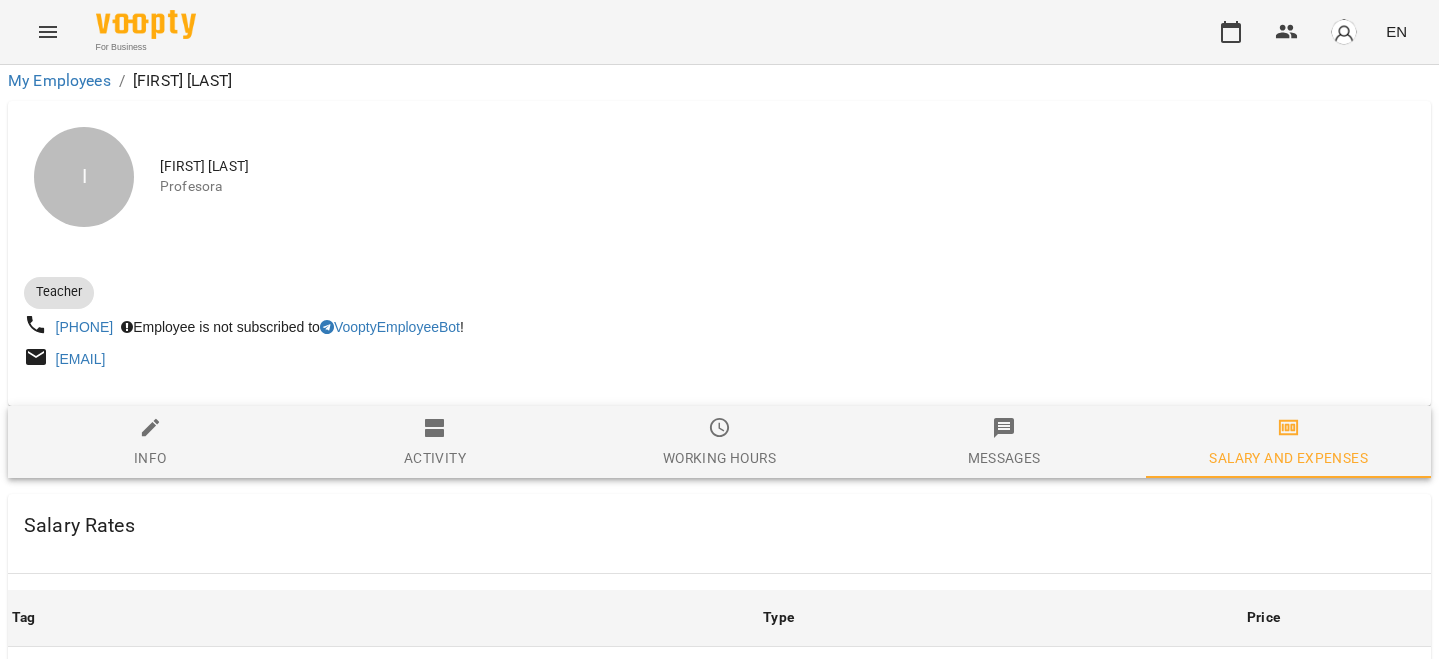 scroll, scrollTop: 895, scrollLeft: 0, axis: vertical 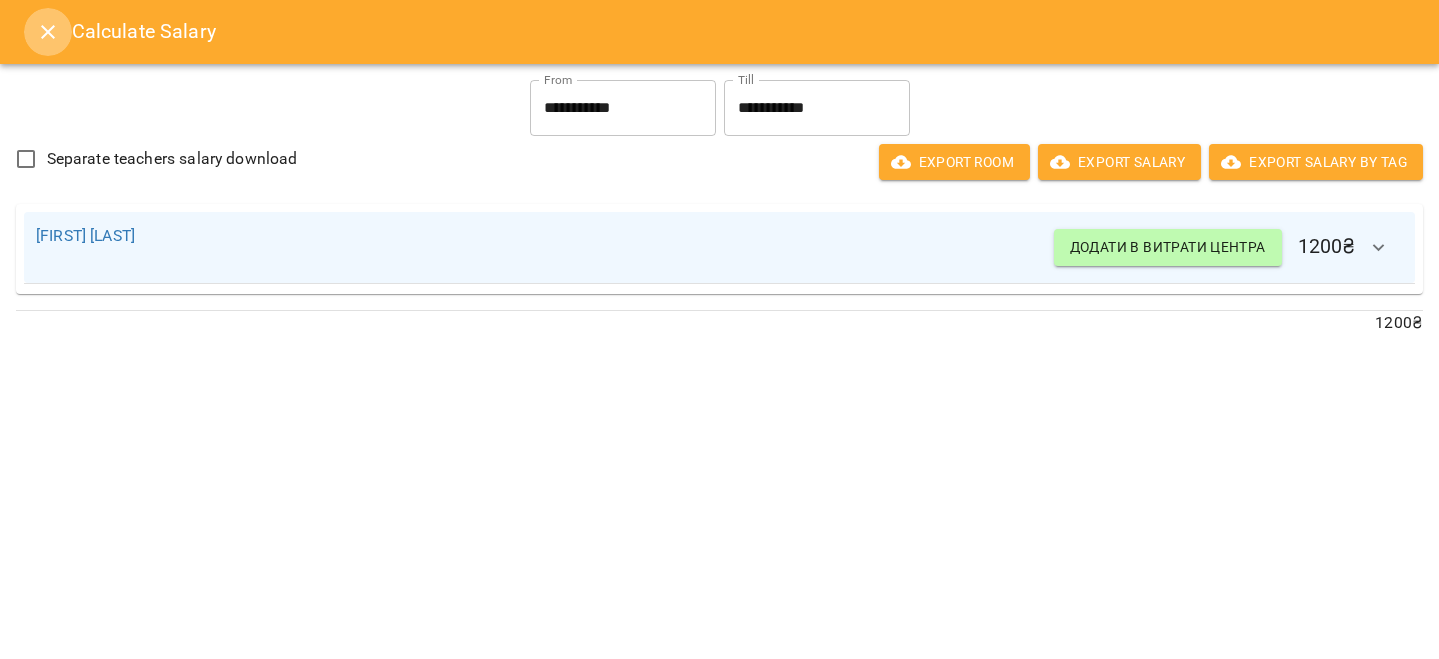 click at bounding box center [48, 32] 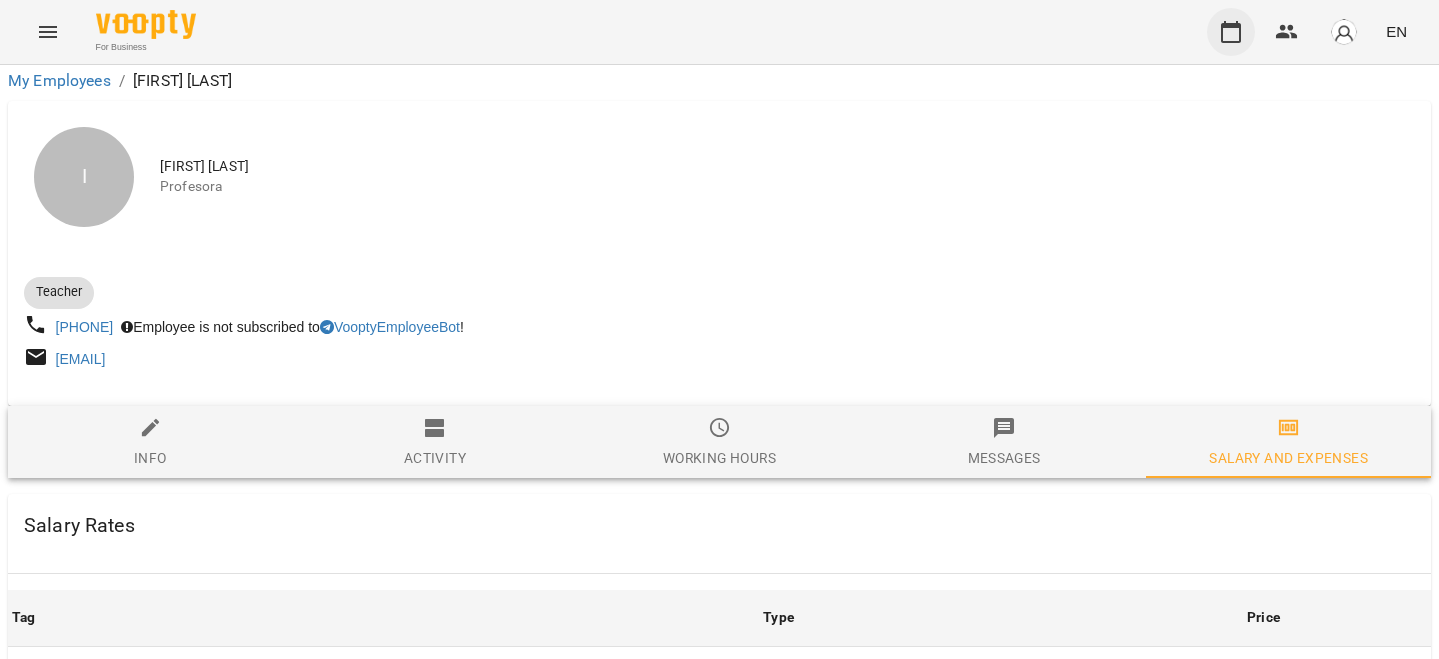 click 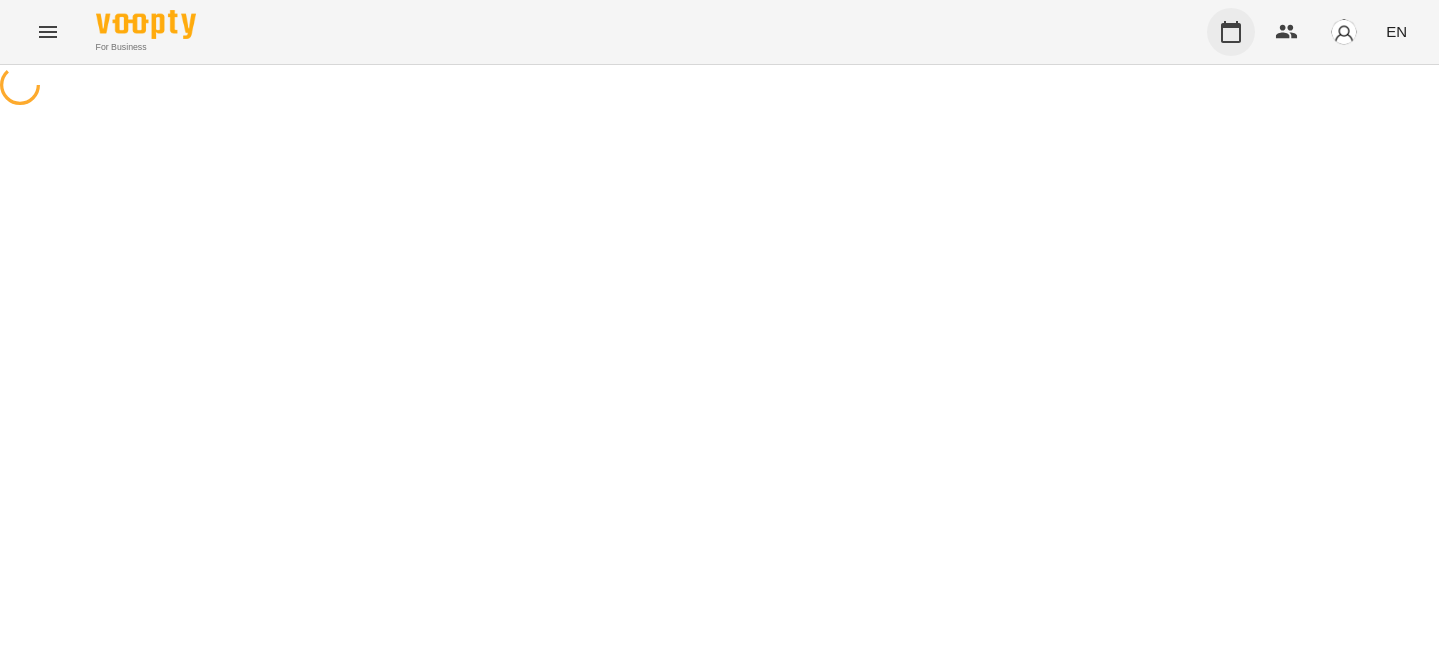 scroll, scrollTop: 0, scrollLeft: 0, axis: both 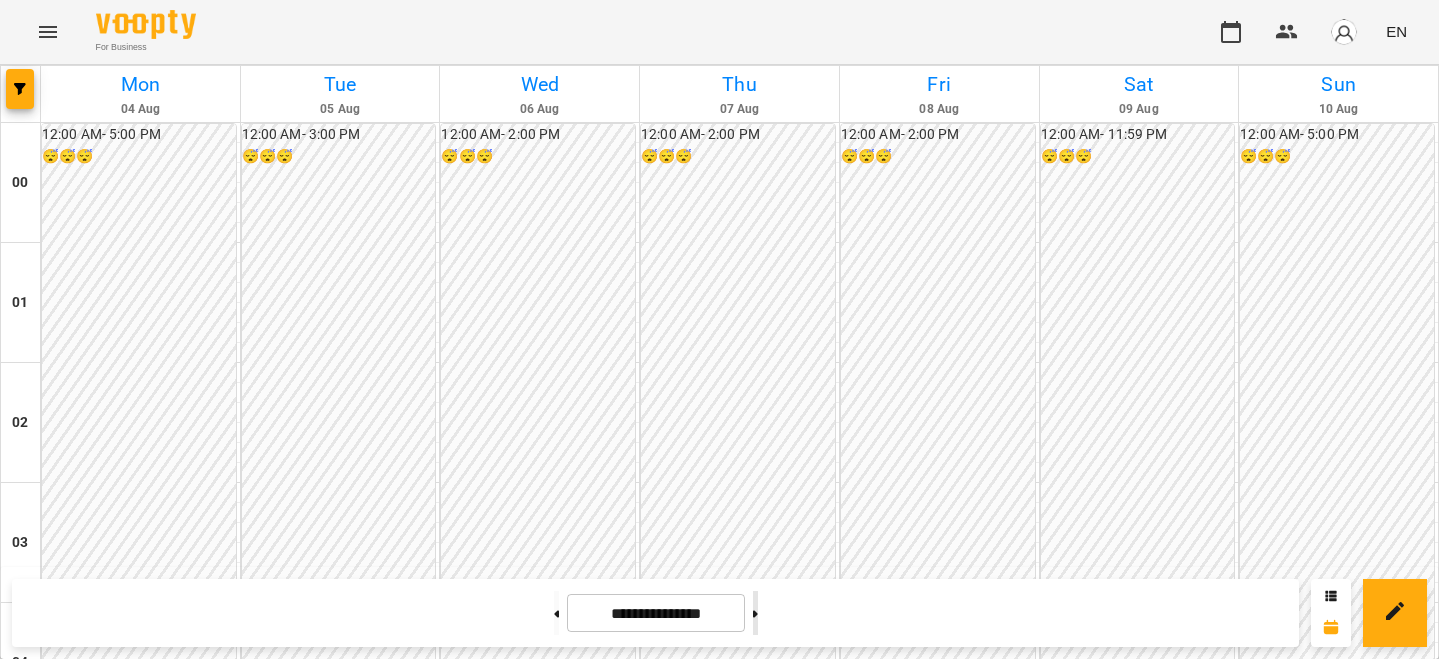 click at bounding box center (755, 613) 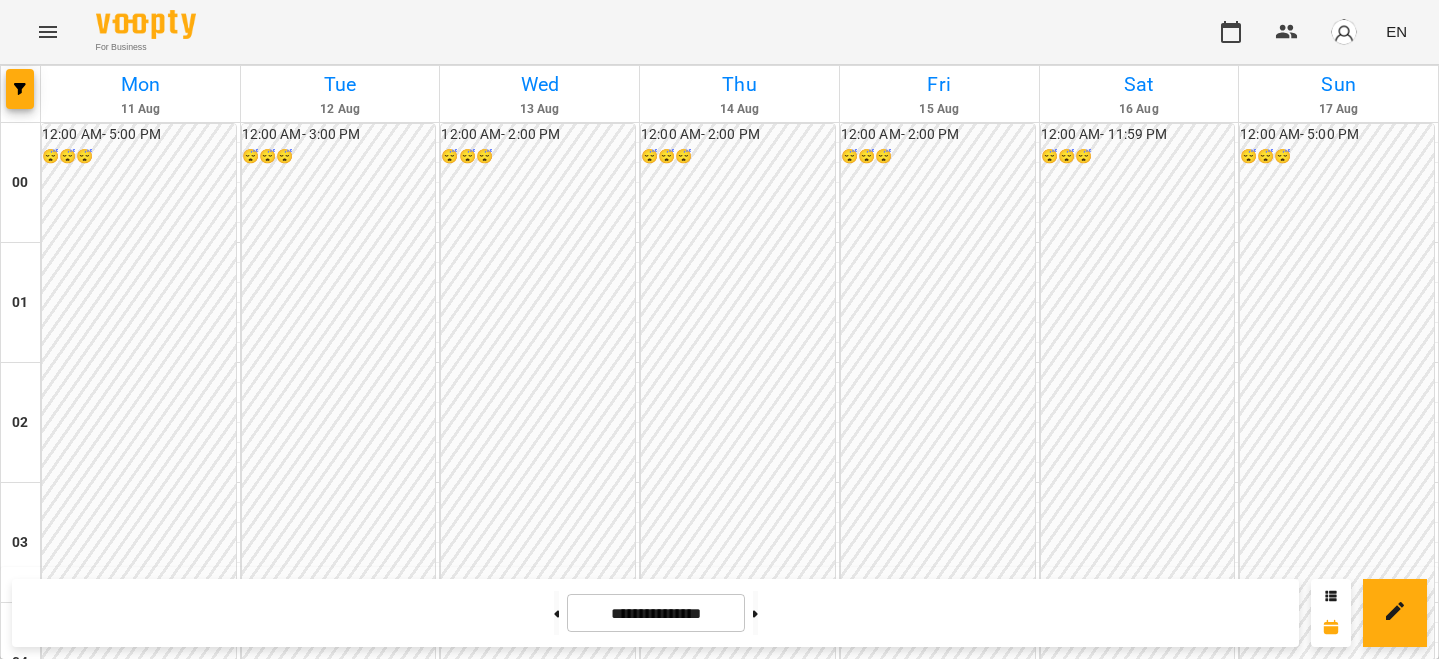 scroll, scrollTop: 1727, scrollLeft: 0, axis: vertical 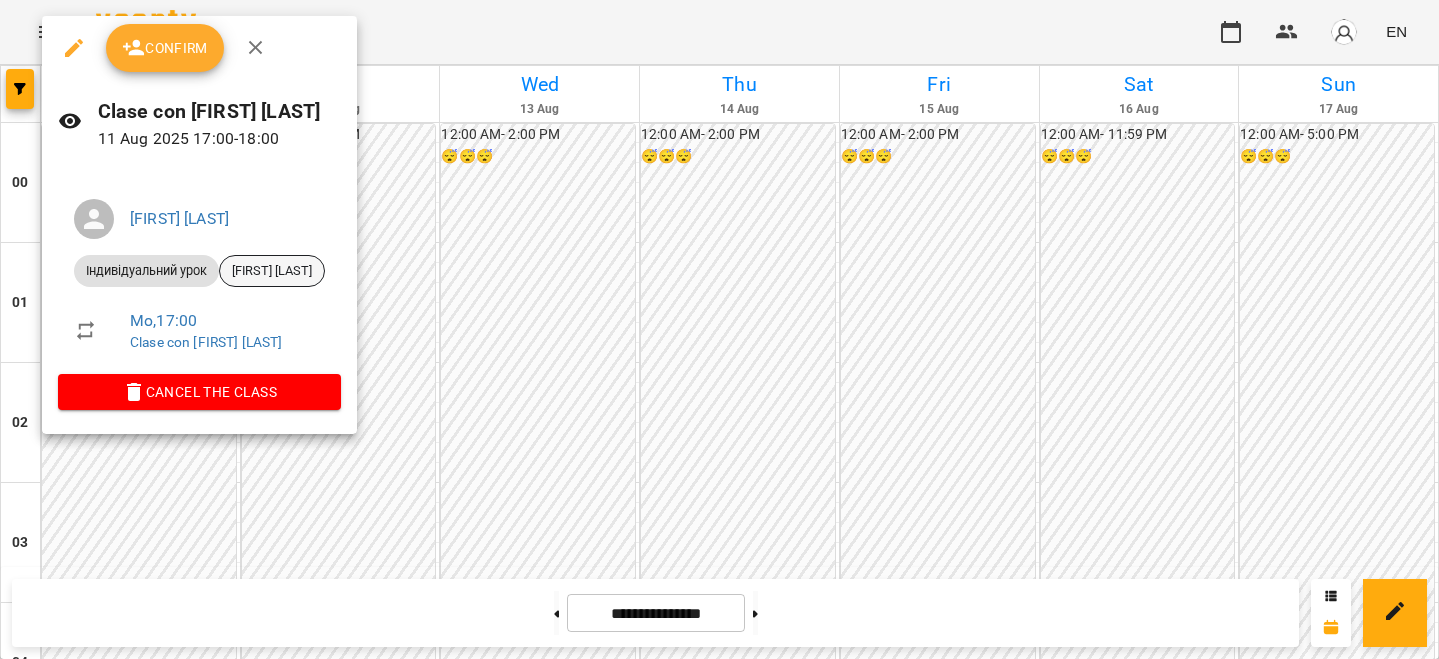 click on "[FIRST] [LAST]" at bounding box center (272, 271) 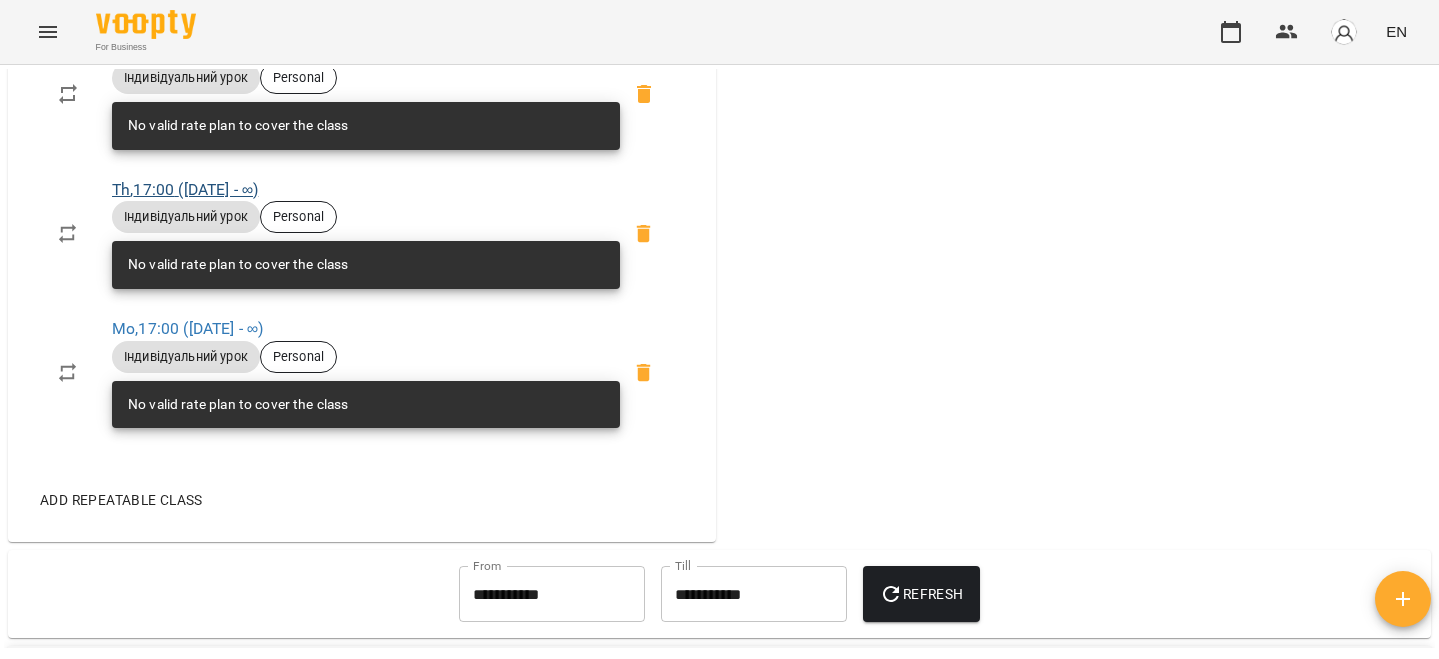 scroll, scrollTop: 1709, scrollLeft: 0, axis: vertical 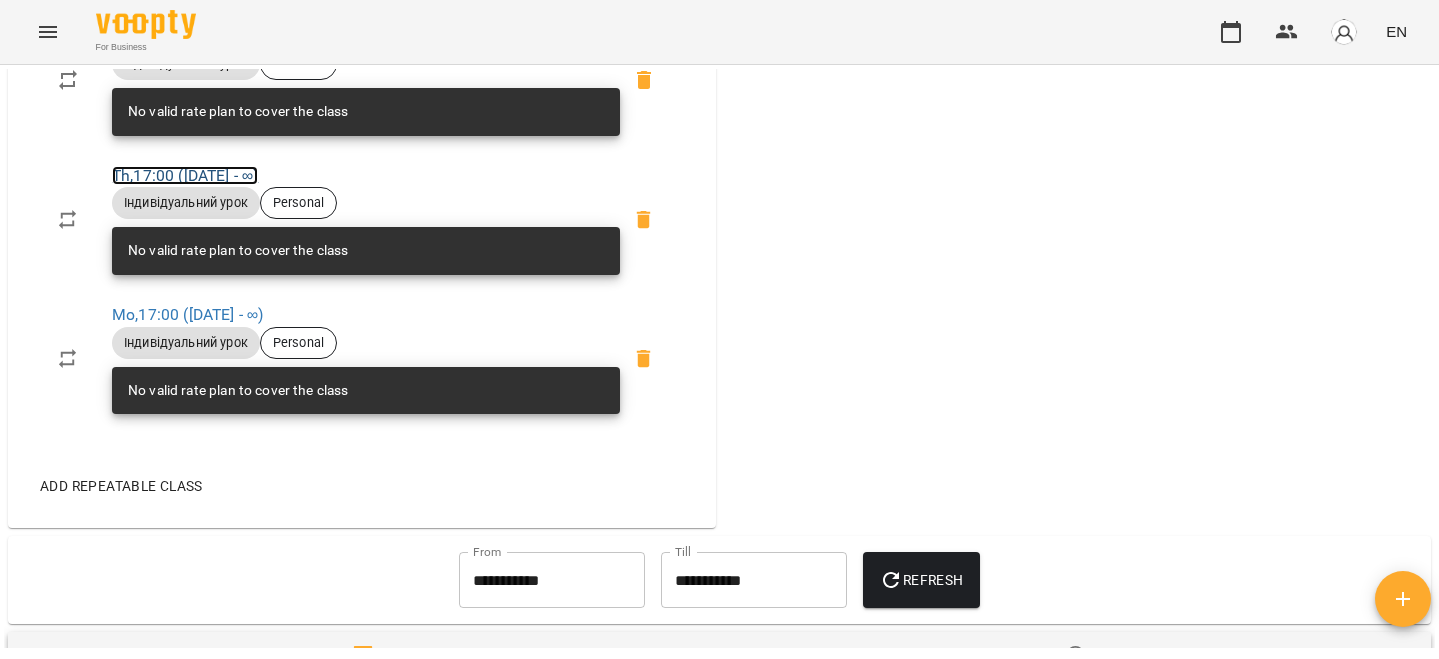 click on "Th ,  17:00   ([DATE] - ∞)" at bounding box center (185, 175) 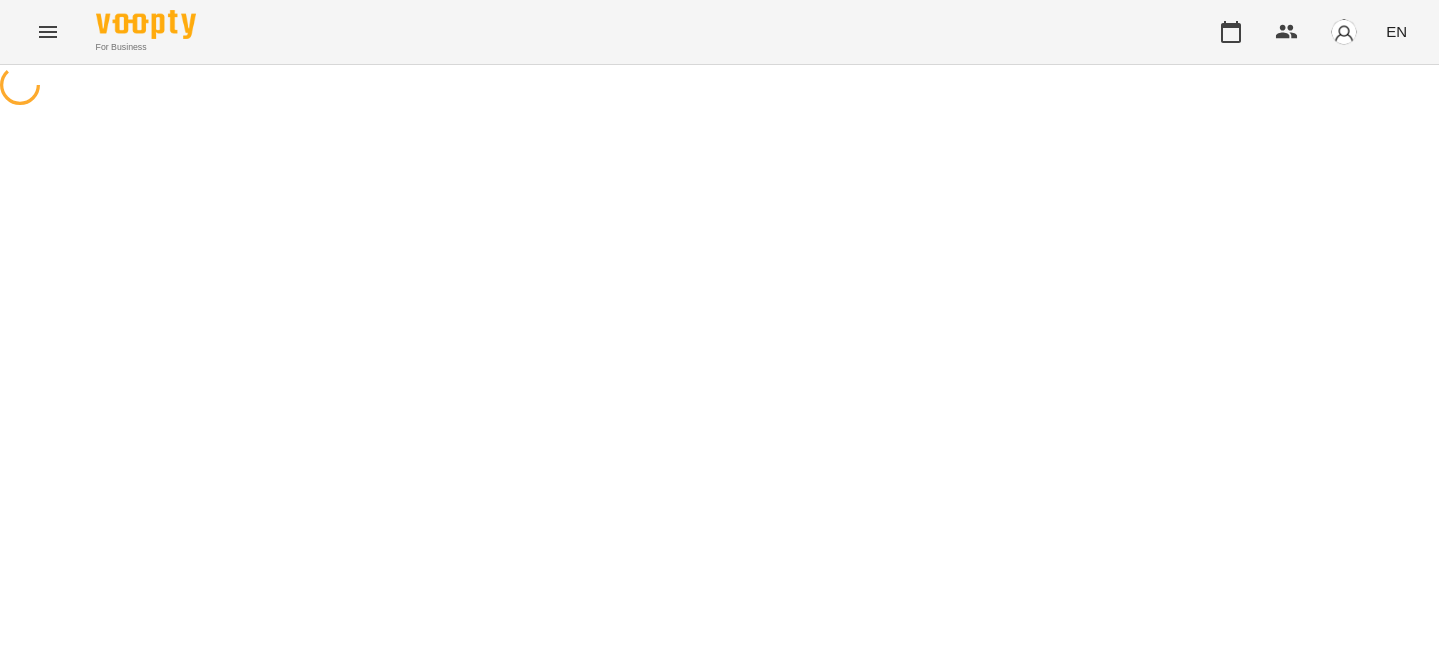 select on "*" 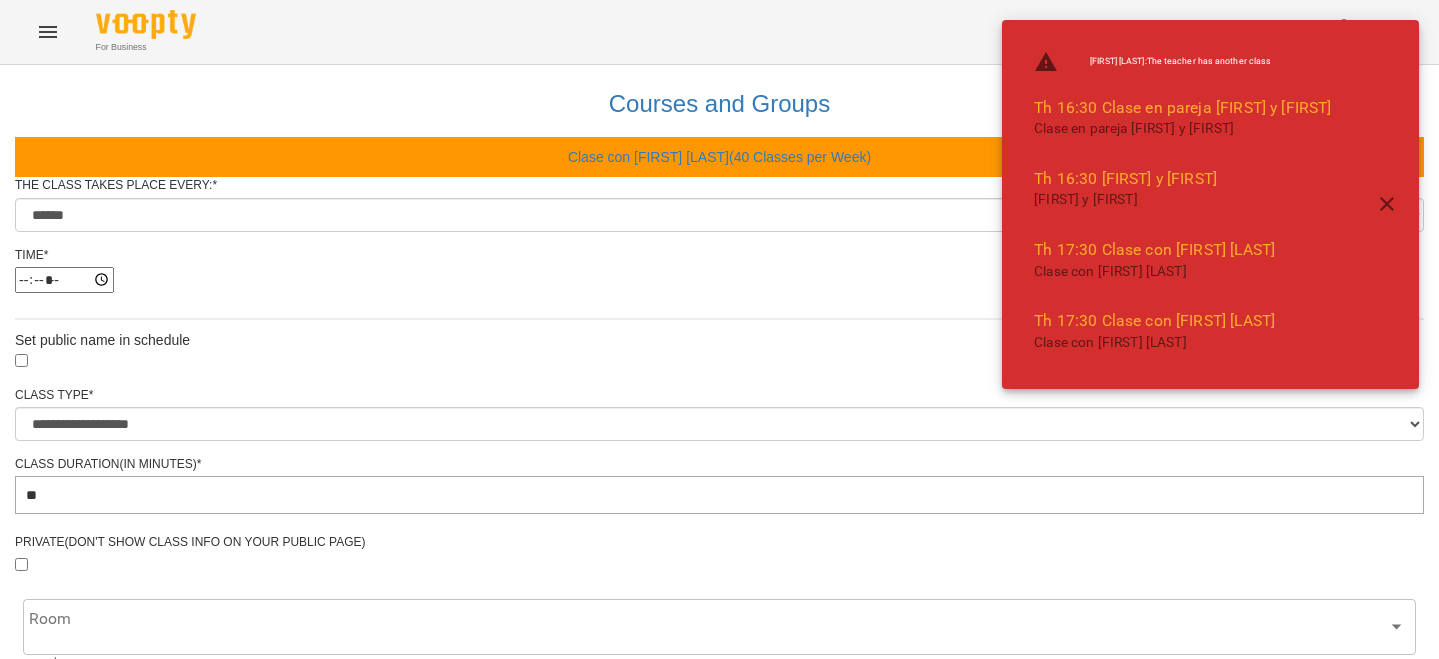 scroll, scrollTop: 259, scrollLeft: 0, axis: vertical 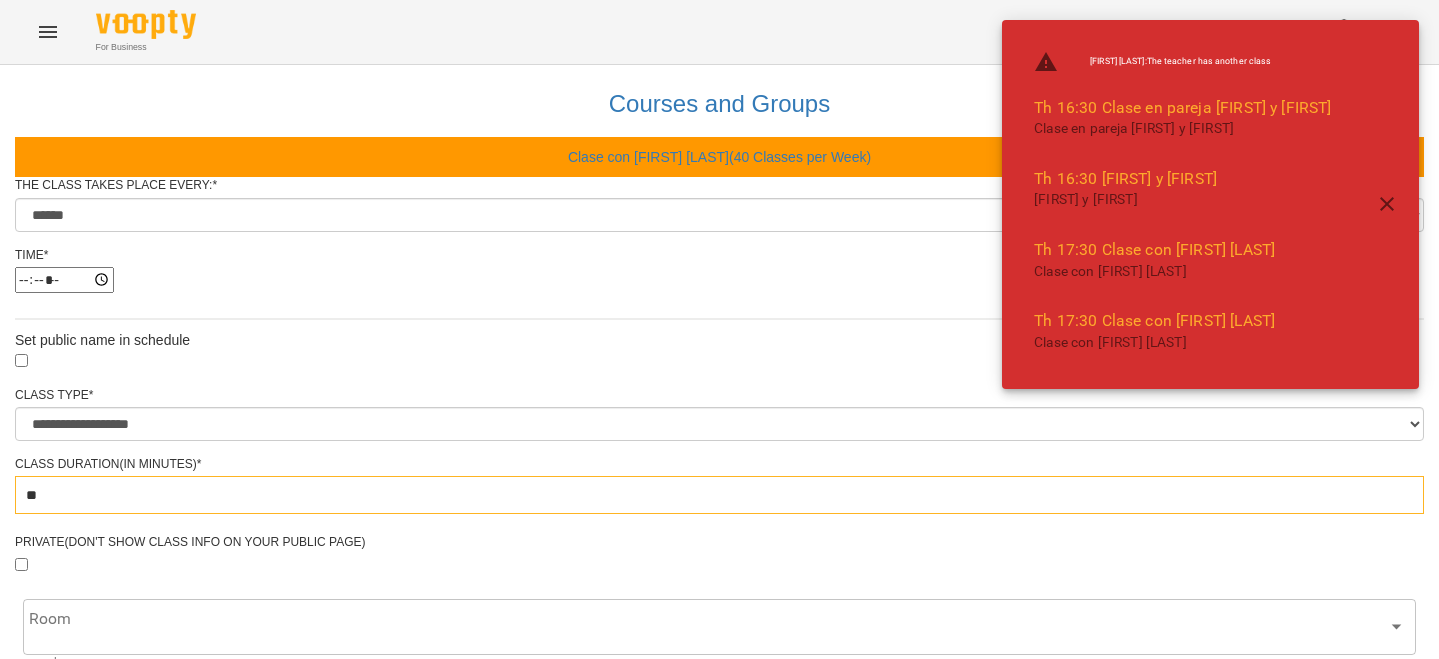 click on "**" at bounding box center [719, 495] 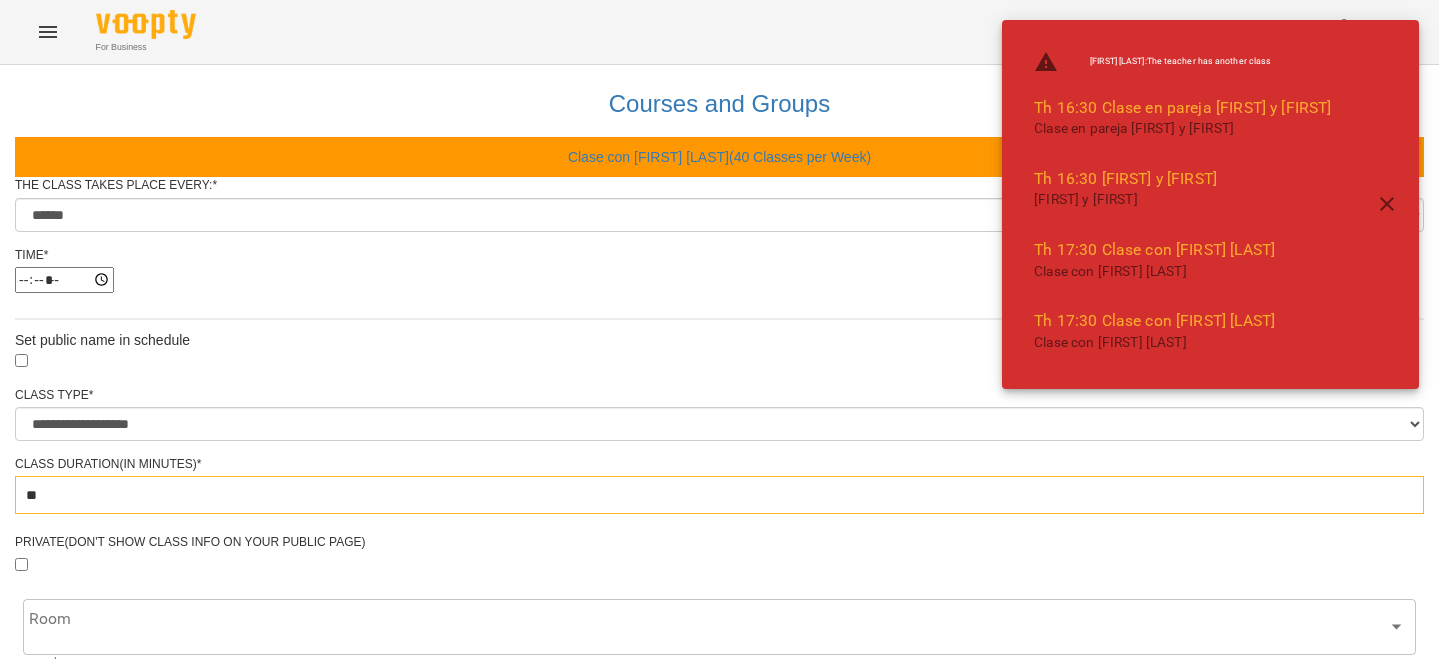 click on "**" at bounding box center [719, 495] 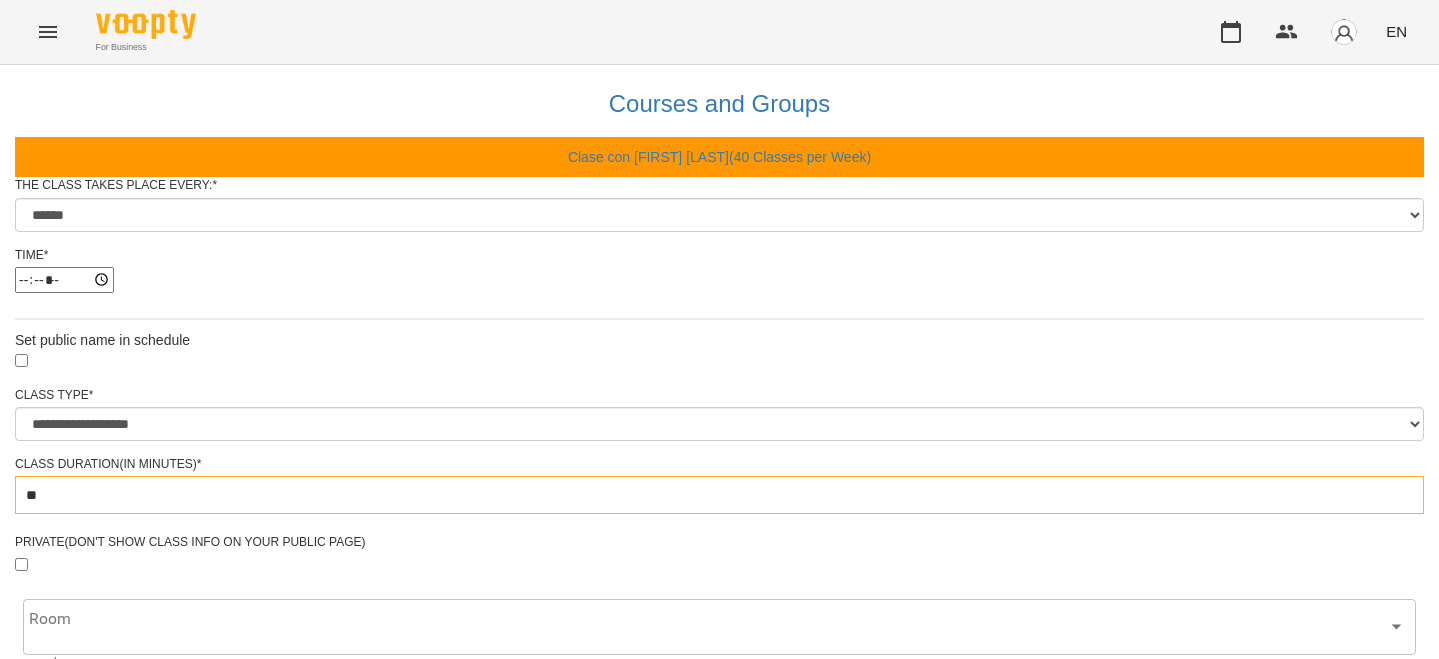 type on "**" 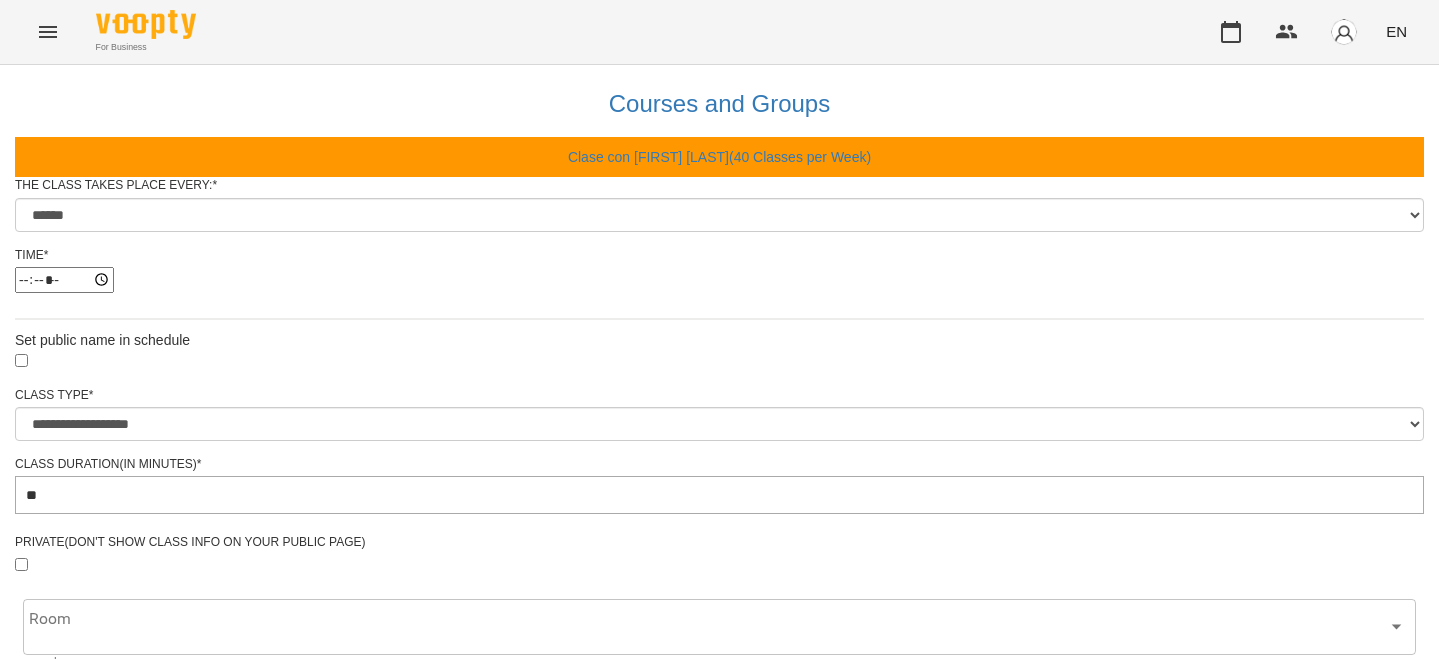 click on "**********" at bounding box center (719, 724) 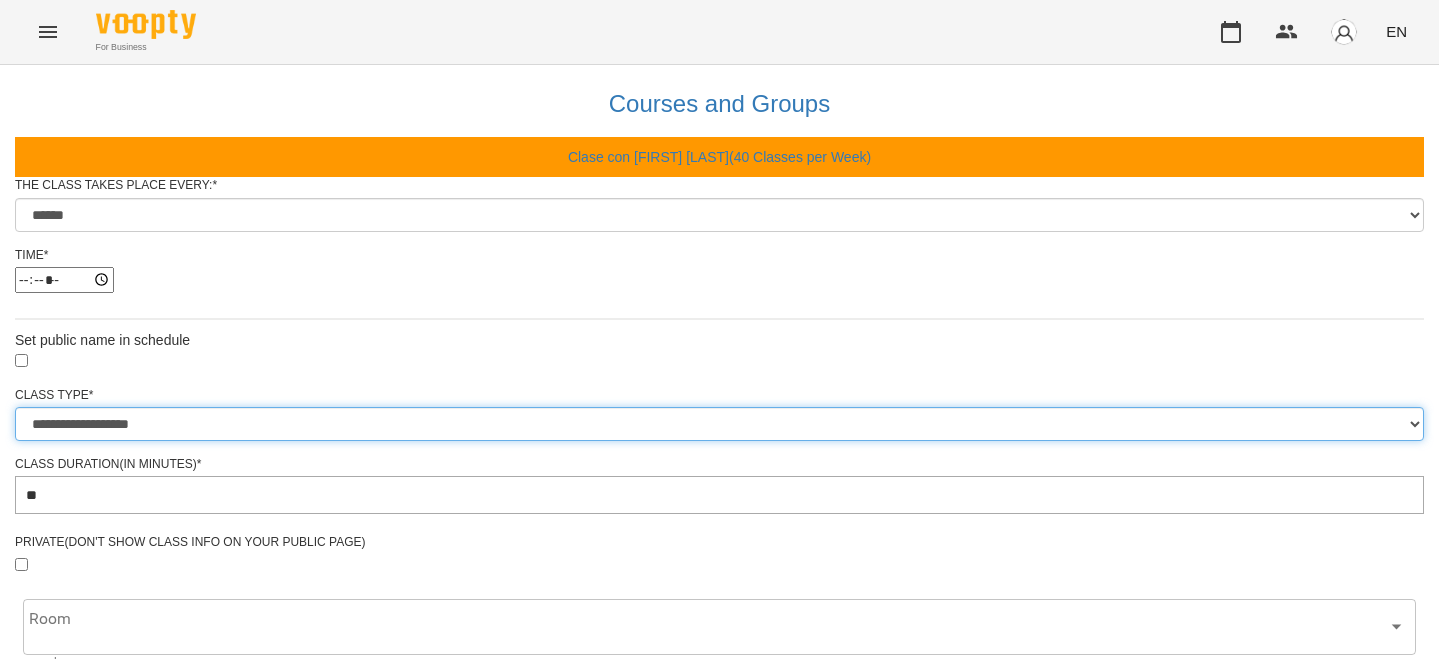 click on "**********" at bounding box center (719, 424) 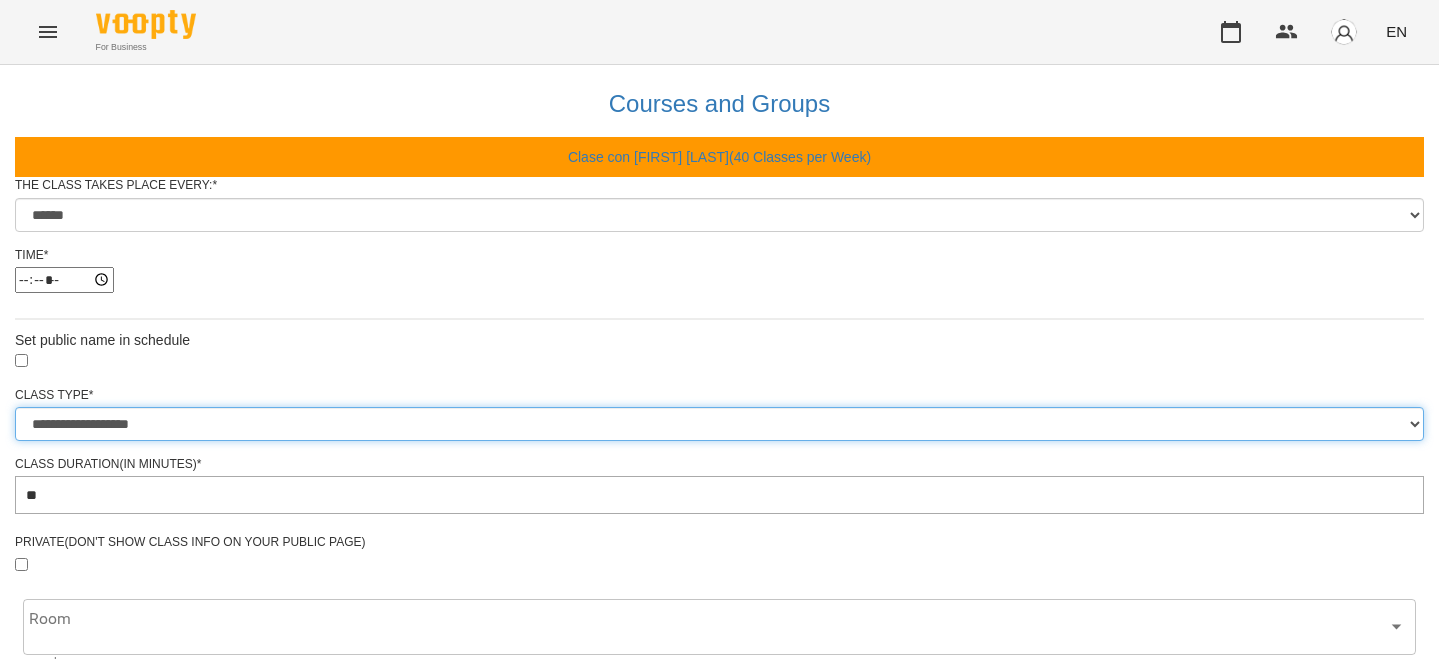 select on "**********" 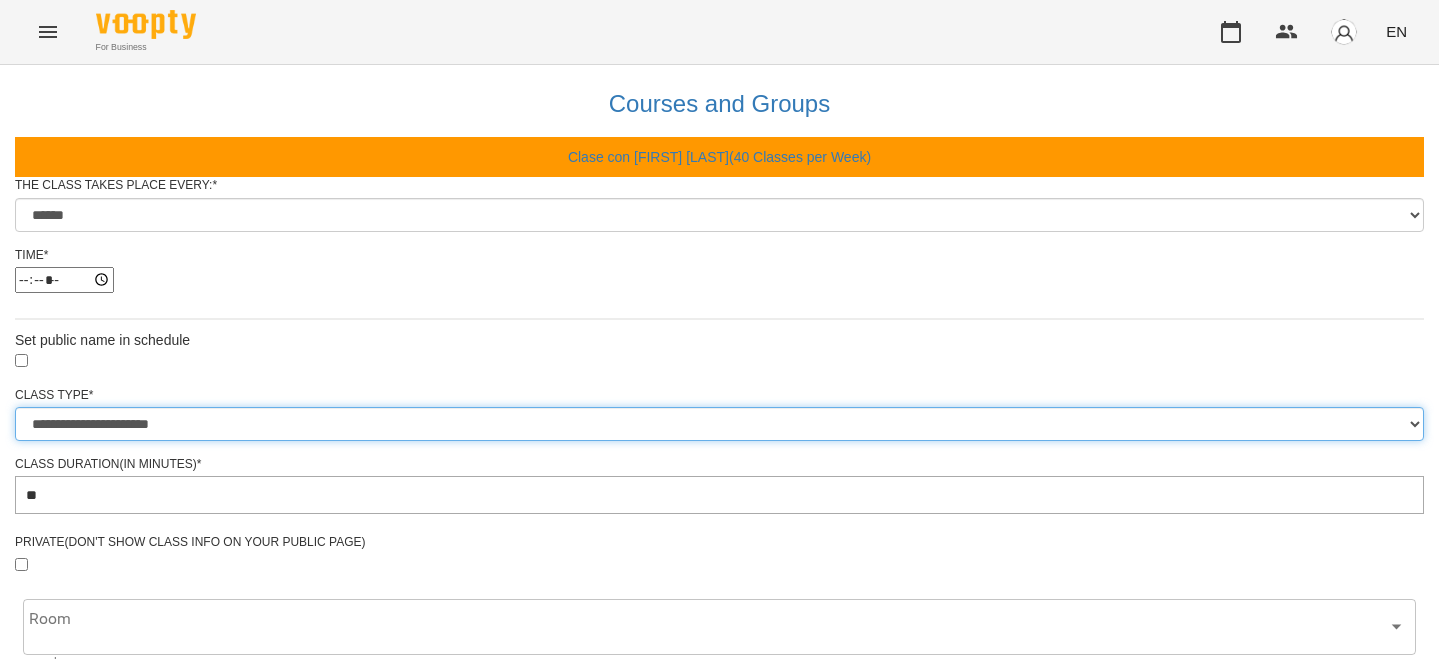 scroll, scrollTop: 858, scrollLeft: 0, axis: vertical 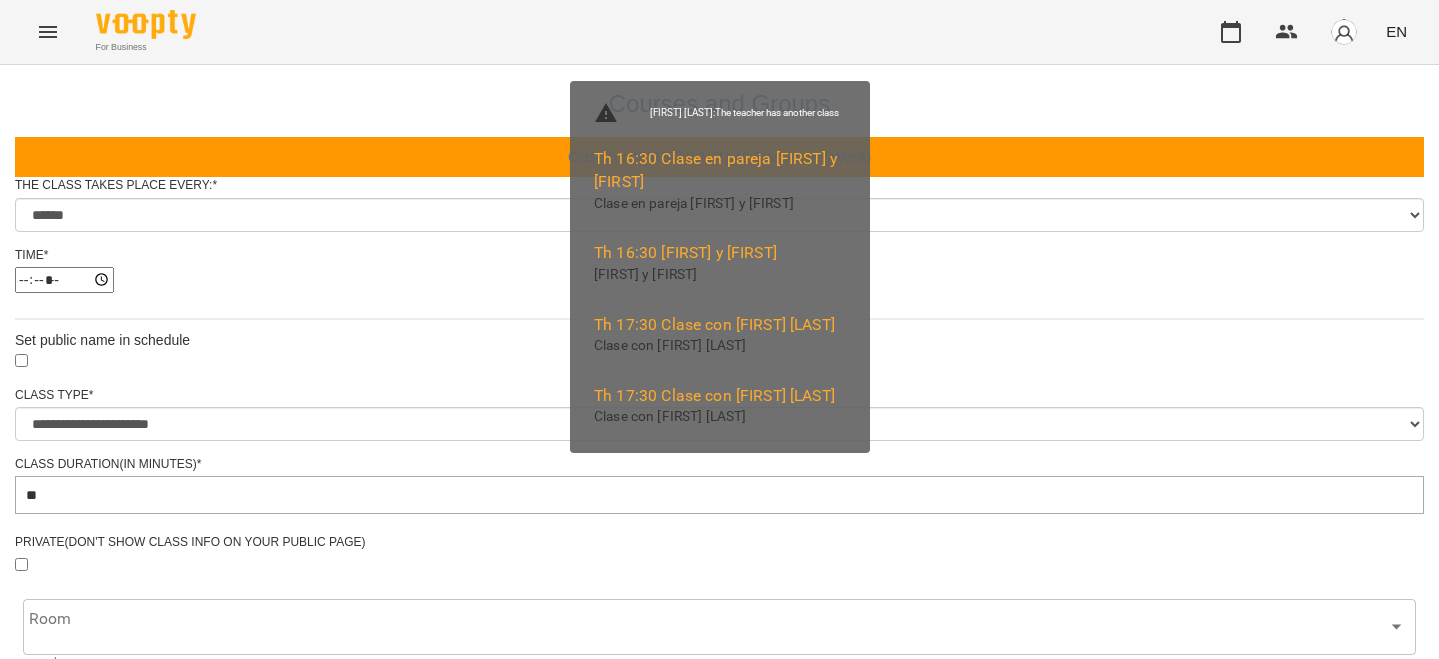 click on "Update Class's Schedule" at bounding box center [719, 1300] 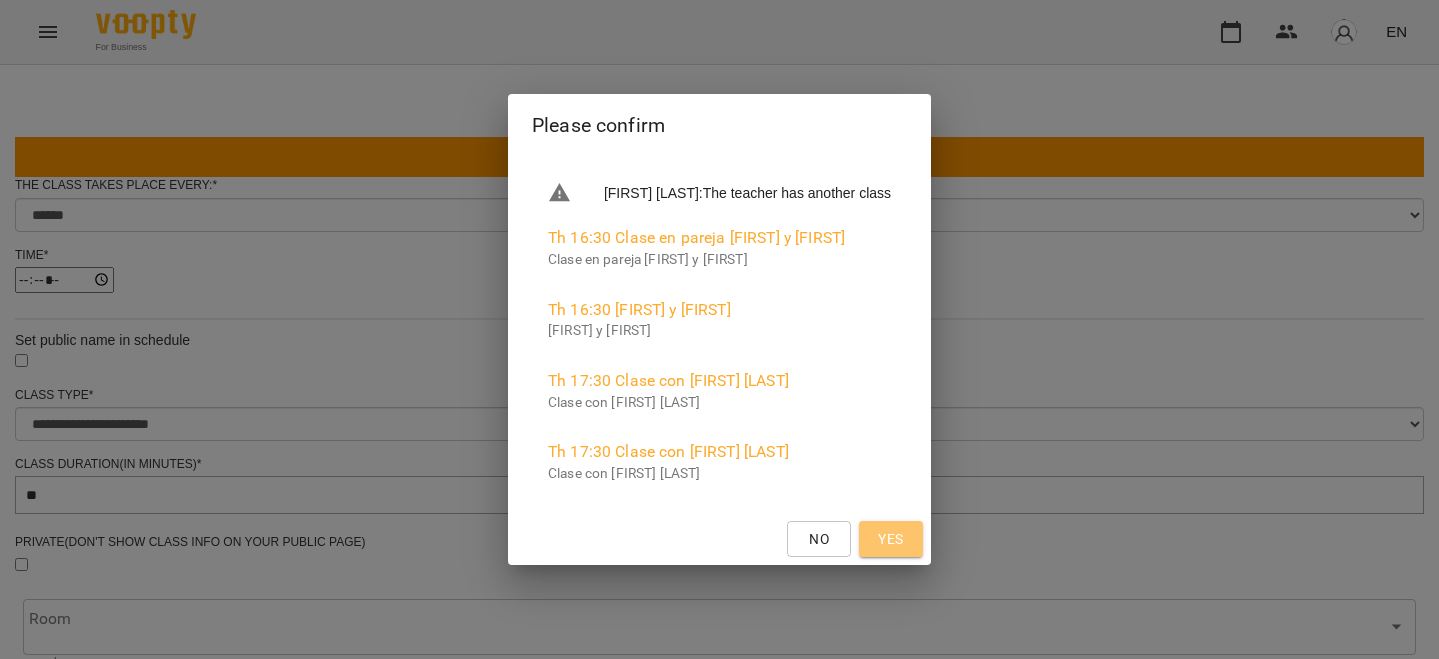 click on "Yes" at bounding box center (891, 539) 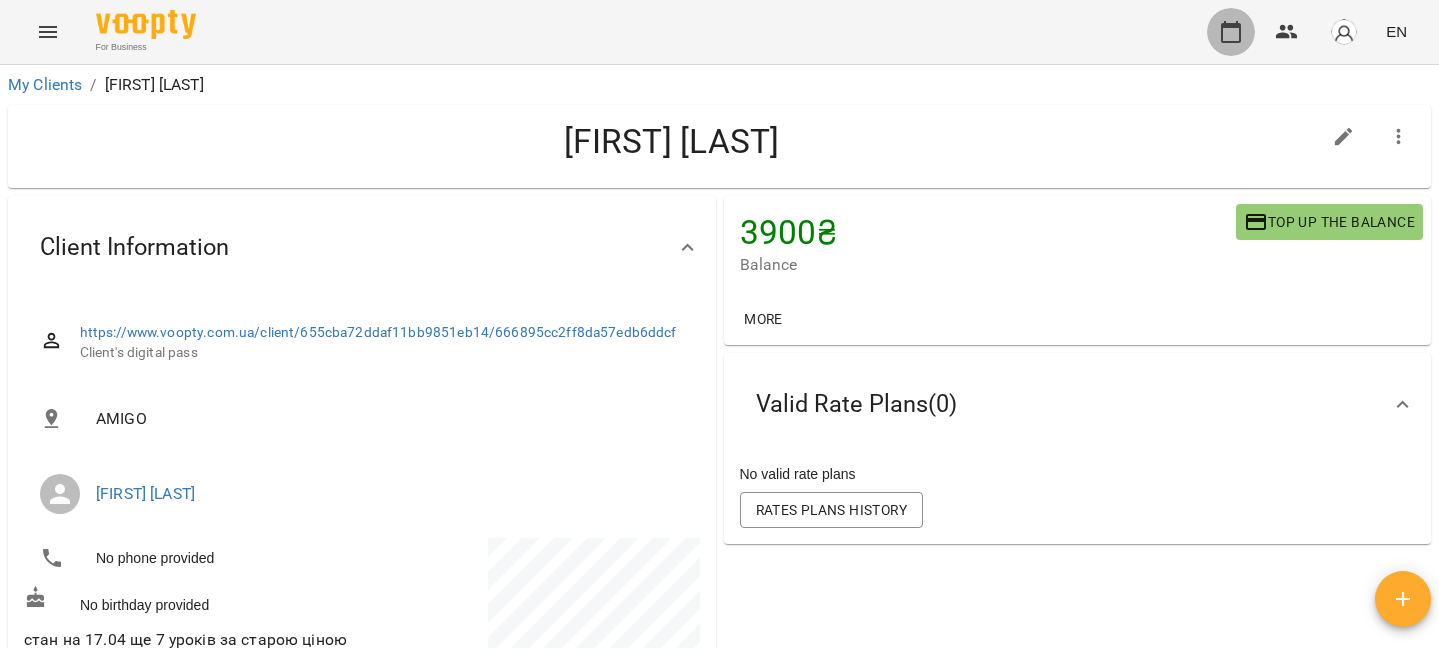 click at bounding box center [1231, 32] 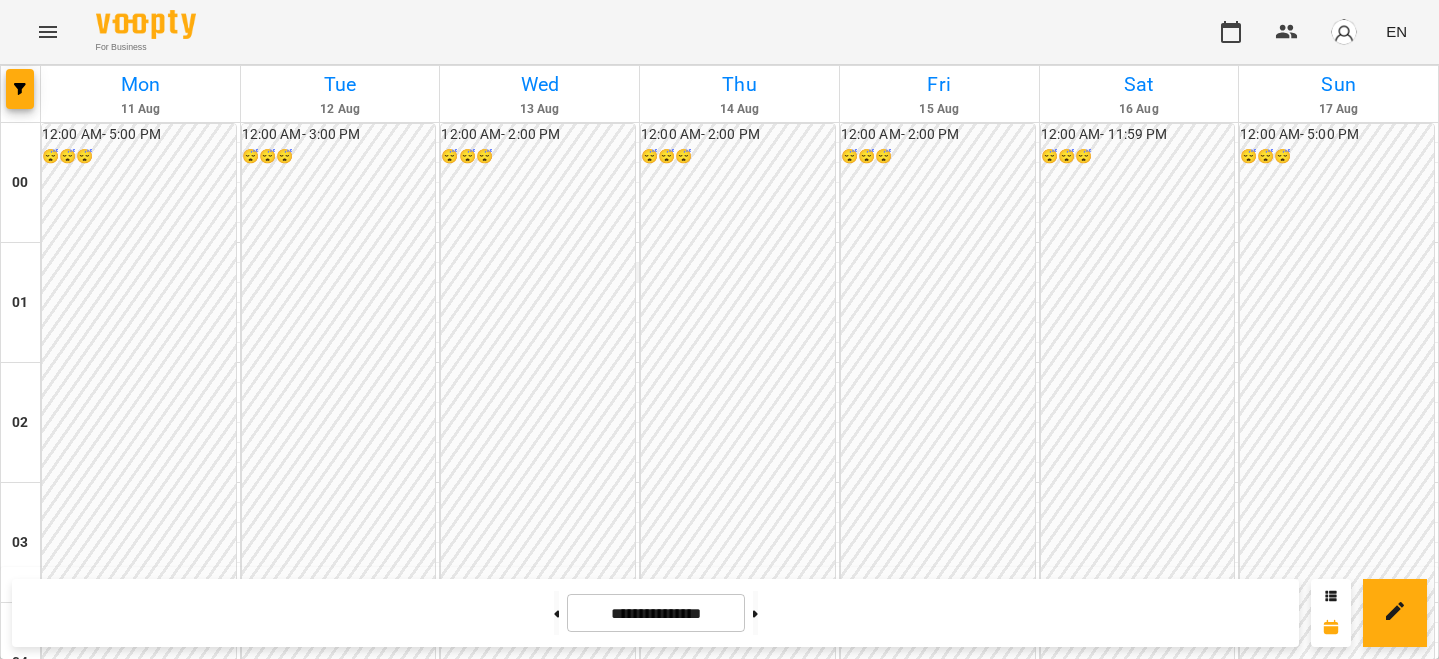 scroll, scrollTop: 1937, scrollLeft: 0, axis: vertical 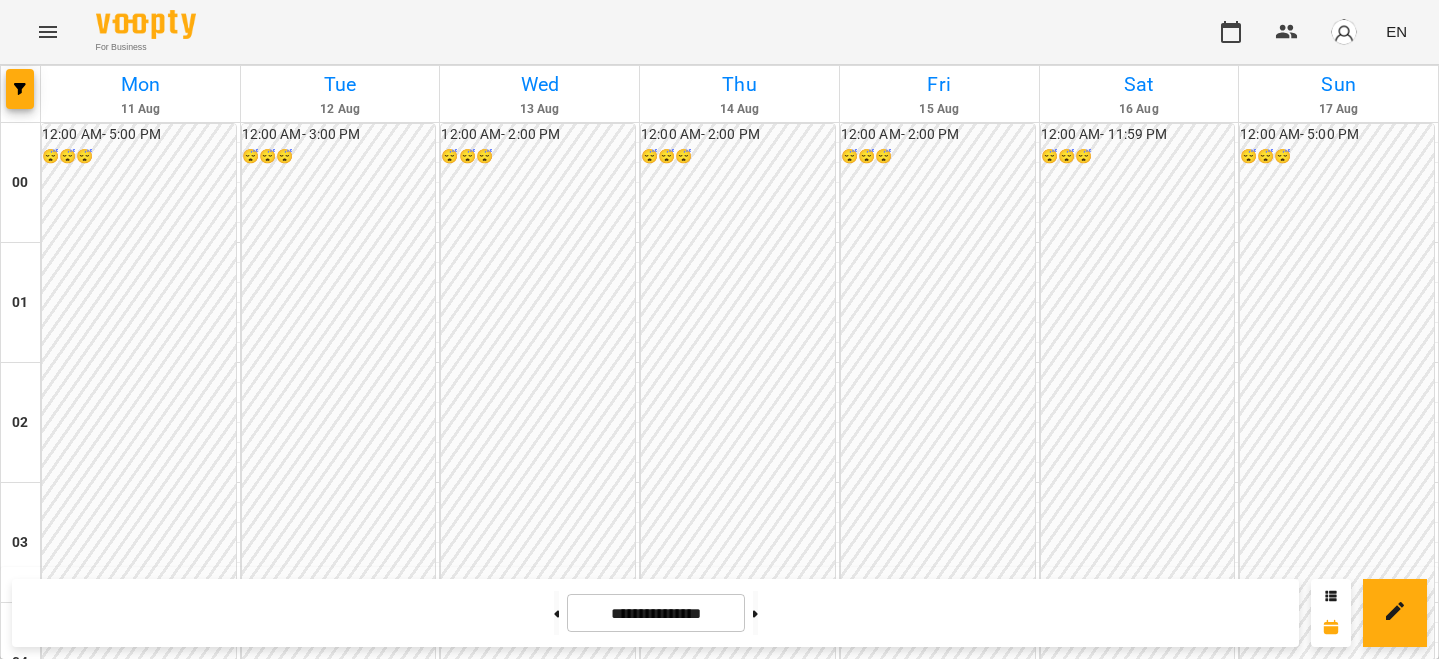click on "Індивідуальний урок - [FIRST] [LAST]" at bounding box center [140, 2237] 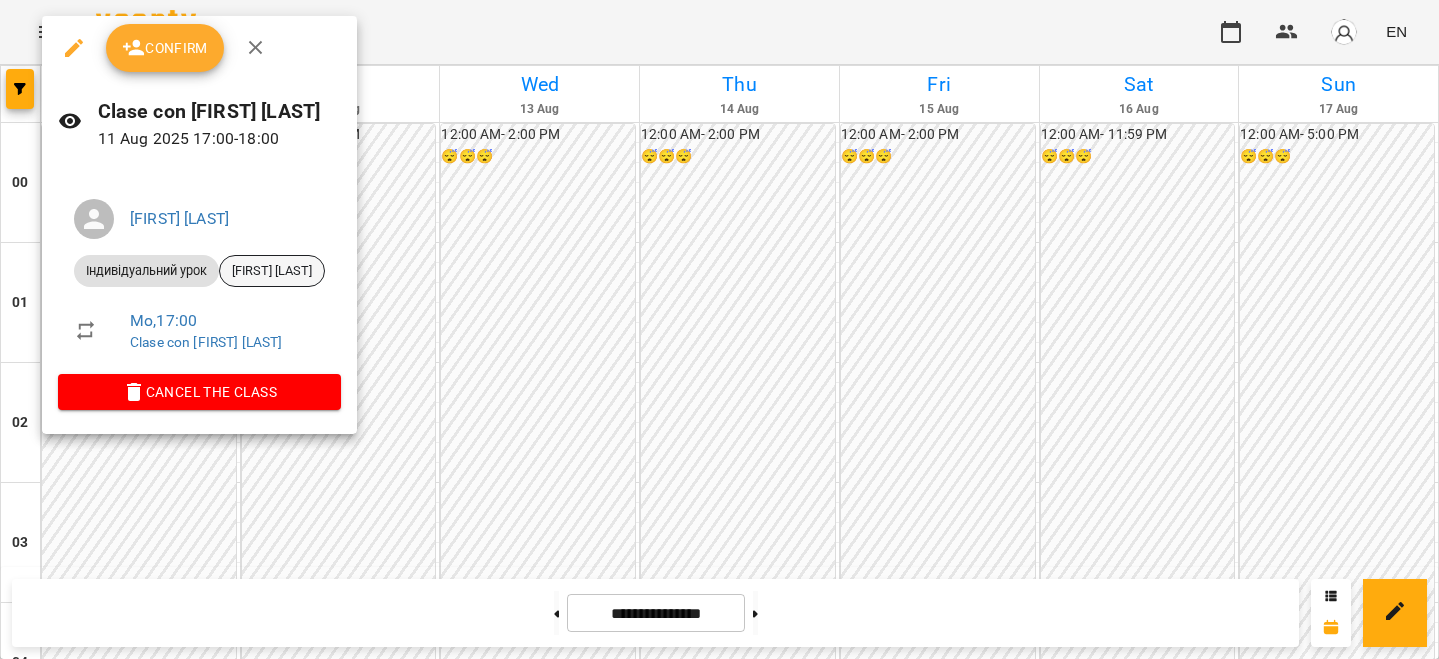 click on "[FIRST] [LAST]" at bounding box center (272, 271) 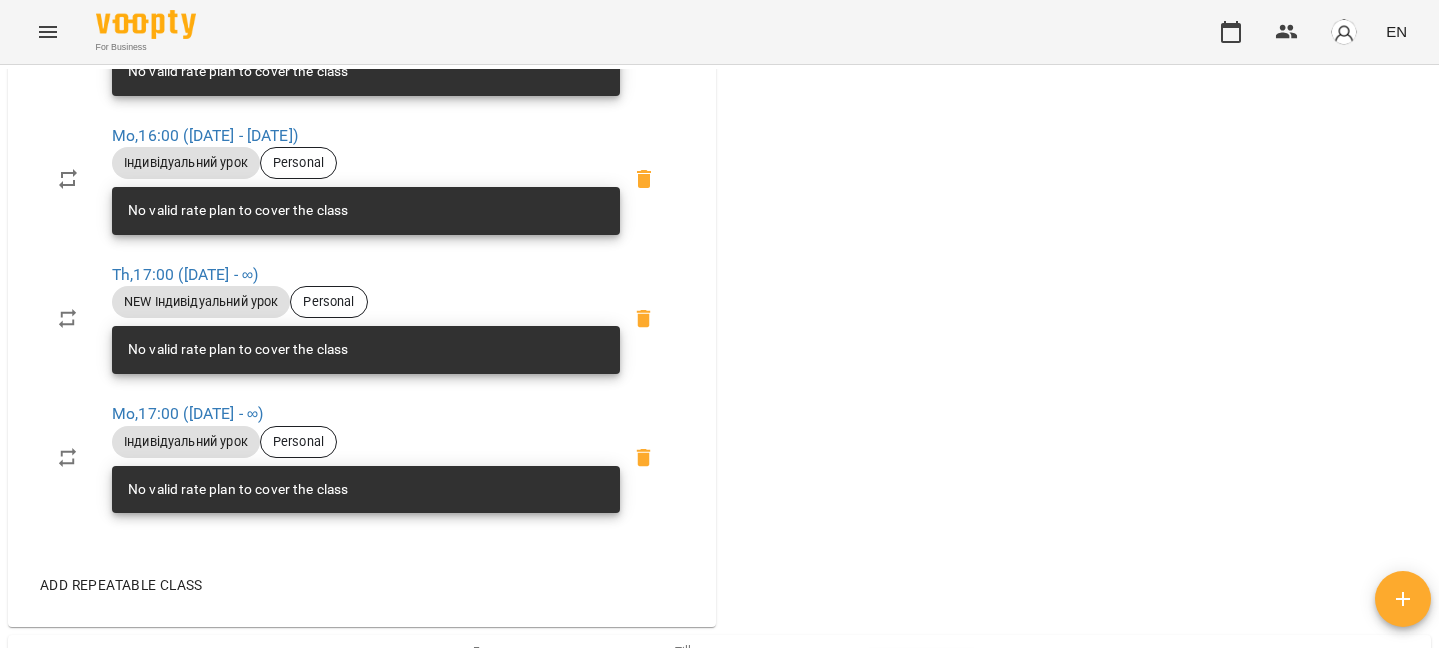 scroll, scrollTop: 1751, scrollLeft: 0, axis: vertical 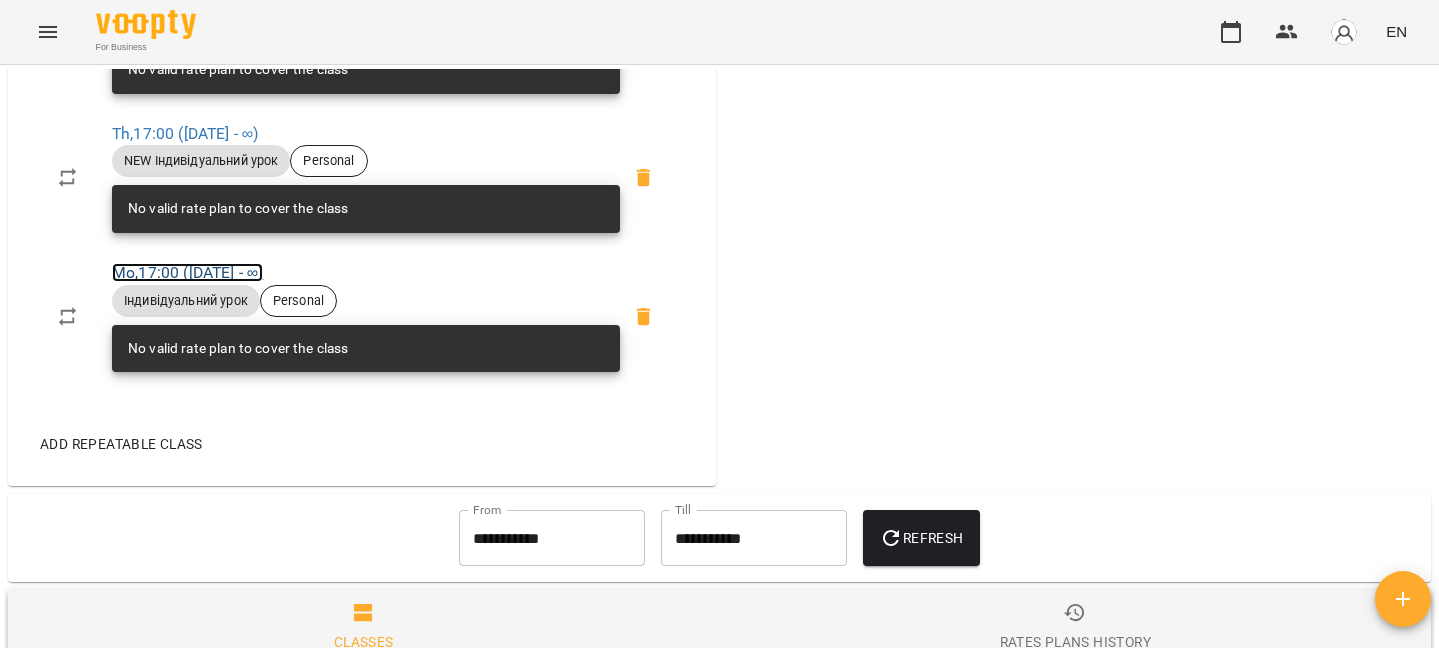 click on "Mo ,  17:00   ([DATE] - ∞)" at bounding box center [187, 272] 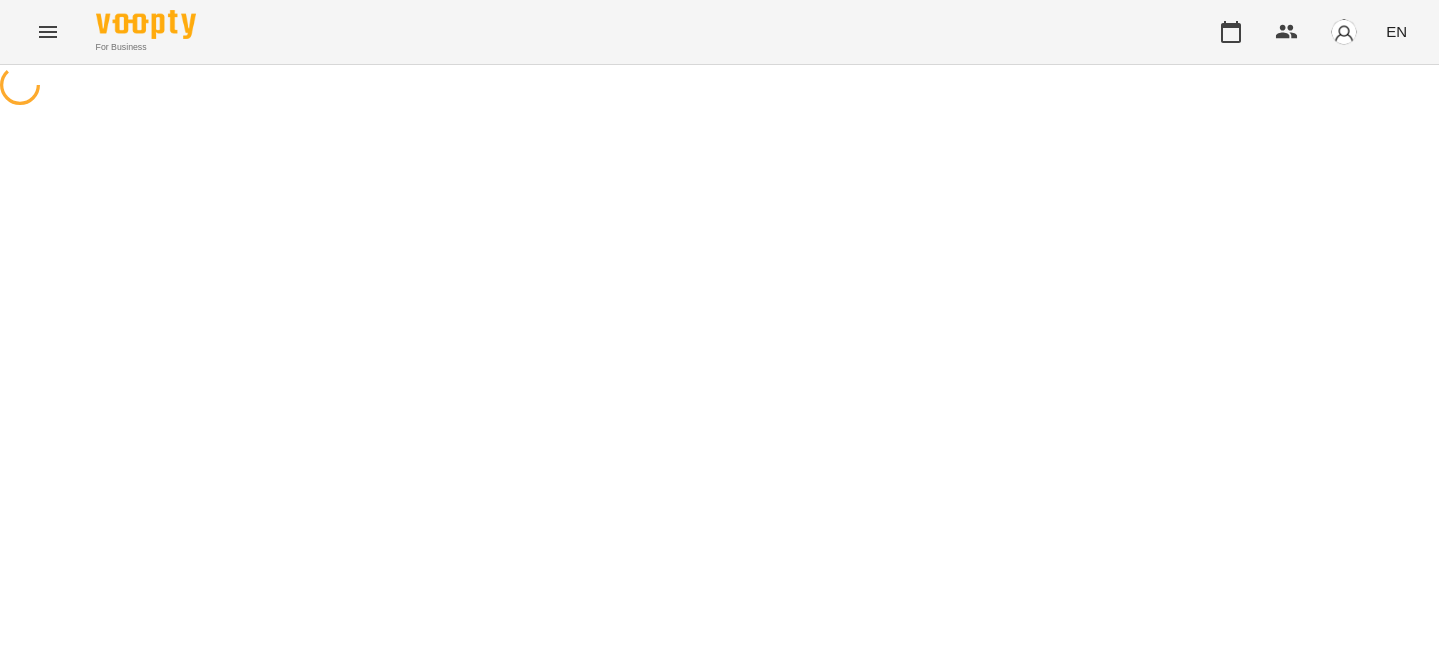 select on "*" 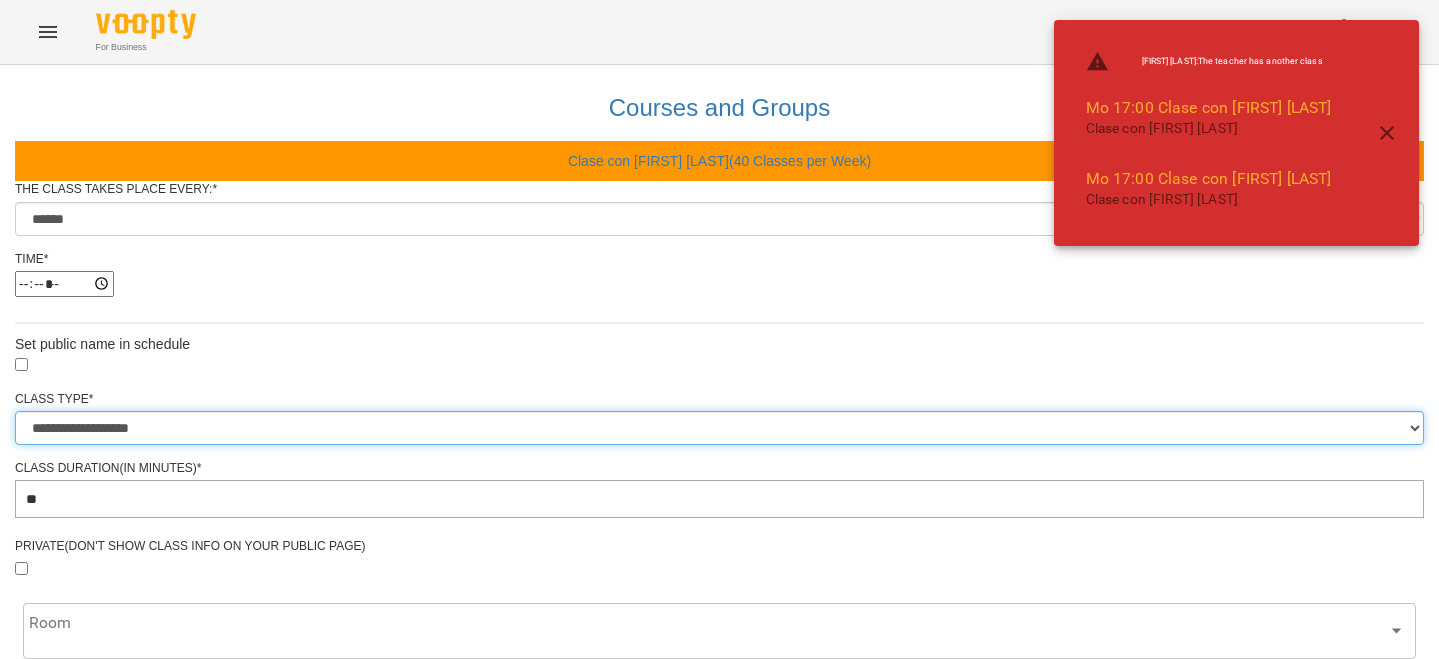 click on "**********" at bounding box center (719, 428) 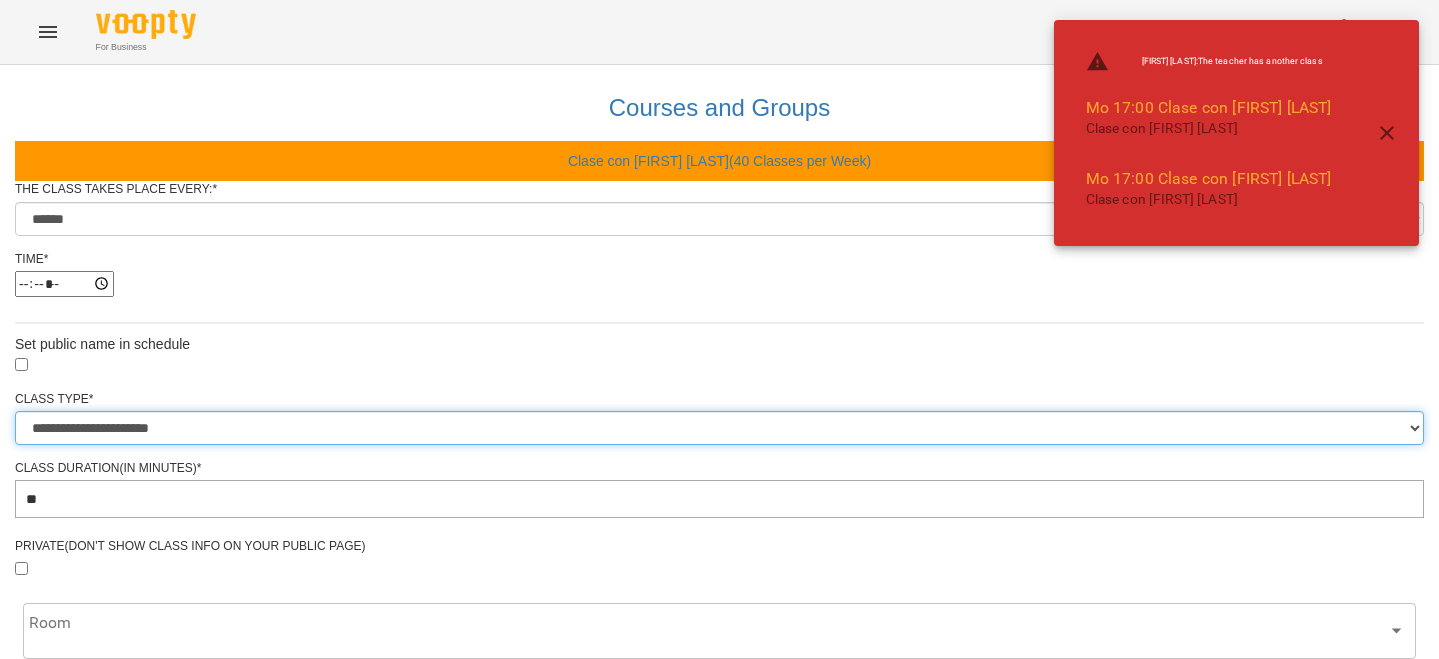 type on "**" 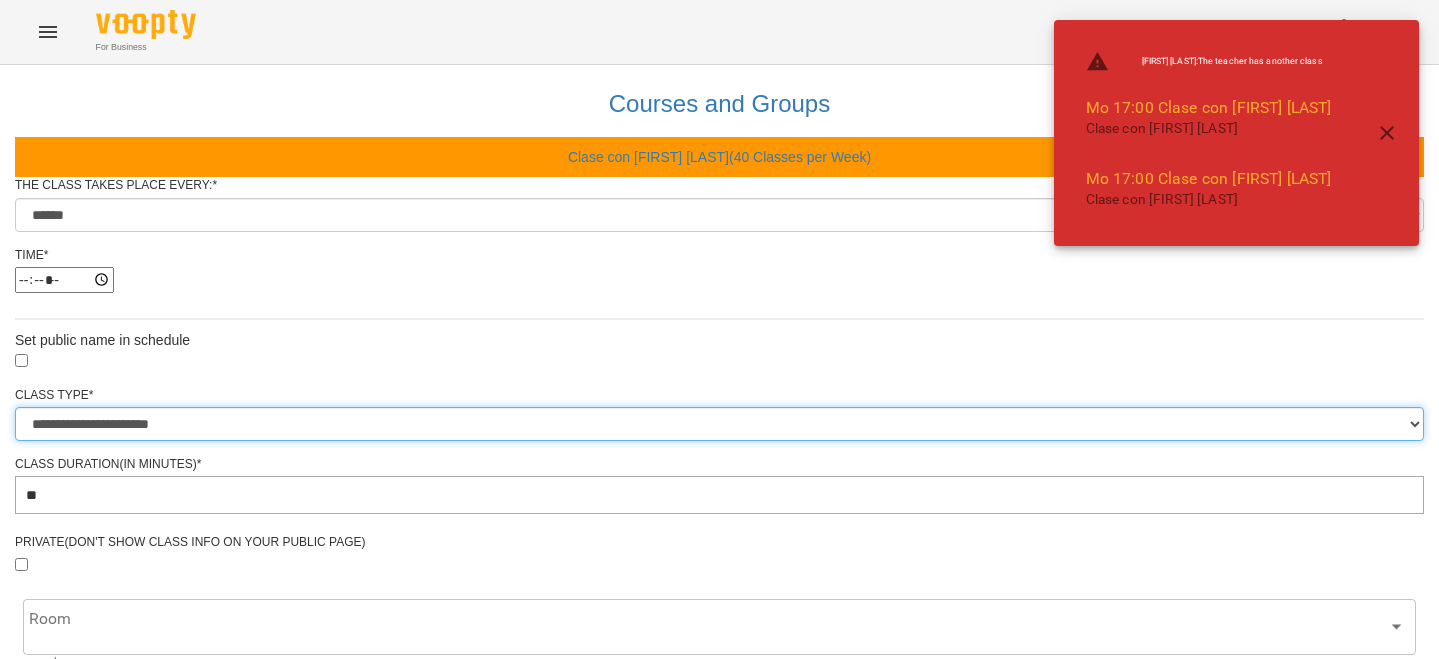 scroll, scrollTop: 858, scrollLeft: 0, axis: vertical 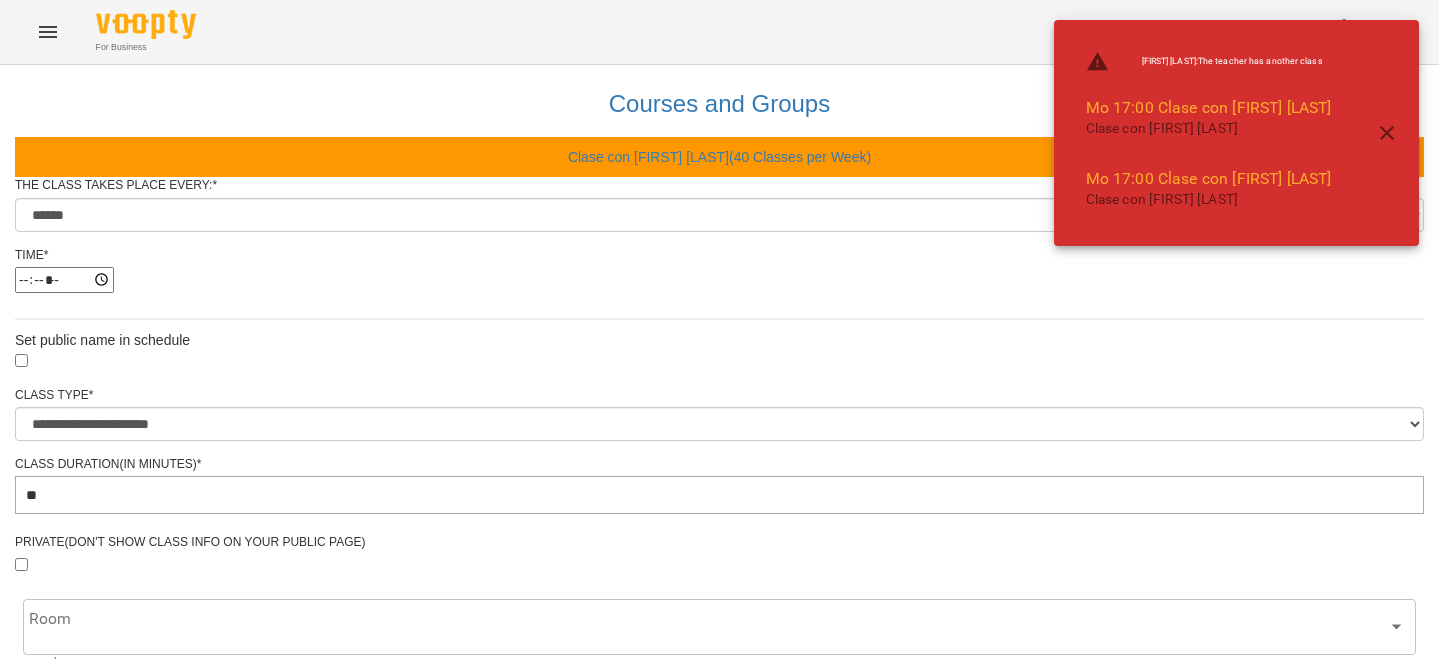 click on "Update Class's Schedule" at bounding box center (719, 1300) 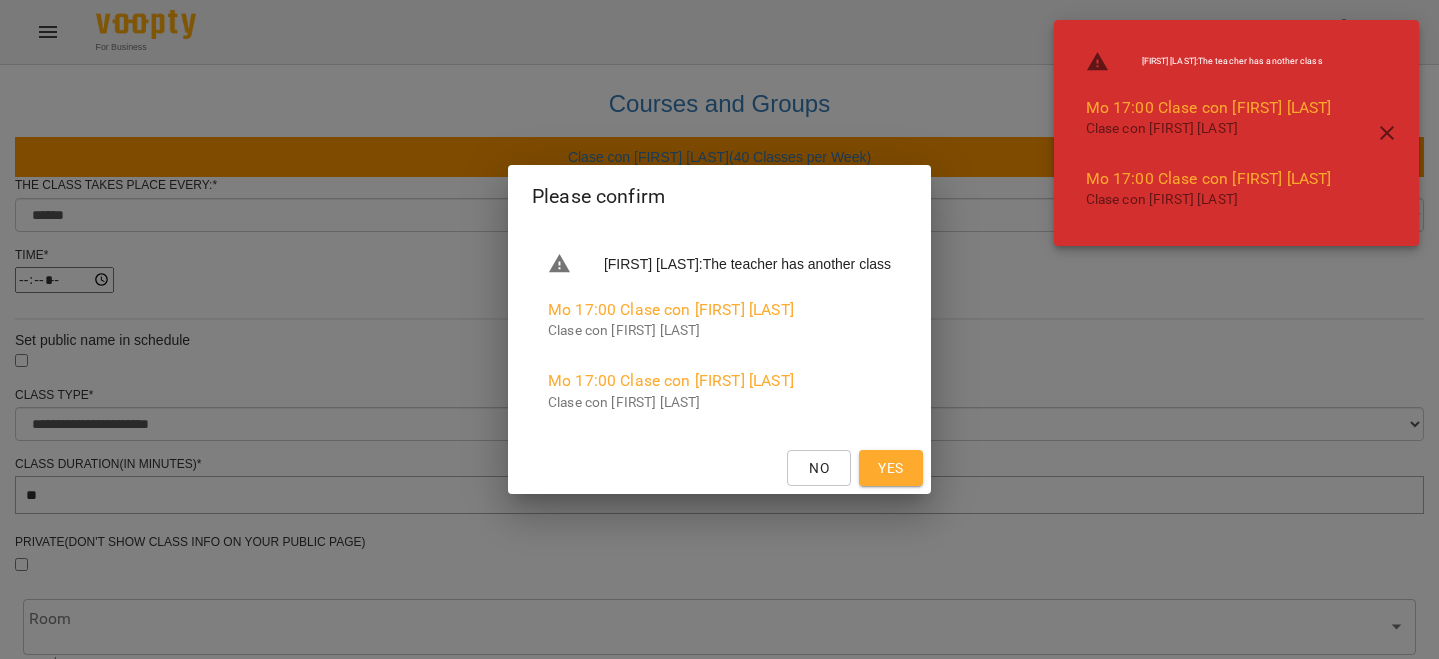 click on "Yes" at bounding box center (891, 468) 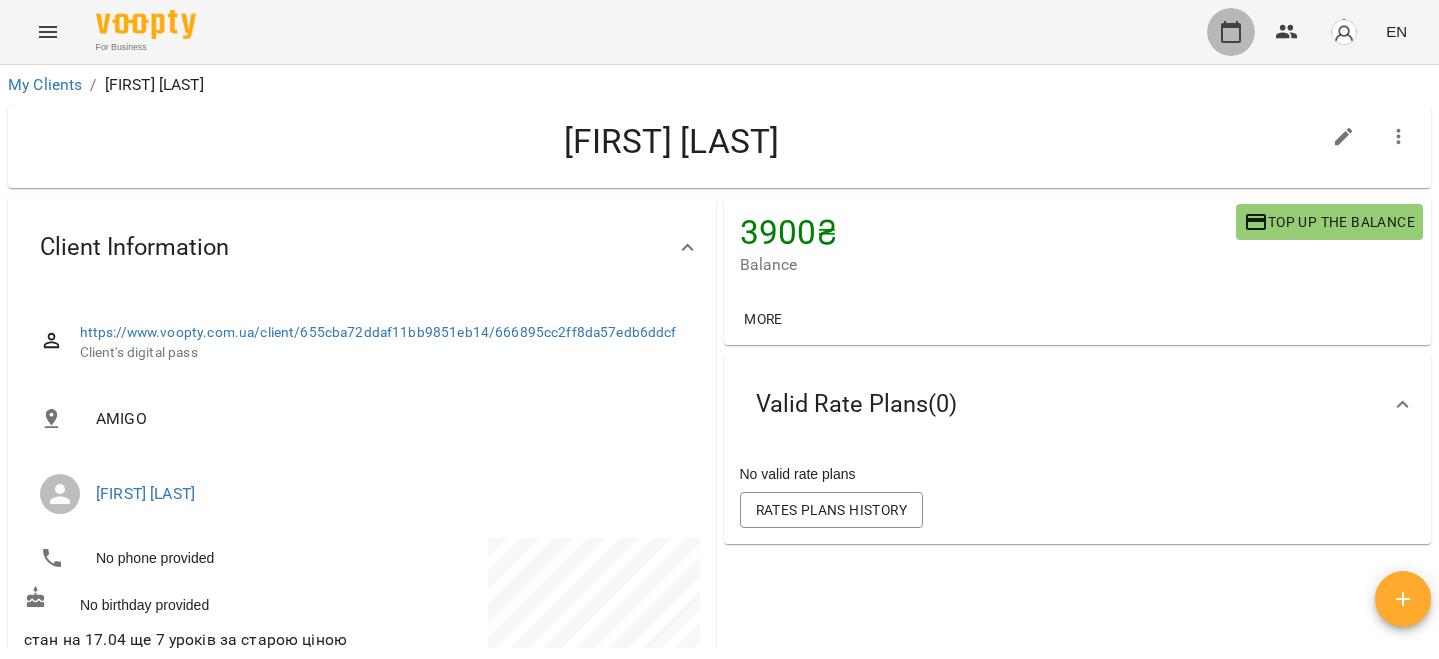 click 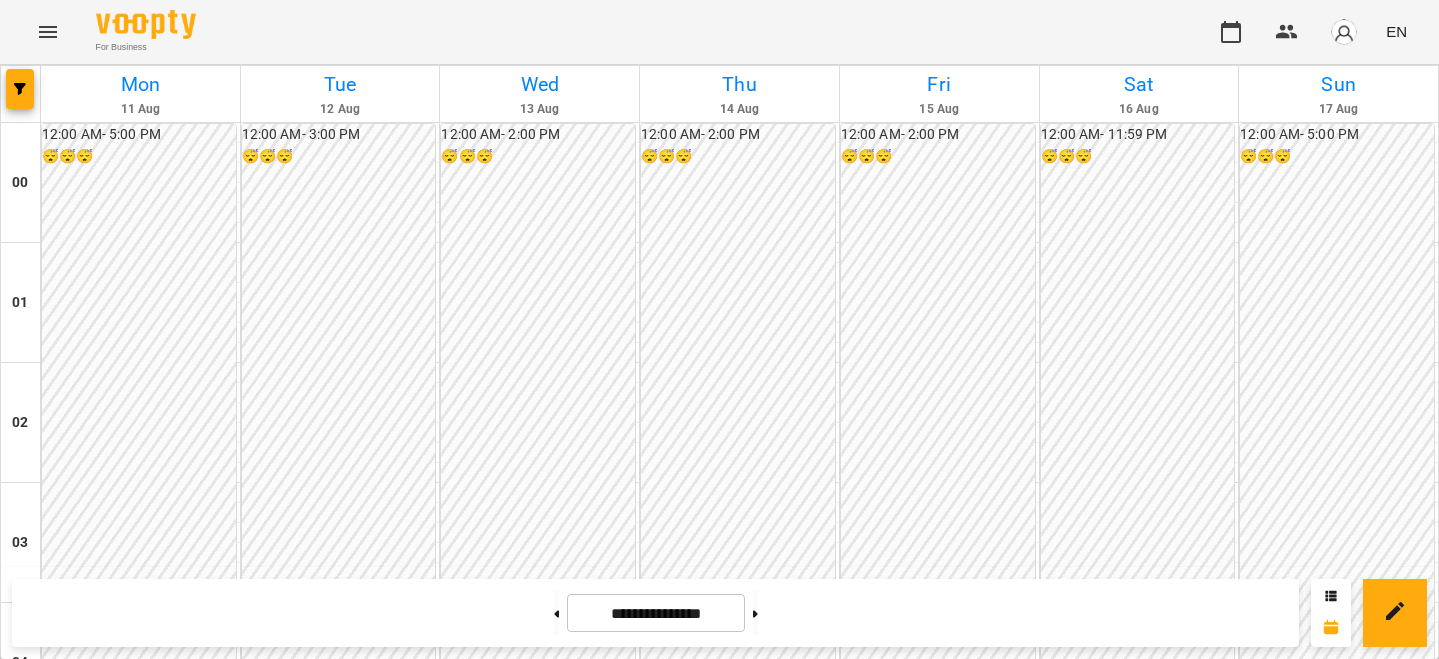 scroll, scrollTop: 1939, scrollLeft: 0, axis: vertical 